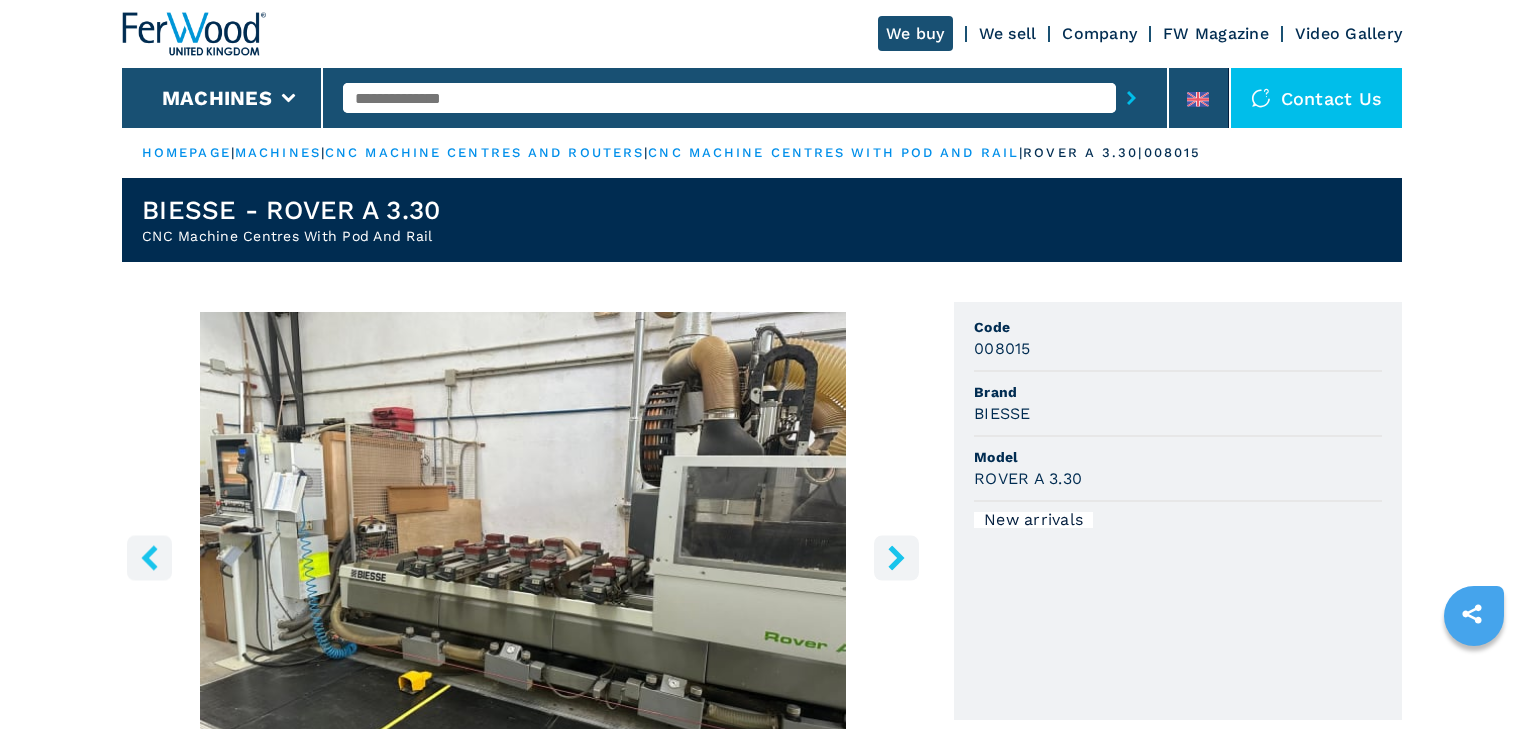 scroll, scrollTop: 217, scrollLeft: 0, axis: vertical 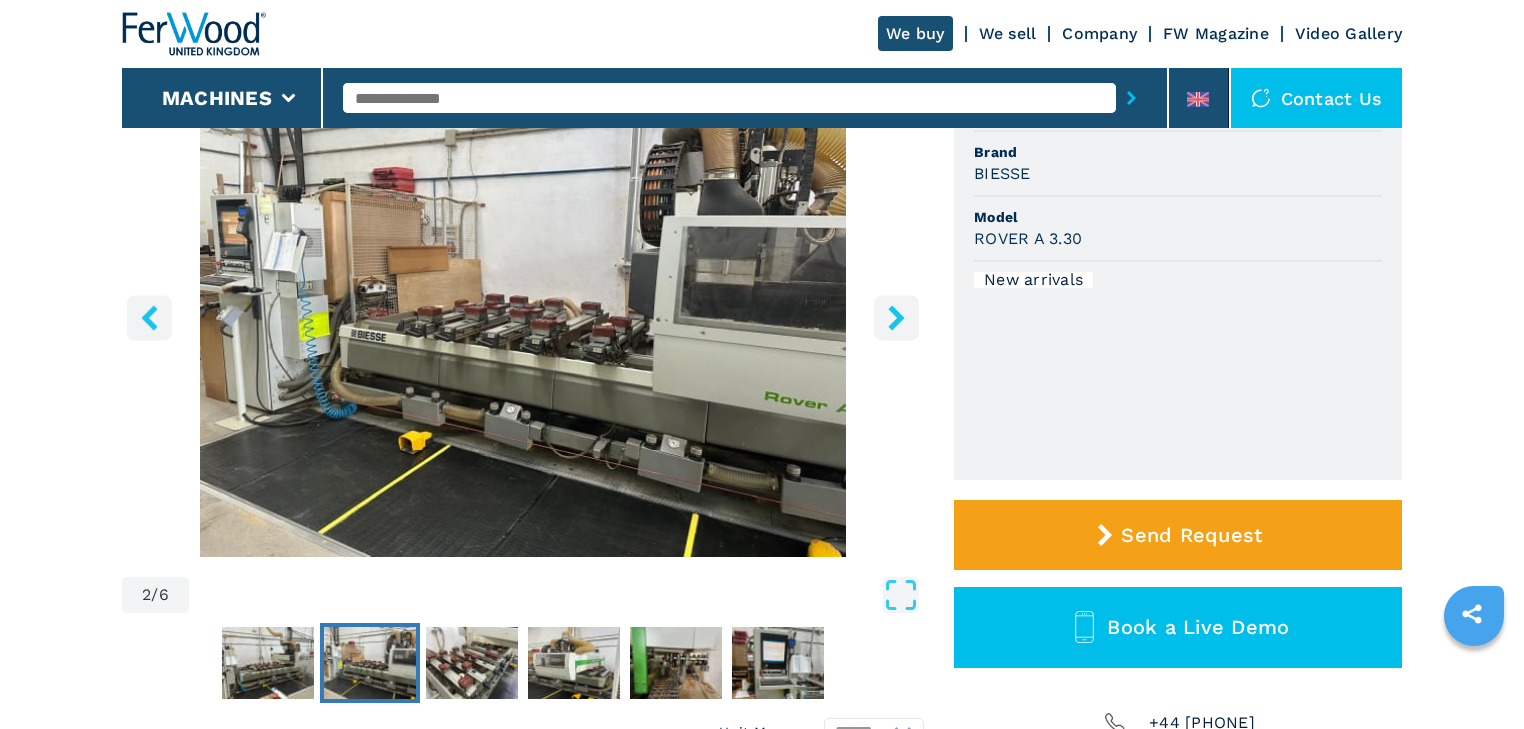 drag, startPoint x: 137, startPoint y: 323, endPoint x: 147, endPoint y: 324, distance: 10.049875 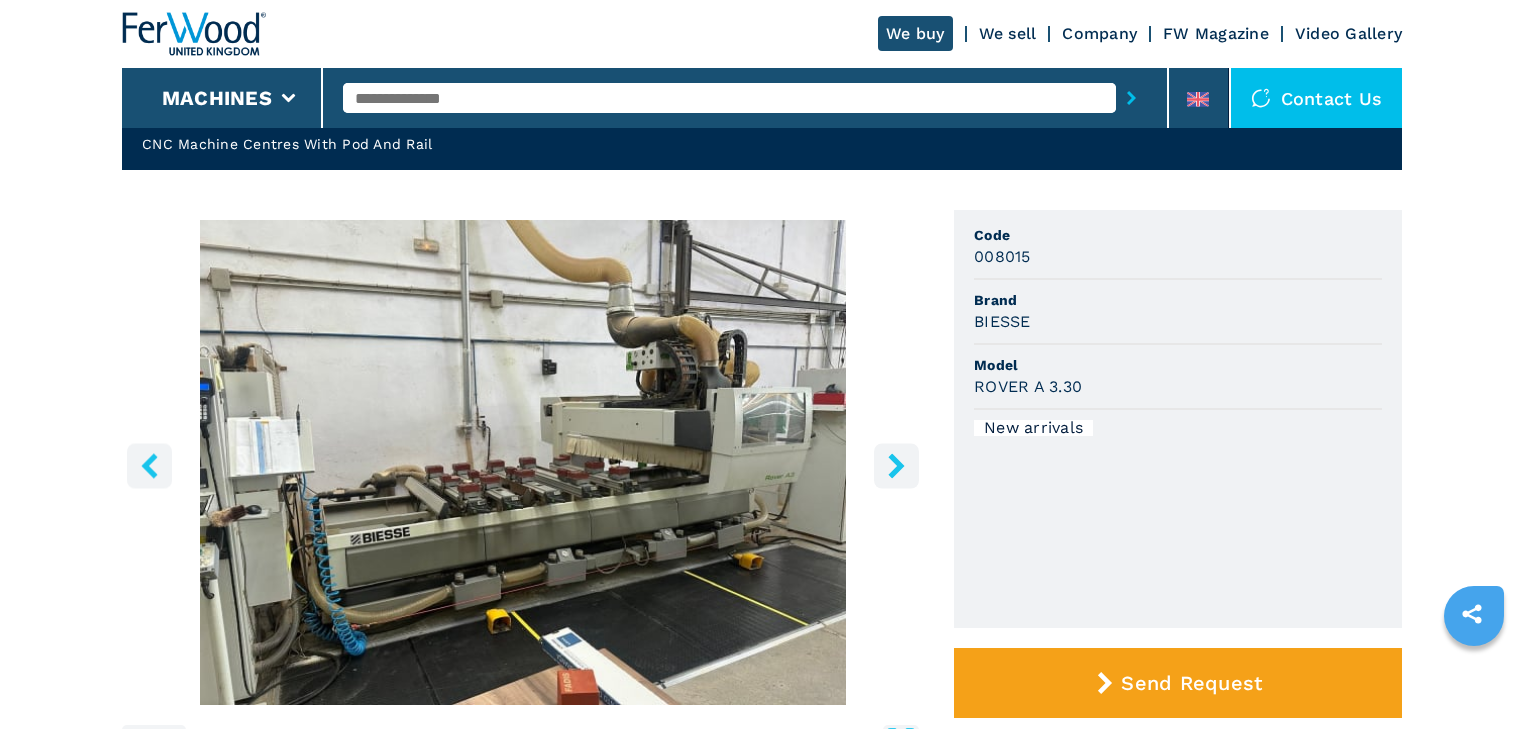 scroll, scrollTop: 0, scrollLeft: 0, axis: both 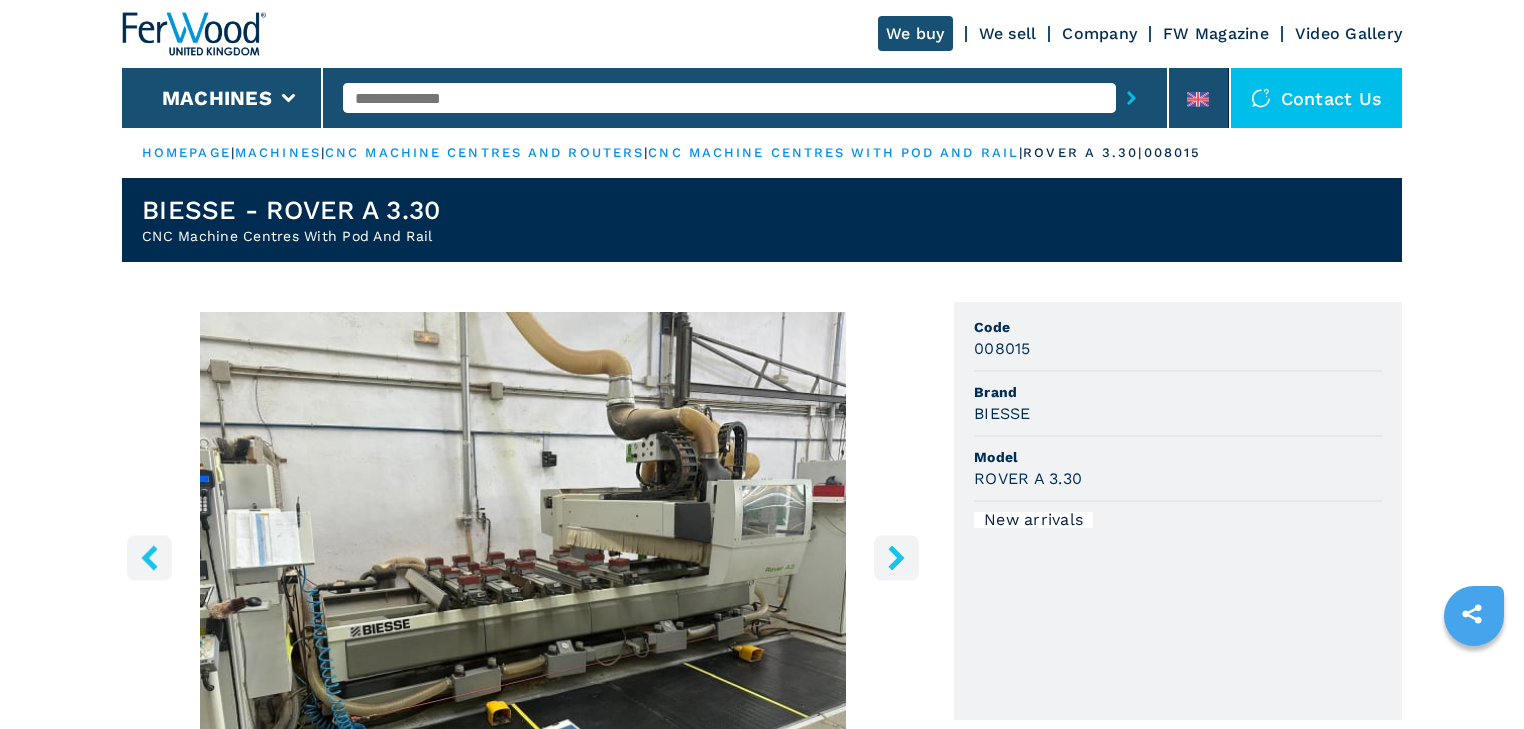 click on "cnc machine centres with pod and rail" at bounding box center [833, 152] 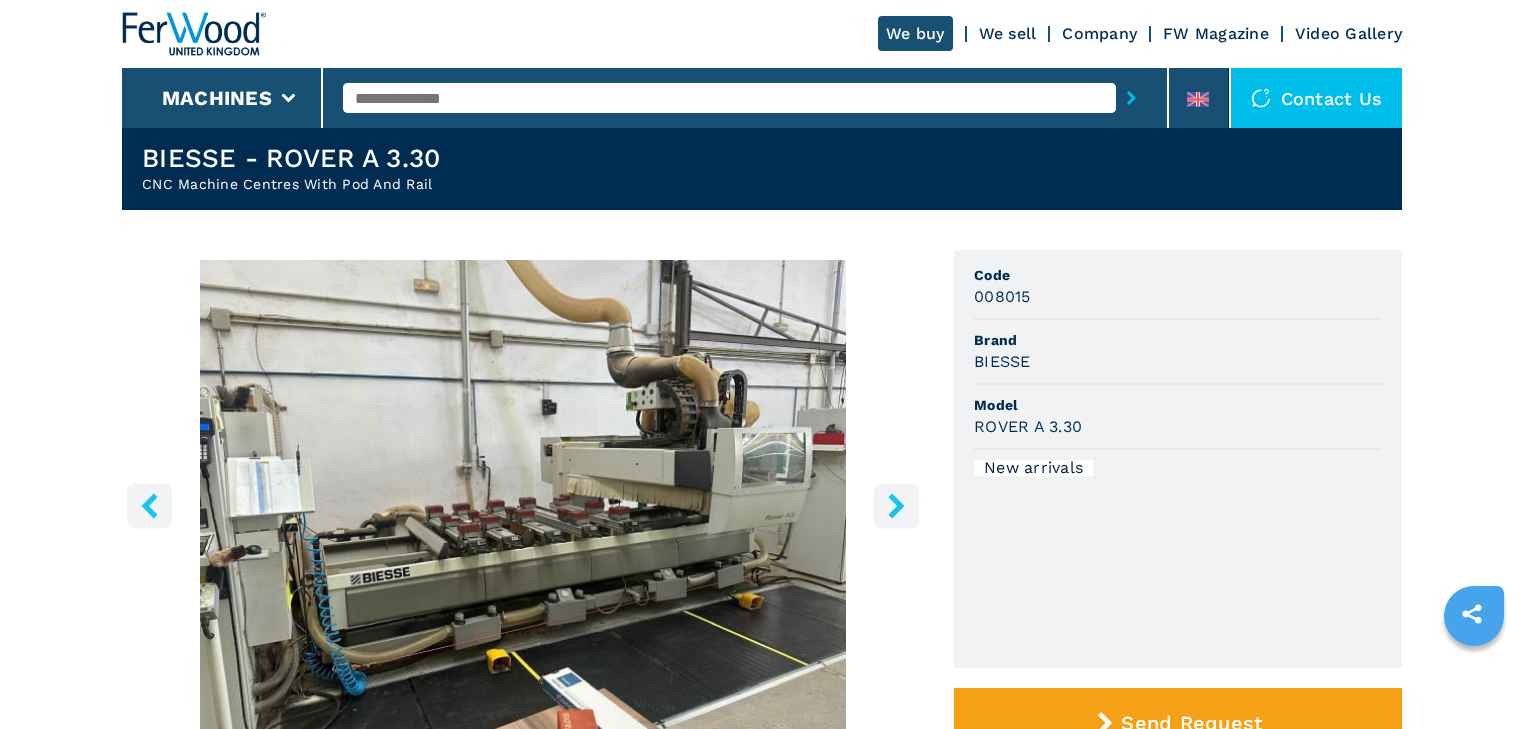 scroll, scrollTop: 202, scrollLeft: 0, axis: vertical 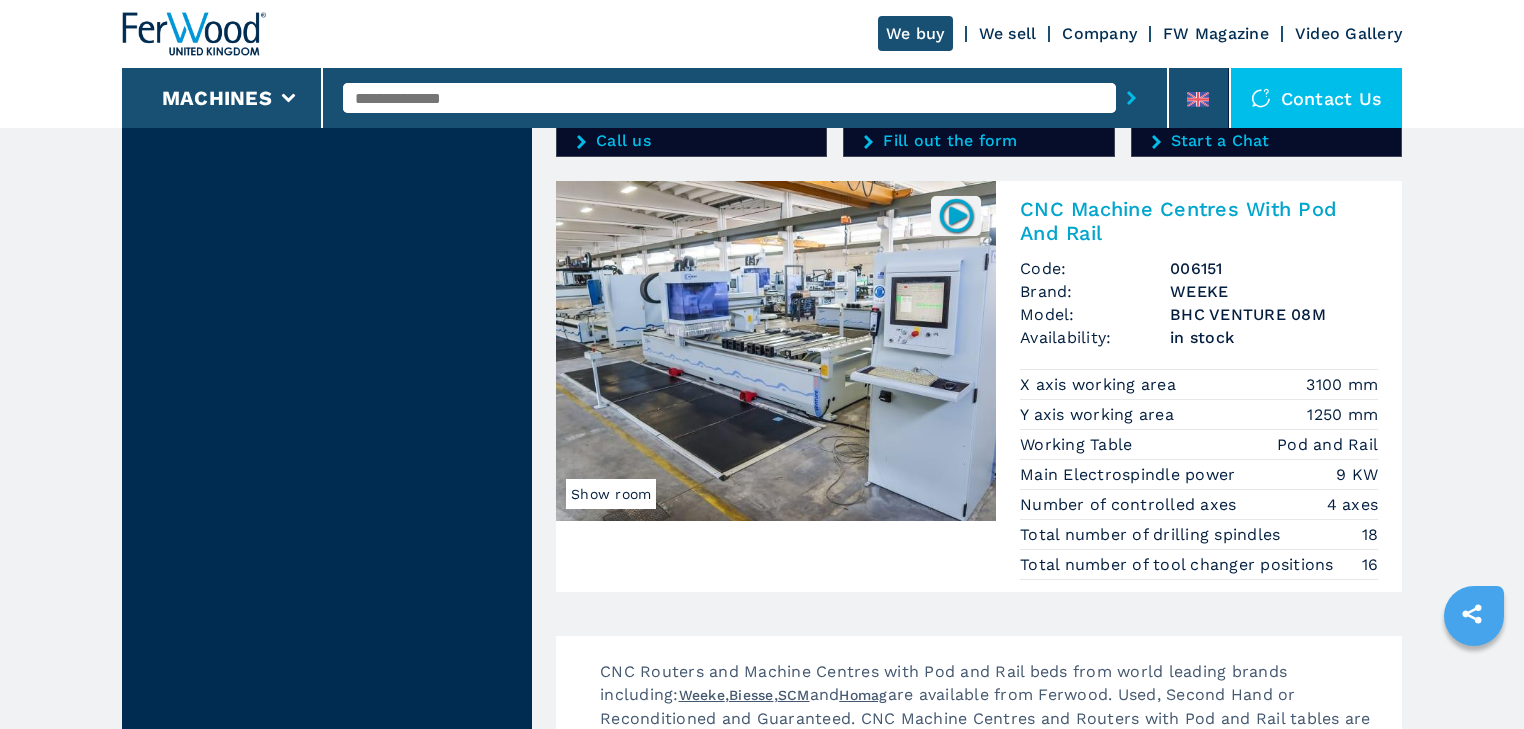 drag, startPoint x: 937, startPoint y: 471, endPoint x: 1419, endPoint y: 306, distance: 509.4595 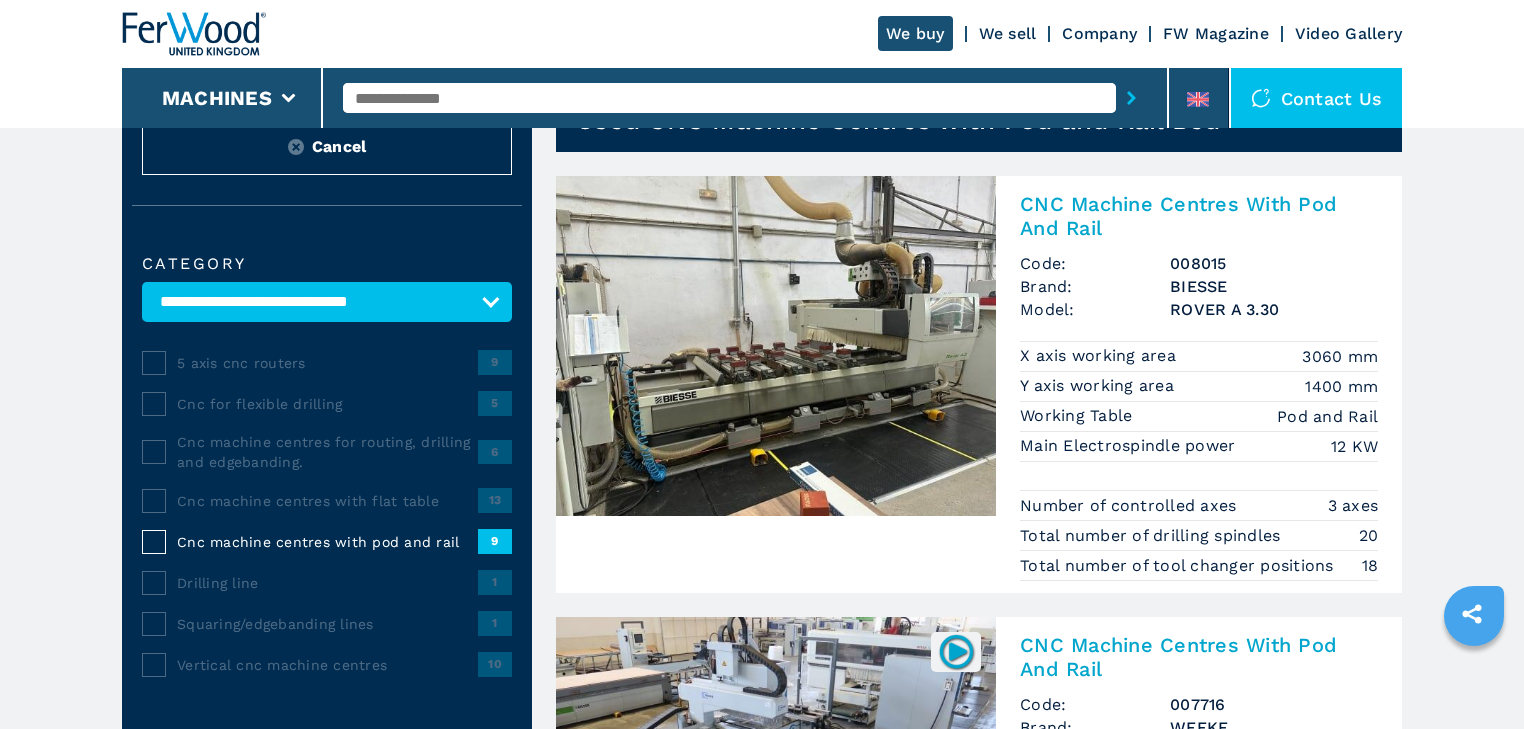 scroll, scrollTop: 0, scrollLeft: 0, axis: both 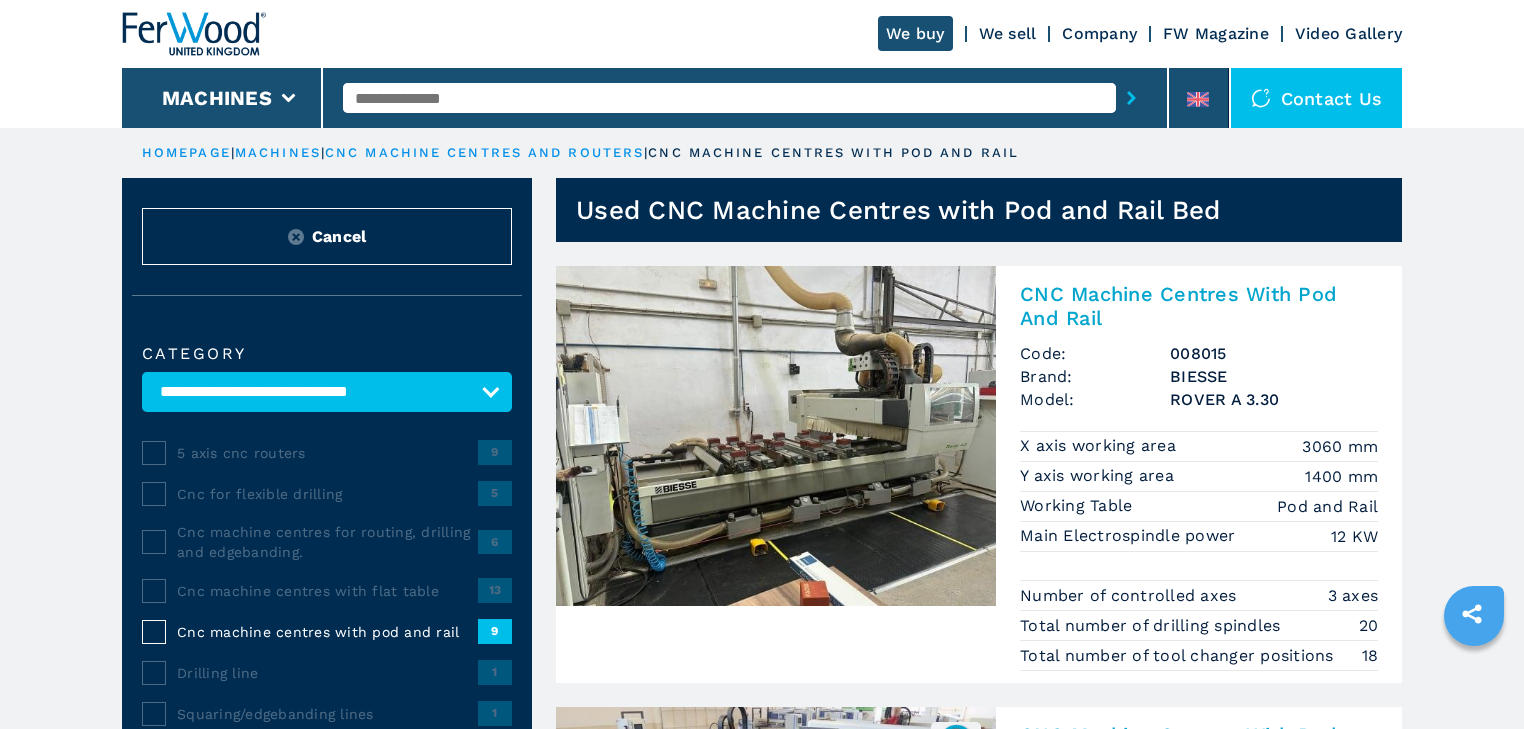 click on "CNC Machine Centres With Pod And Rail" at bounding box center (1199, 306) 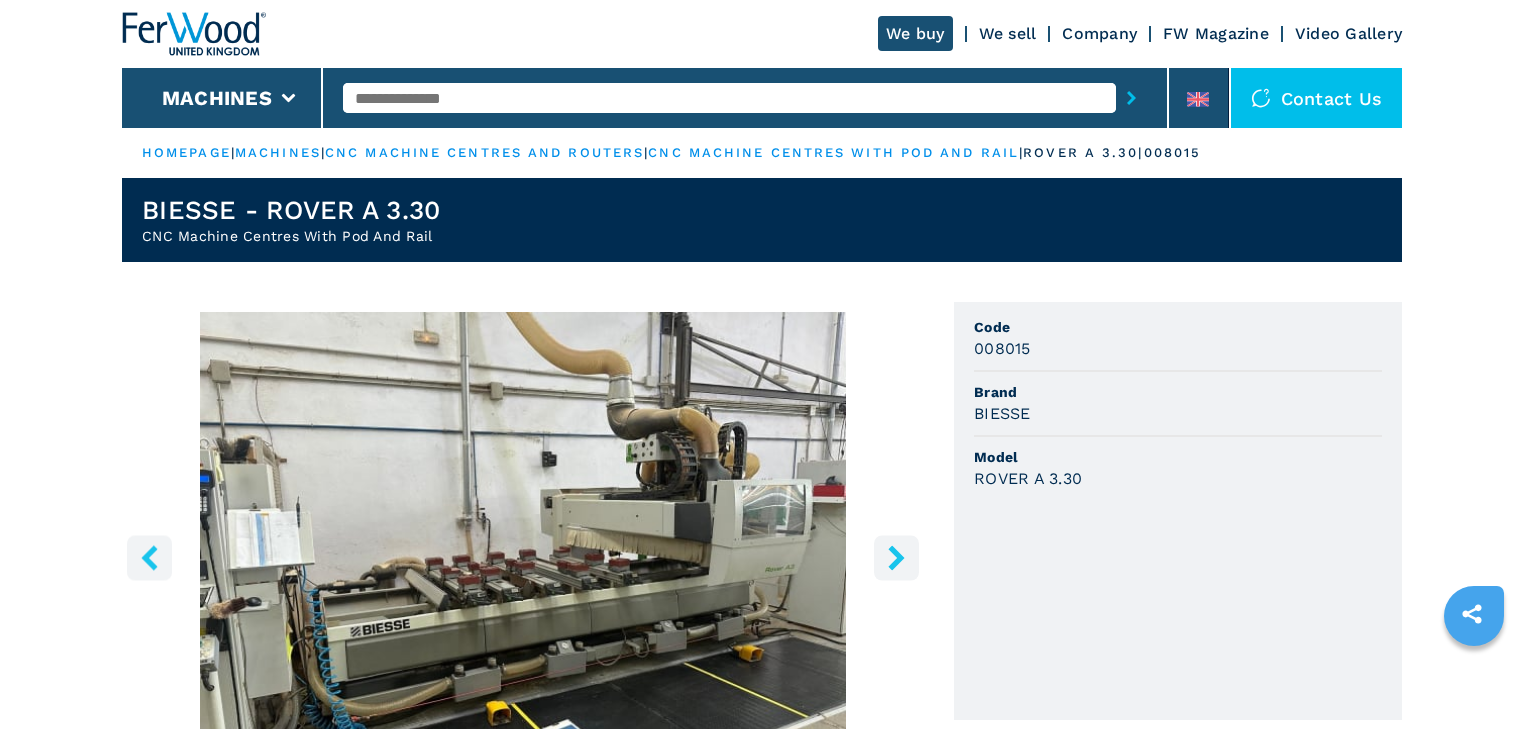 scroll, scrollTop: 274, scrollLeft: 0, axis: vertical 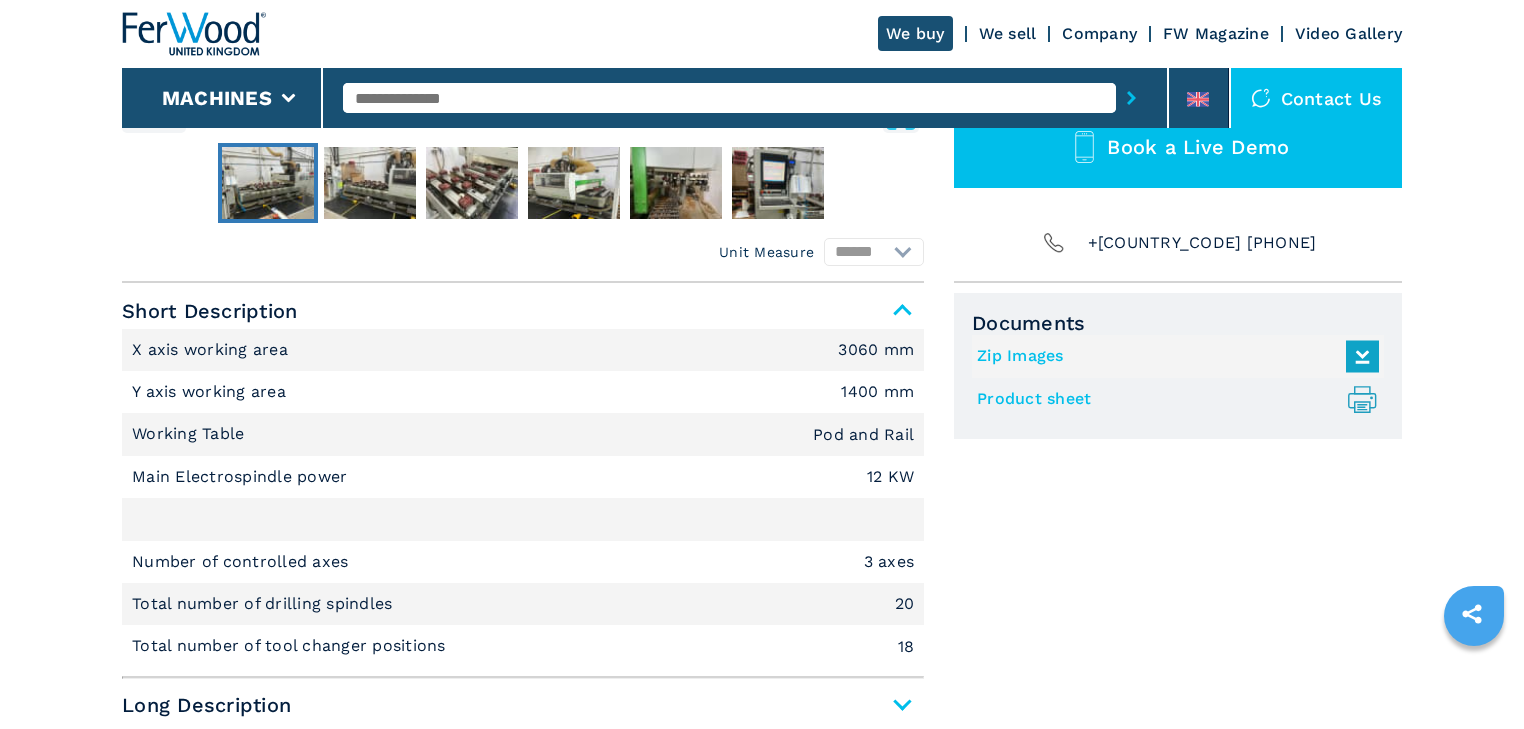 click on "3 axes" at bounding box center (889, 562) 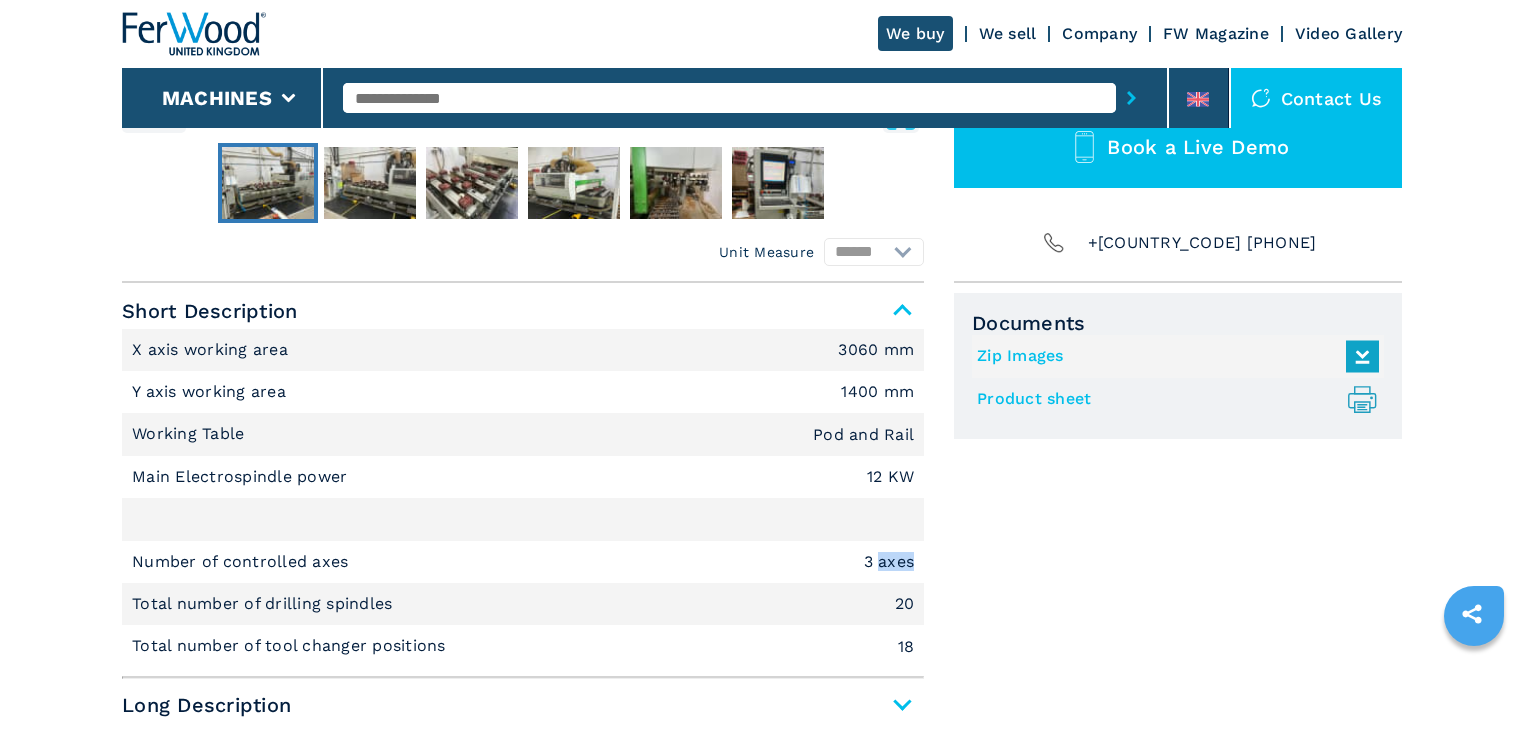 click on "3 axes" at bounding box center [889, 562] 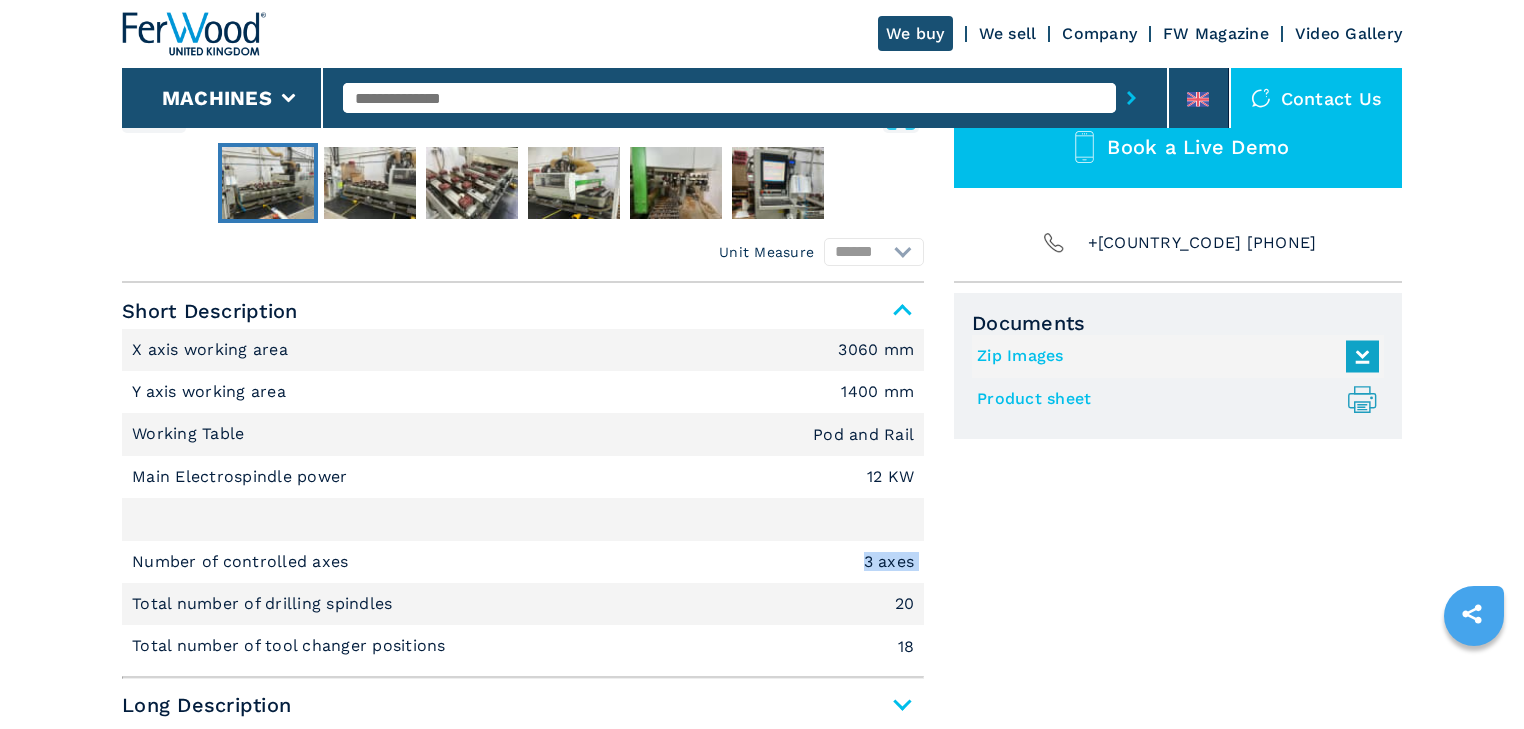 click on "3 axes" at bounding box center [889, 562] 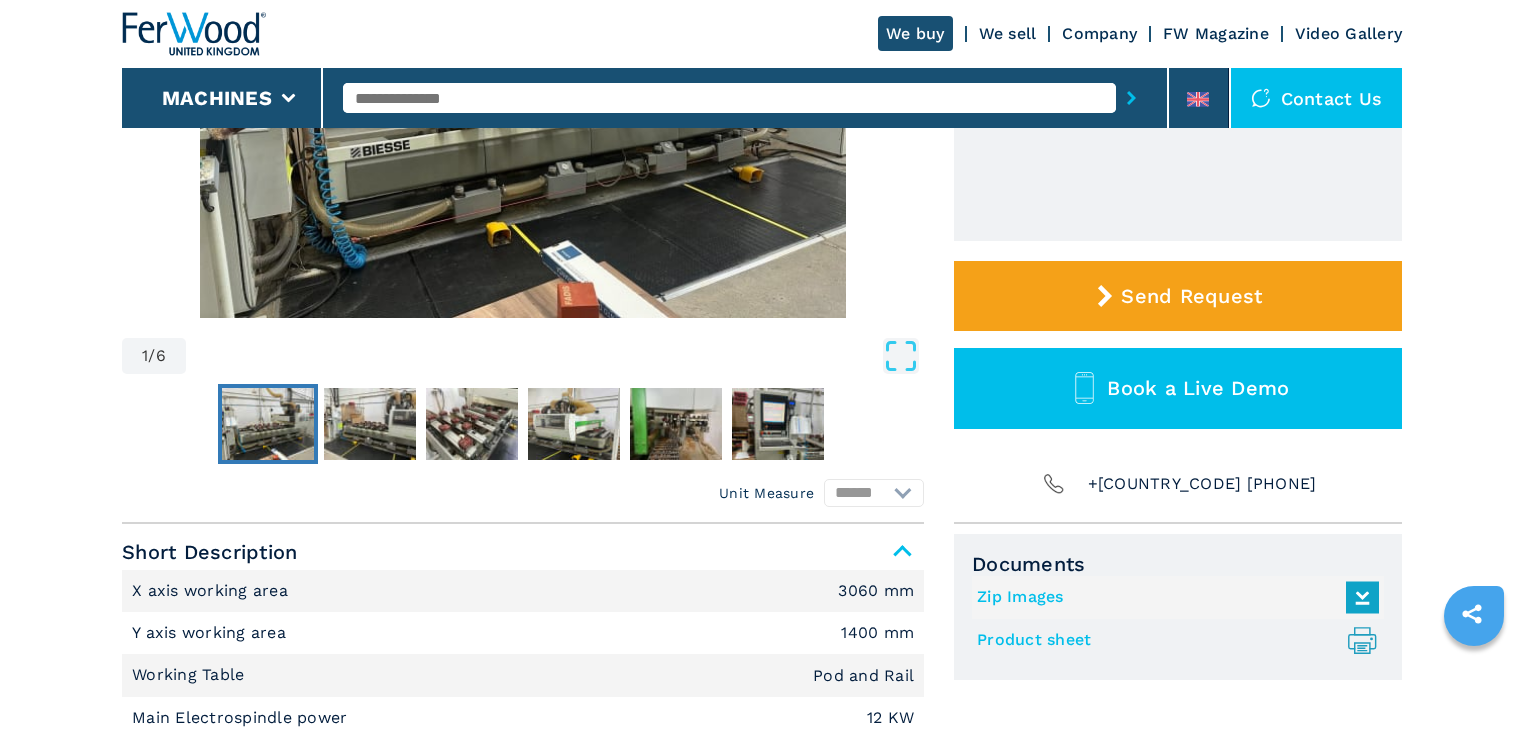 scroll, scrollTop: 160, scrollLeft: 0, axis: vertical 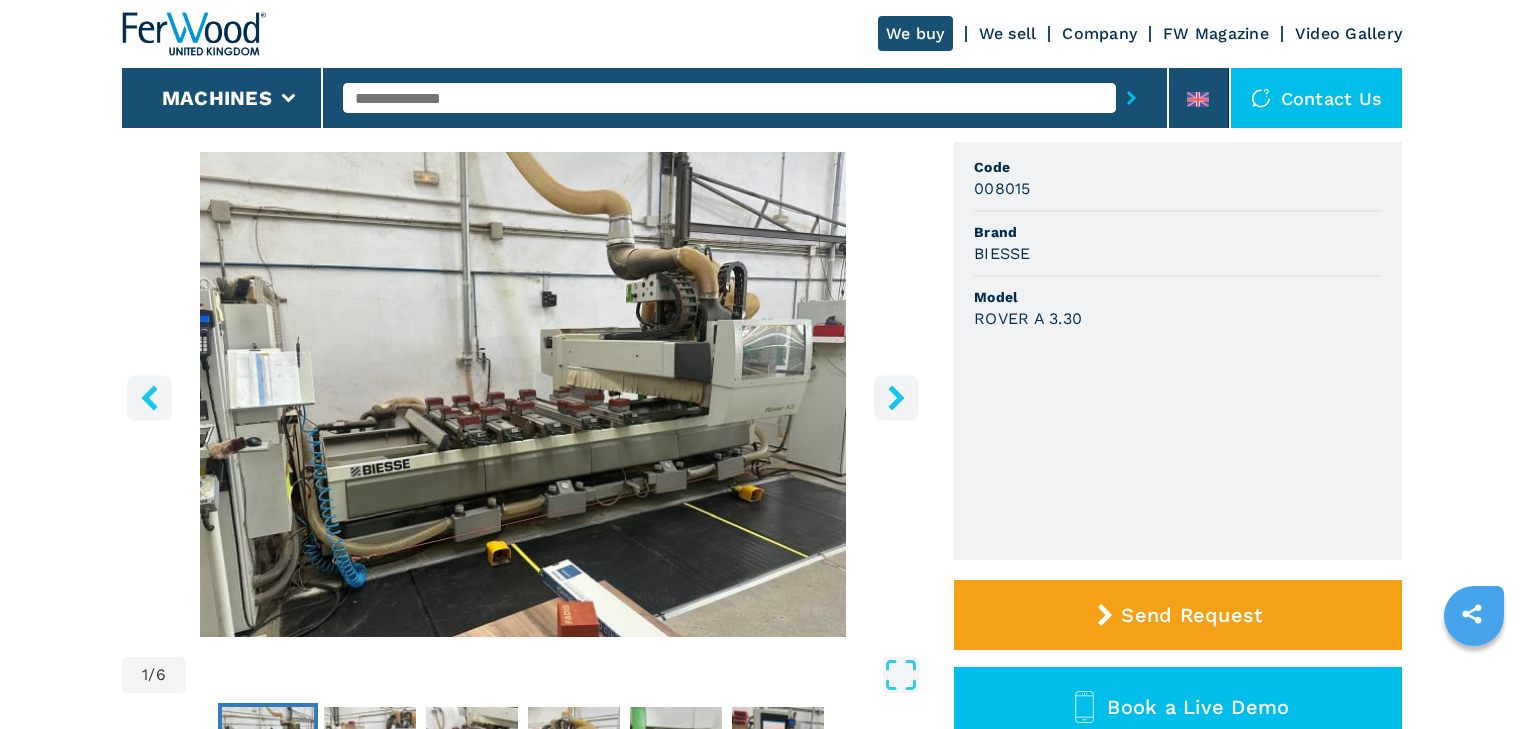 click at bounding box center [896, 397] 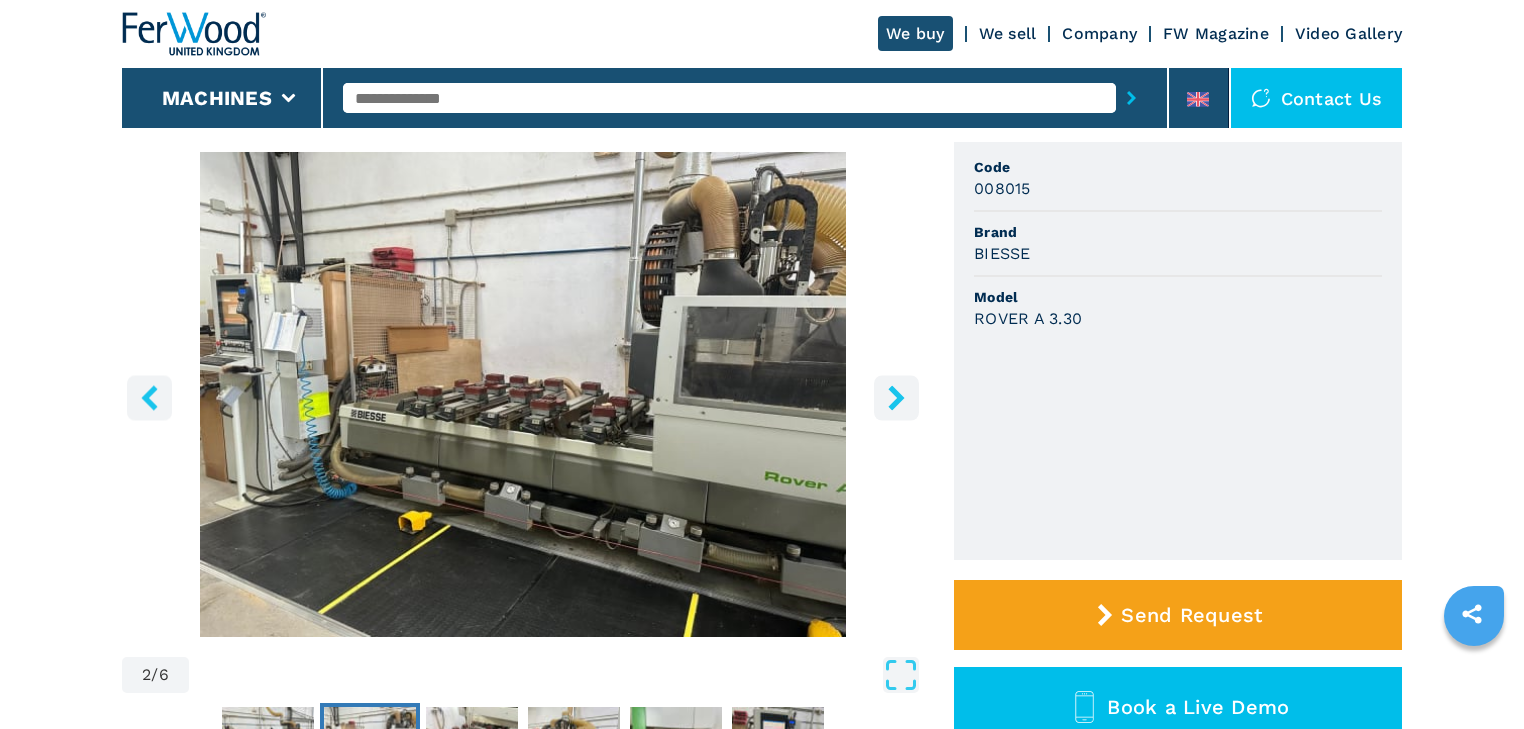 click at bounding box center [896, 397] 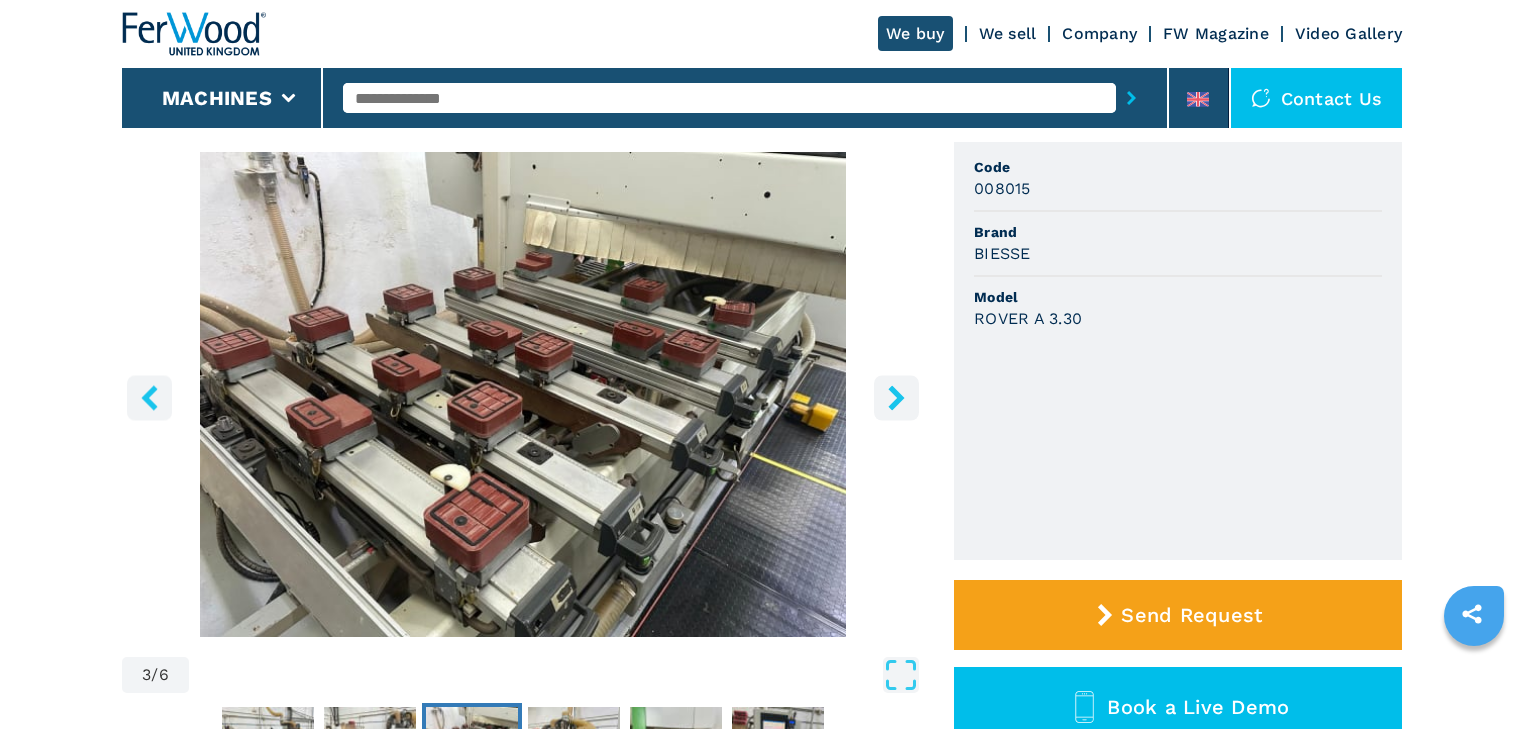 click at bounding box center (896, 397) 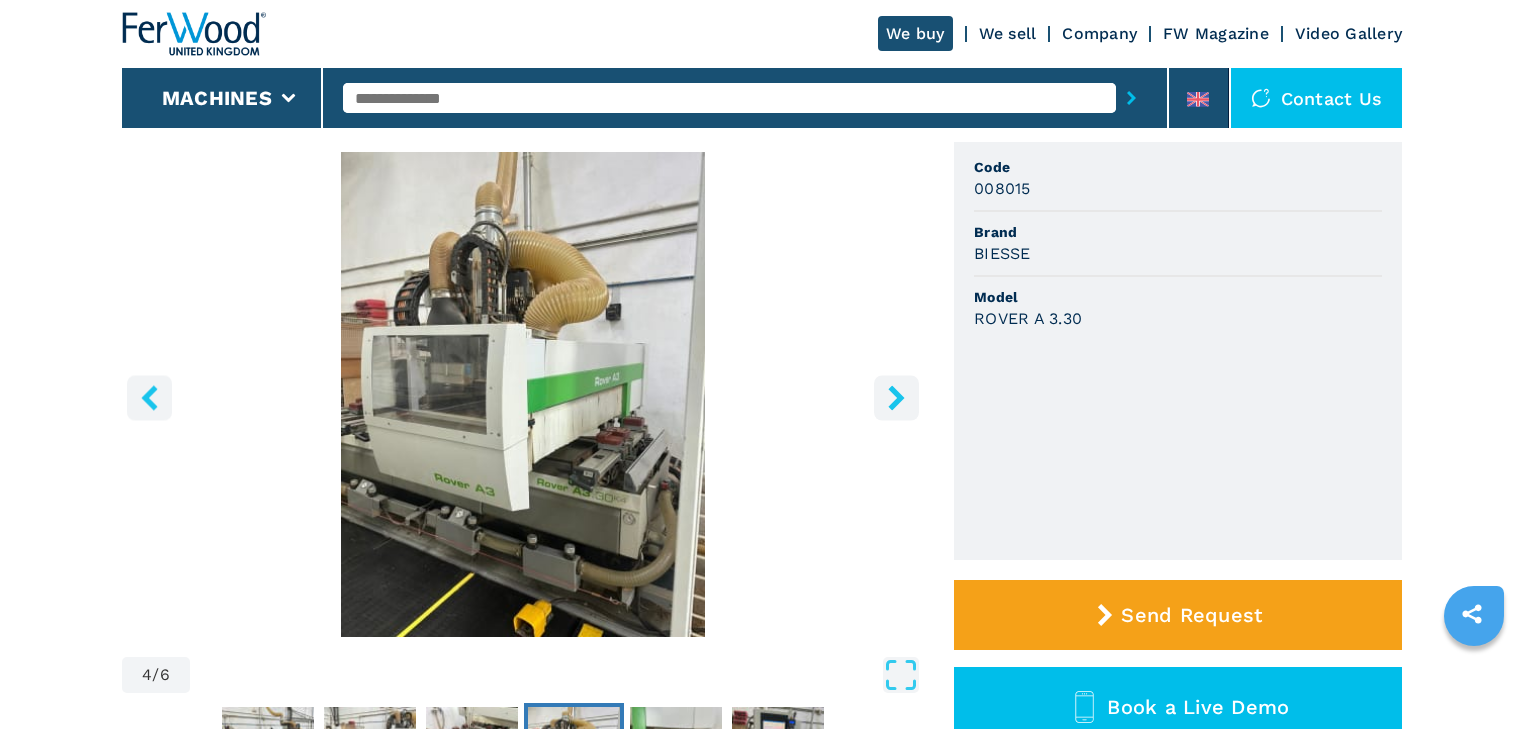 click at bounding box center (896, 397) 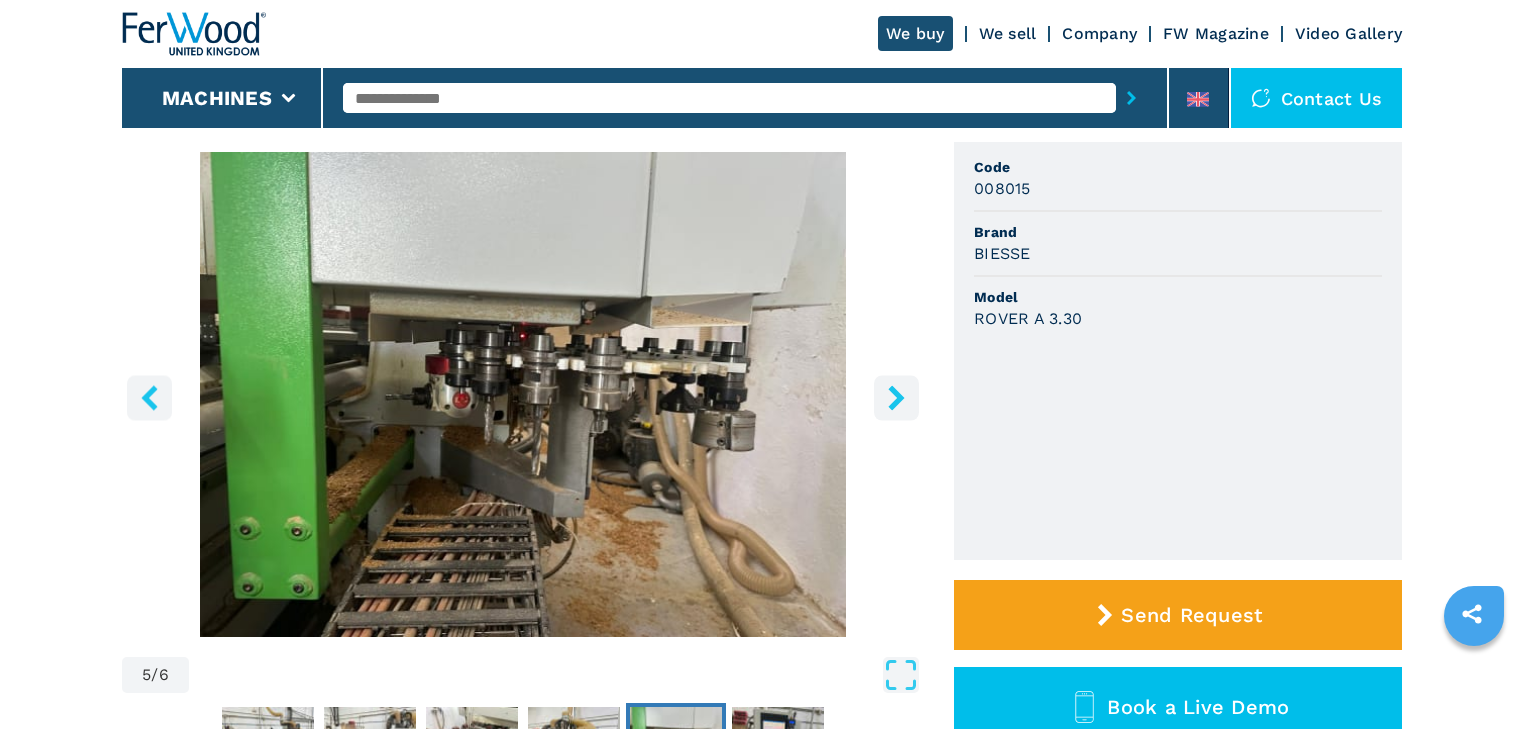 click at bounding box center (896, 397) 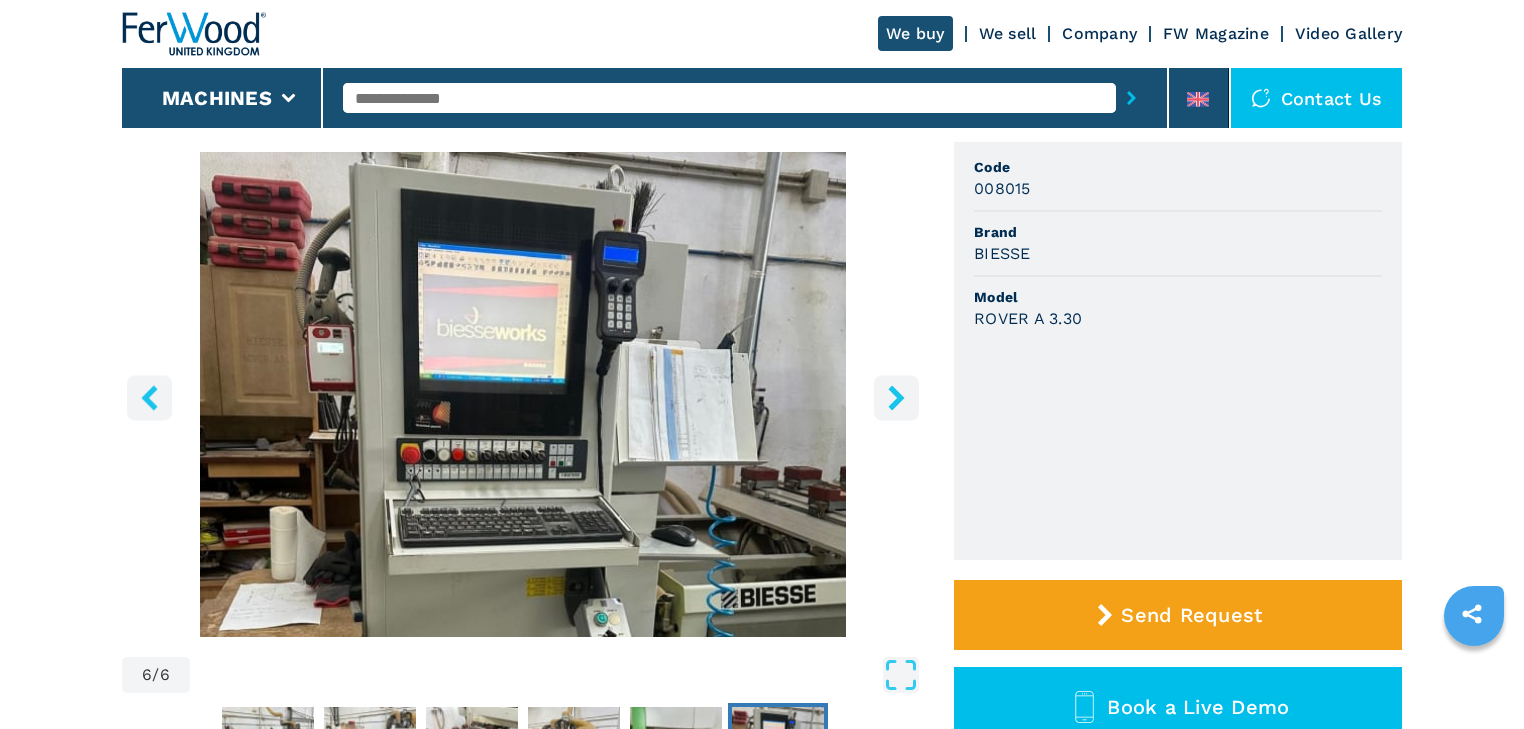 click 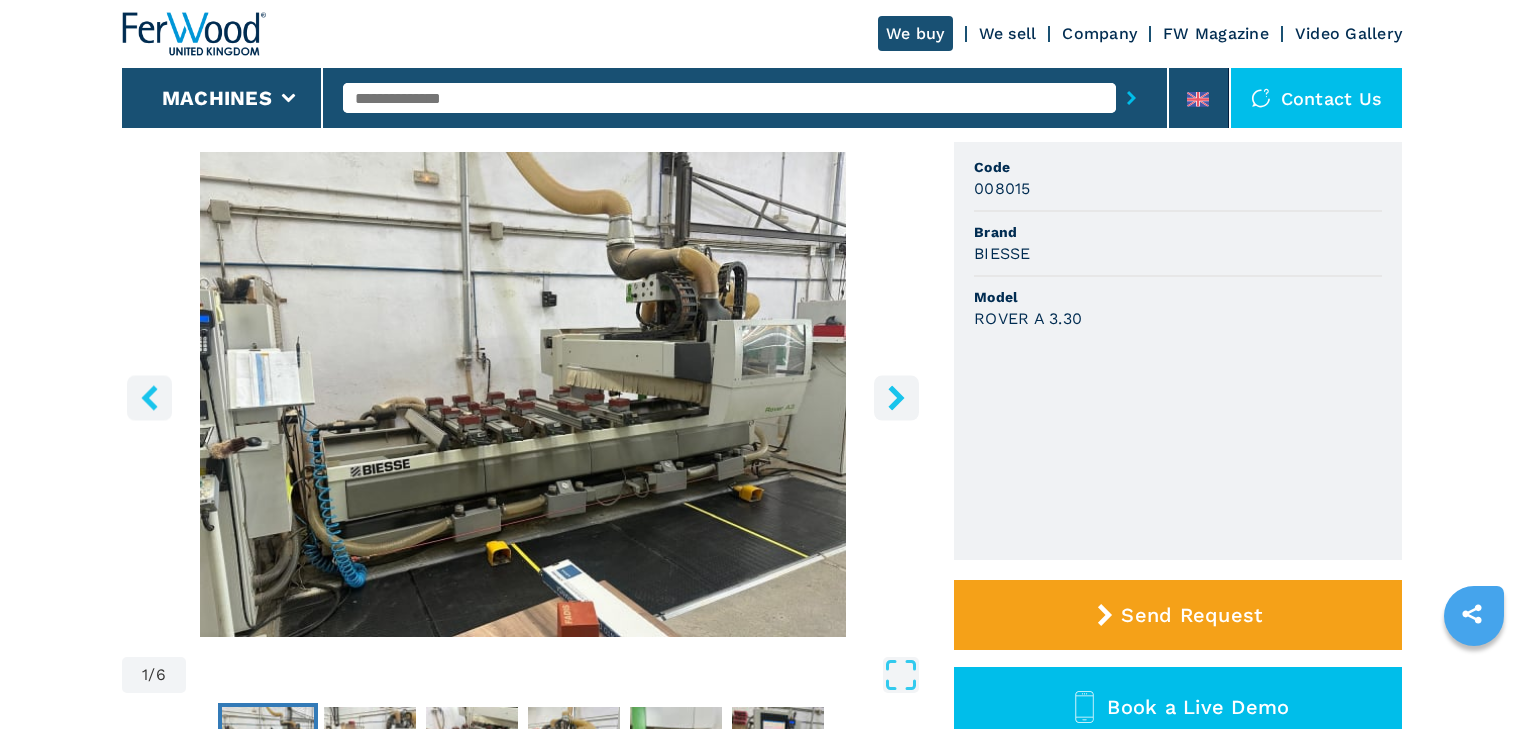 click 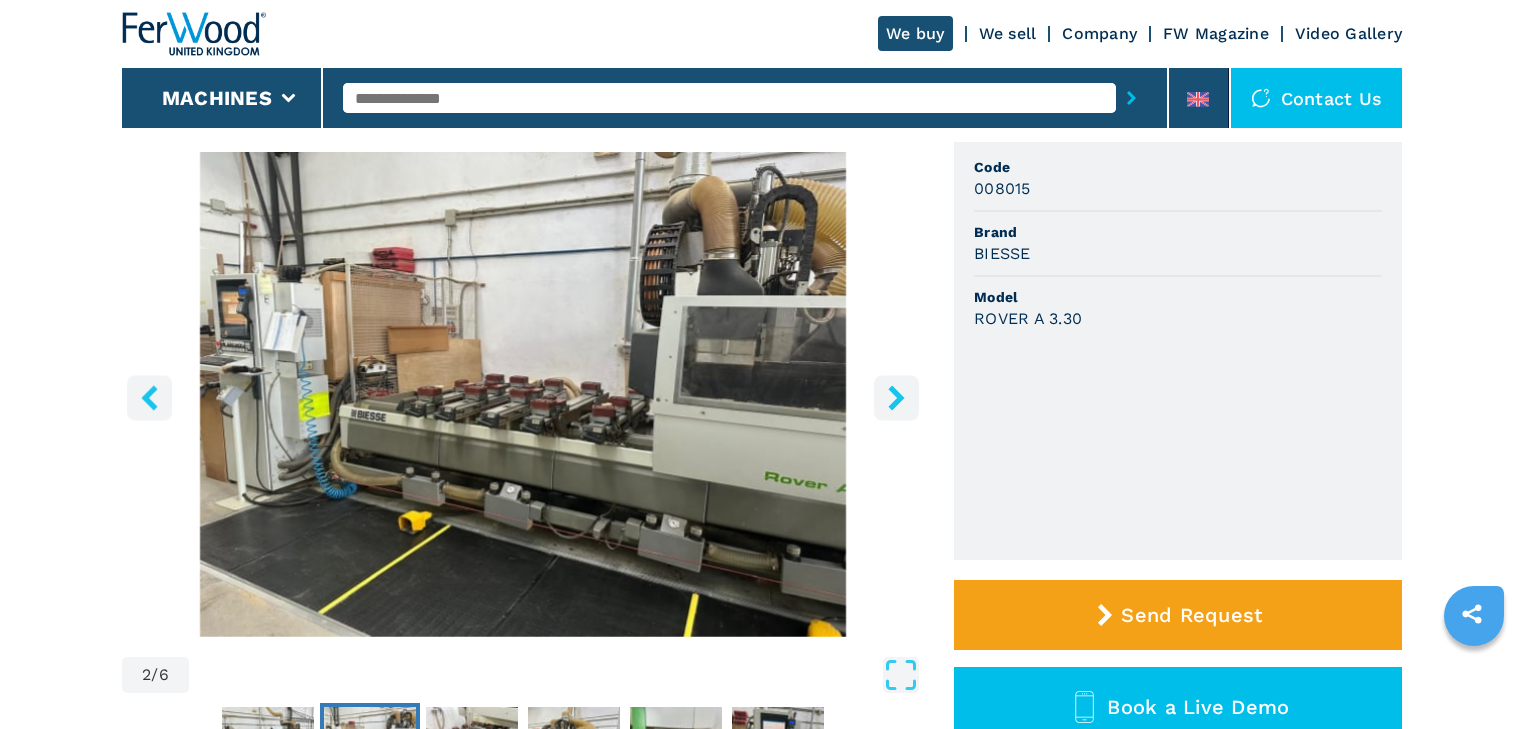 click 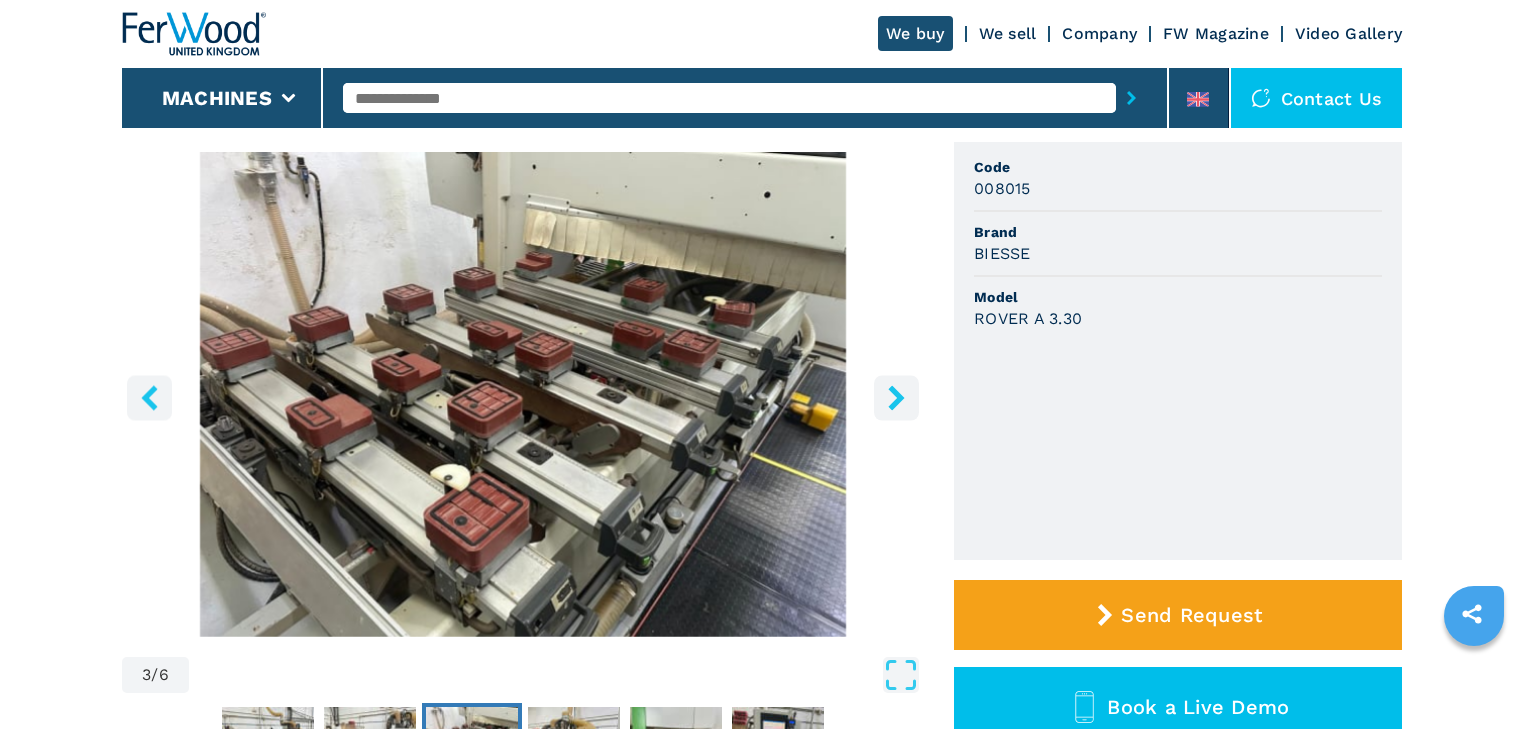 click 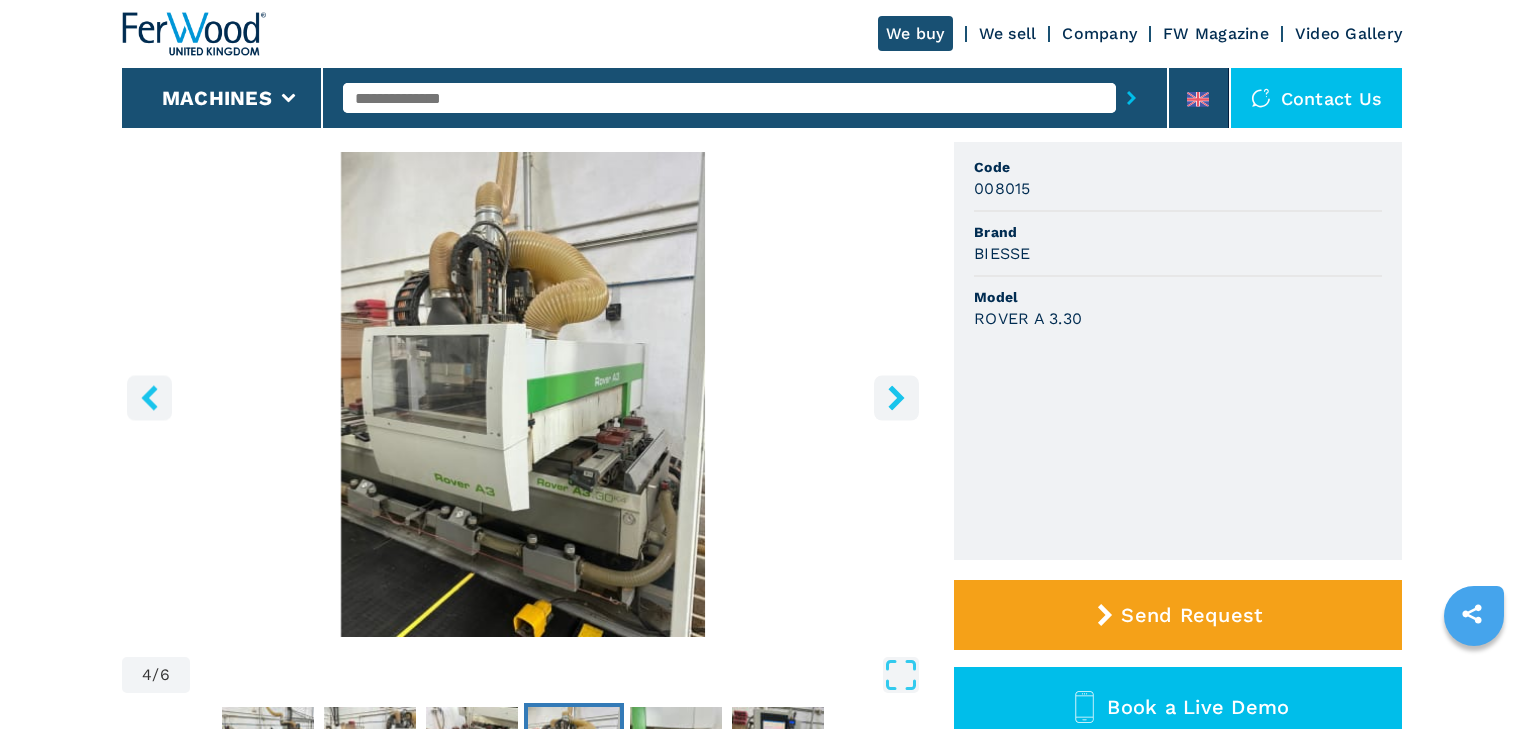 click 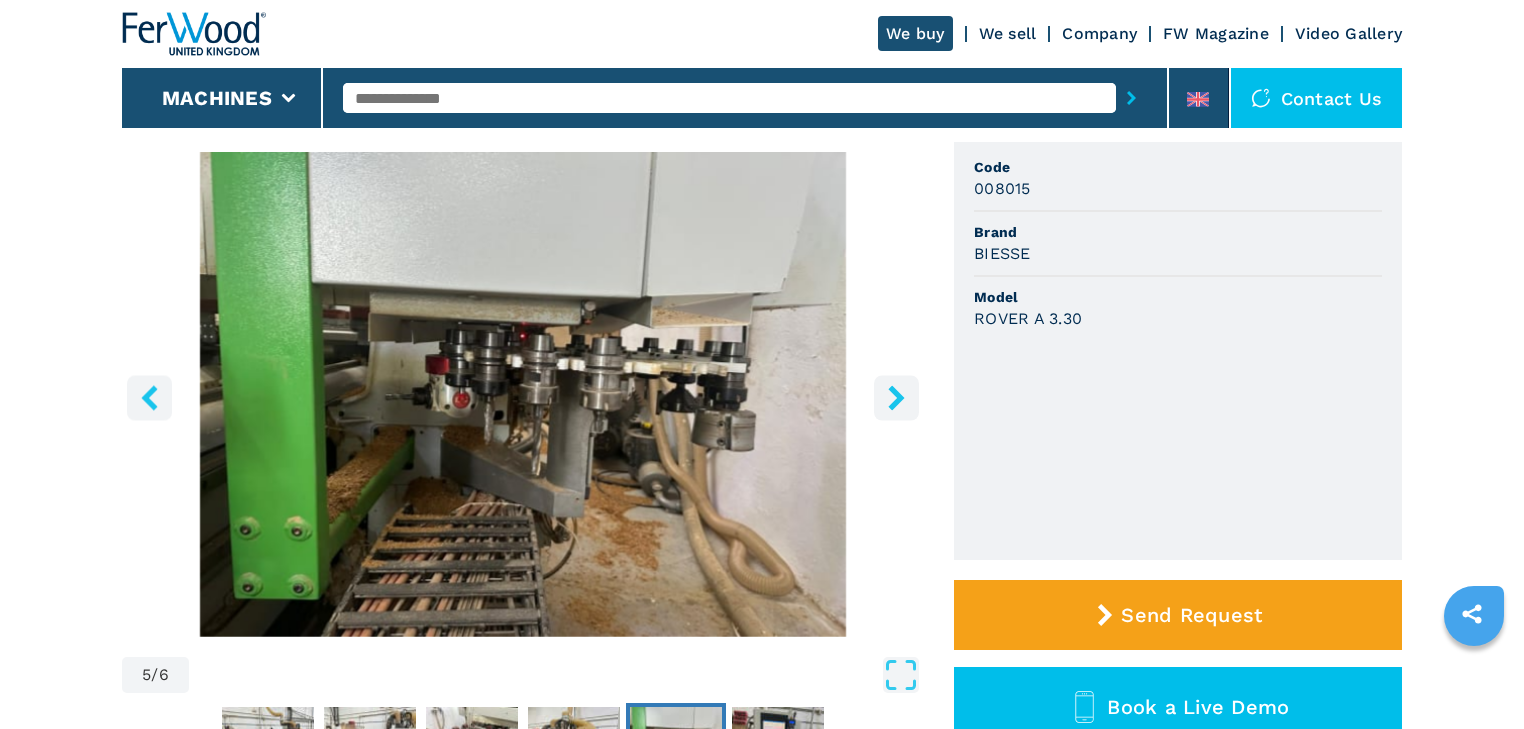 click 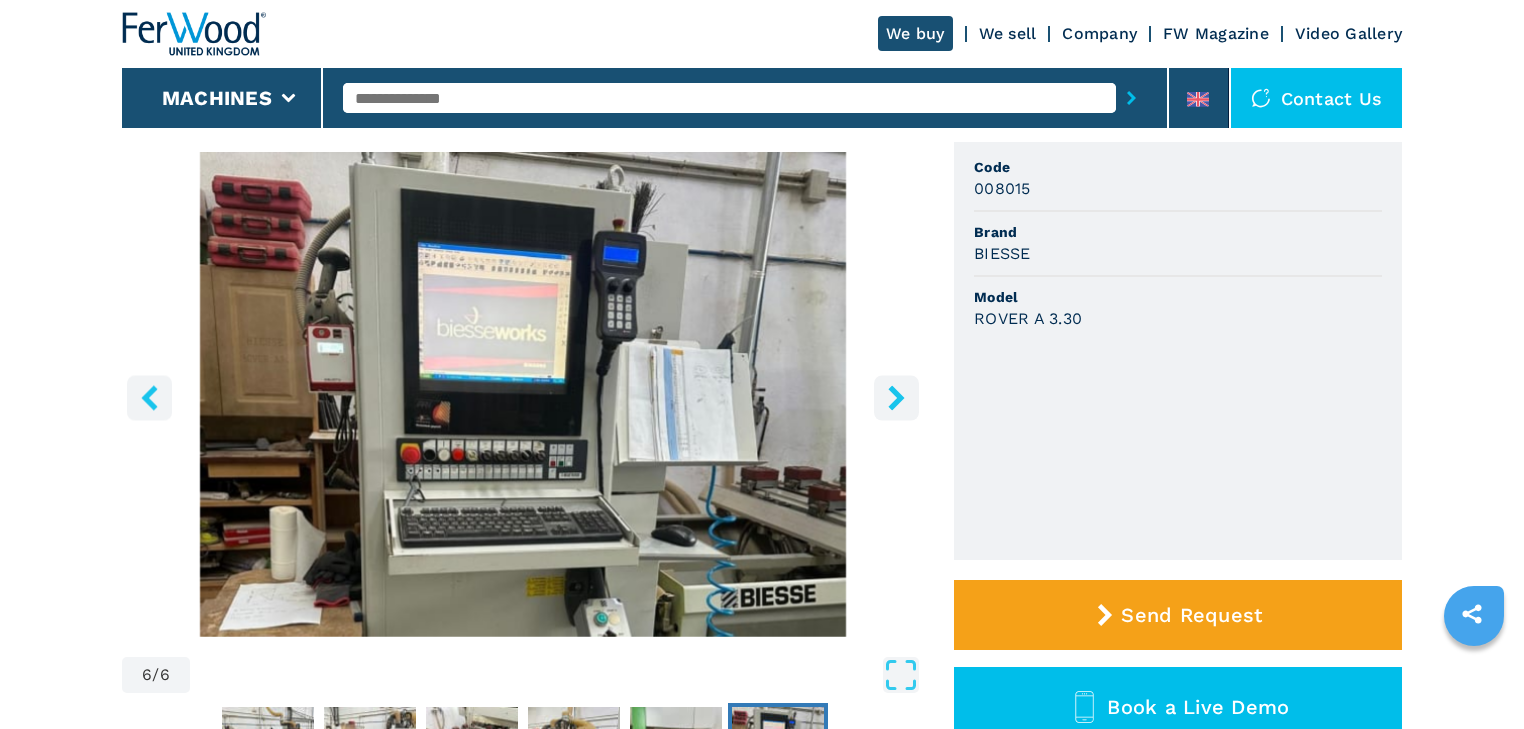 click 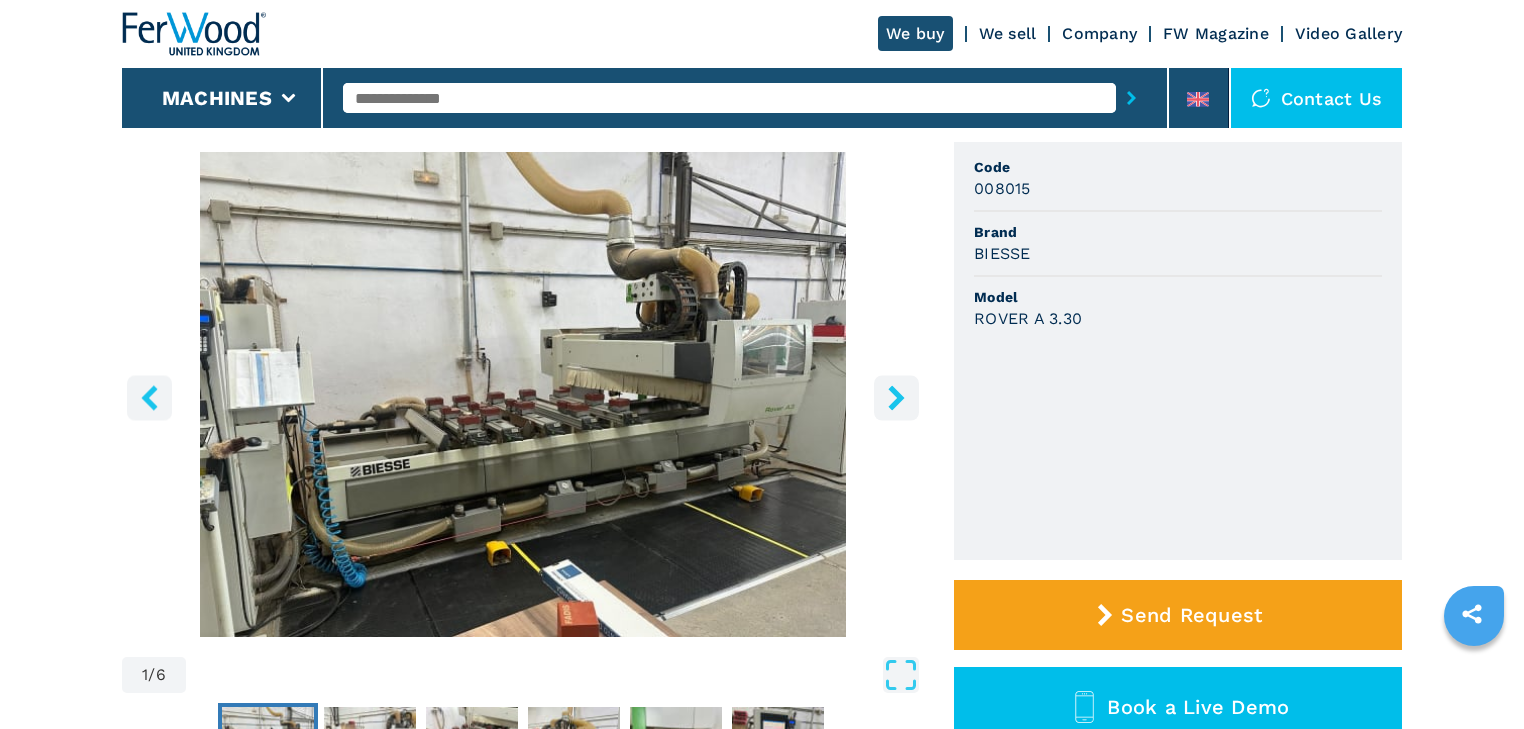 click 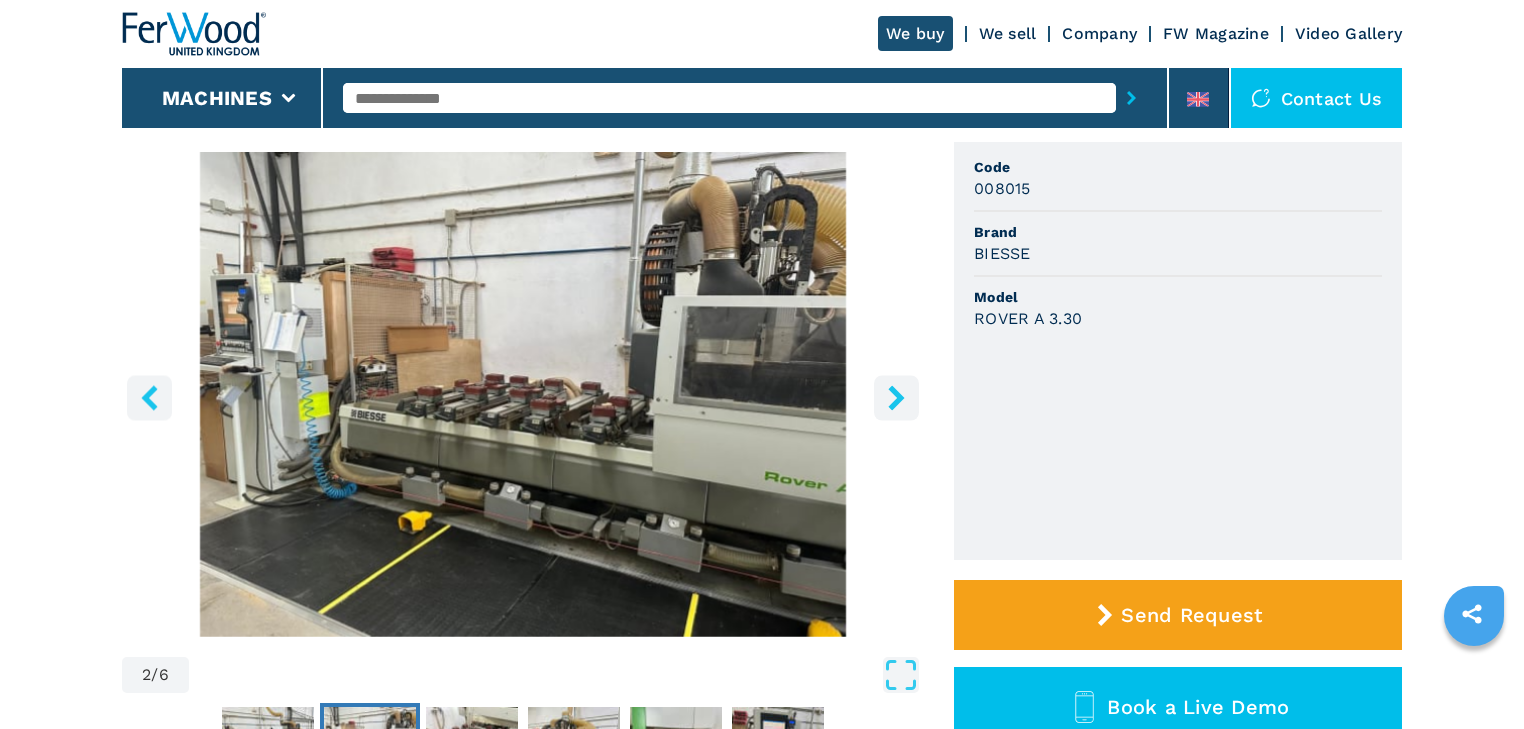 click at bounding box center (896, 397) 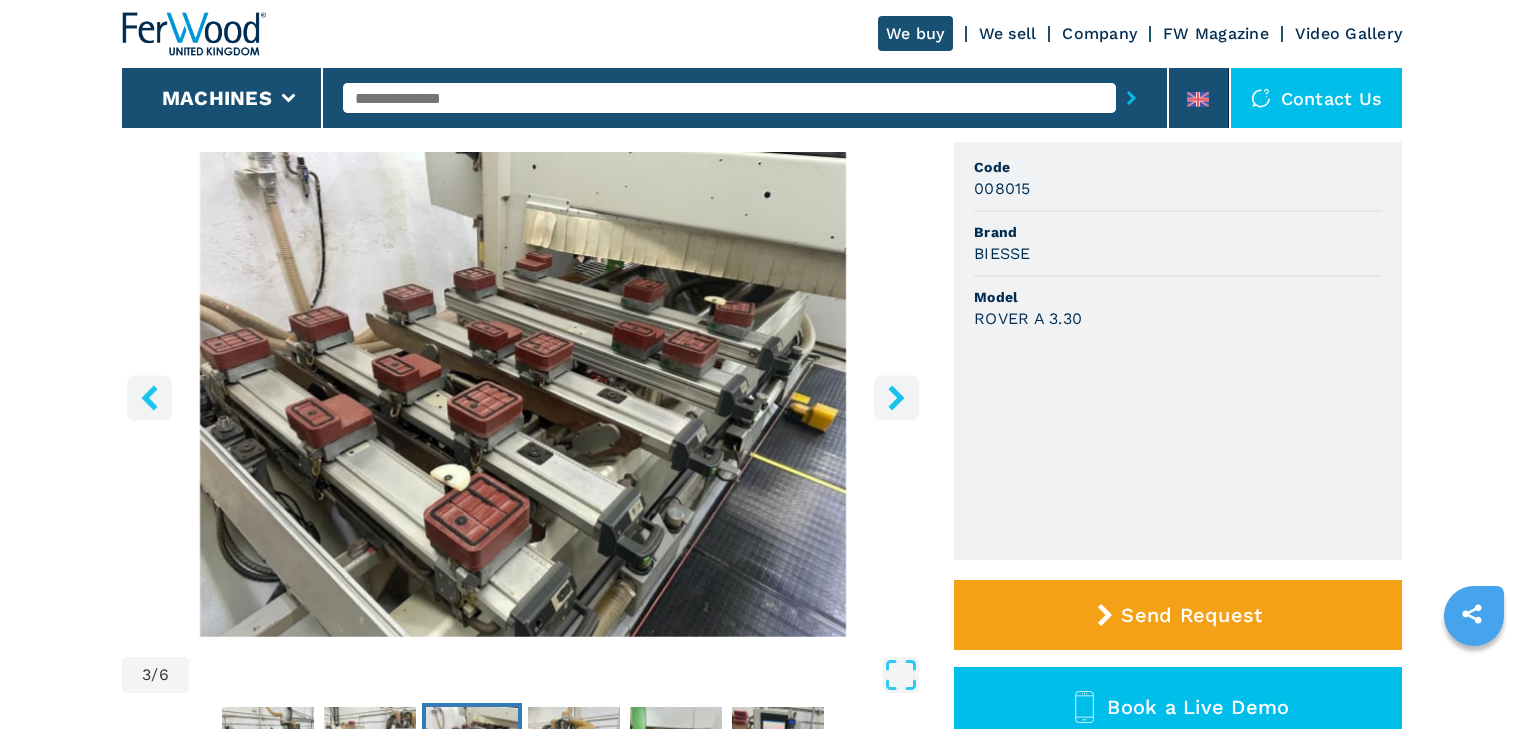 click at bounding box center [896, 397] 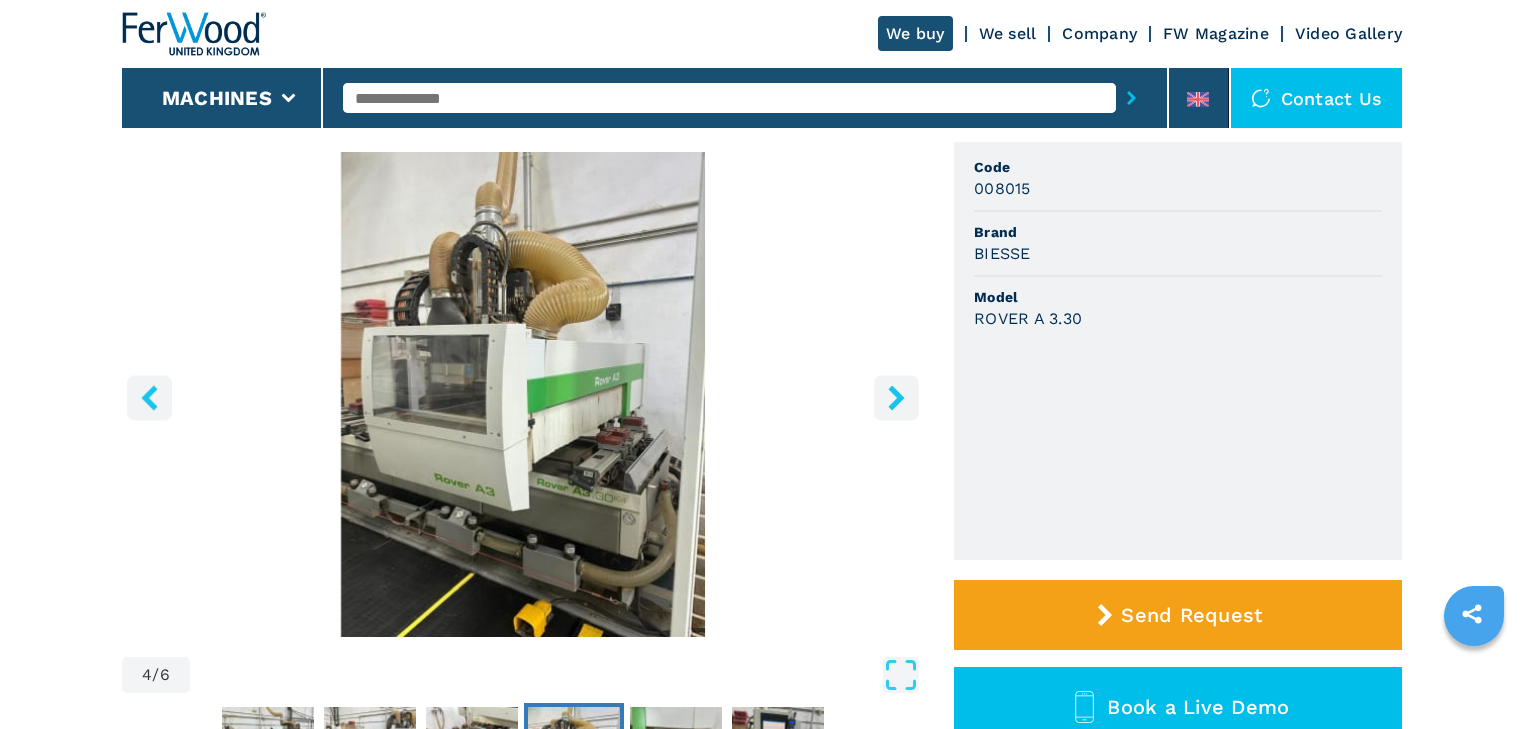 click at bounding box center [896, 397] 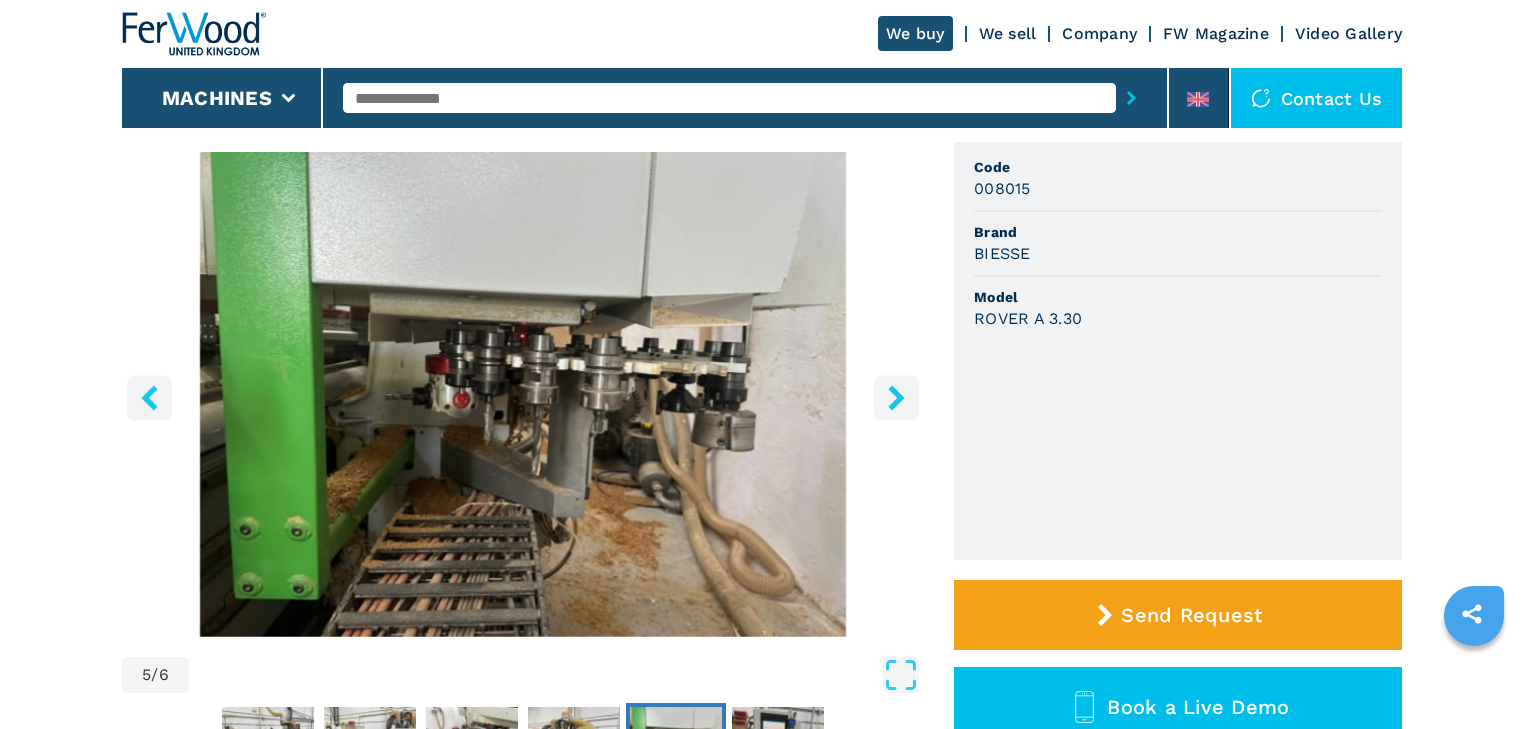 click at bounding box center (896, 397) 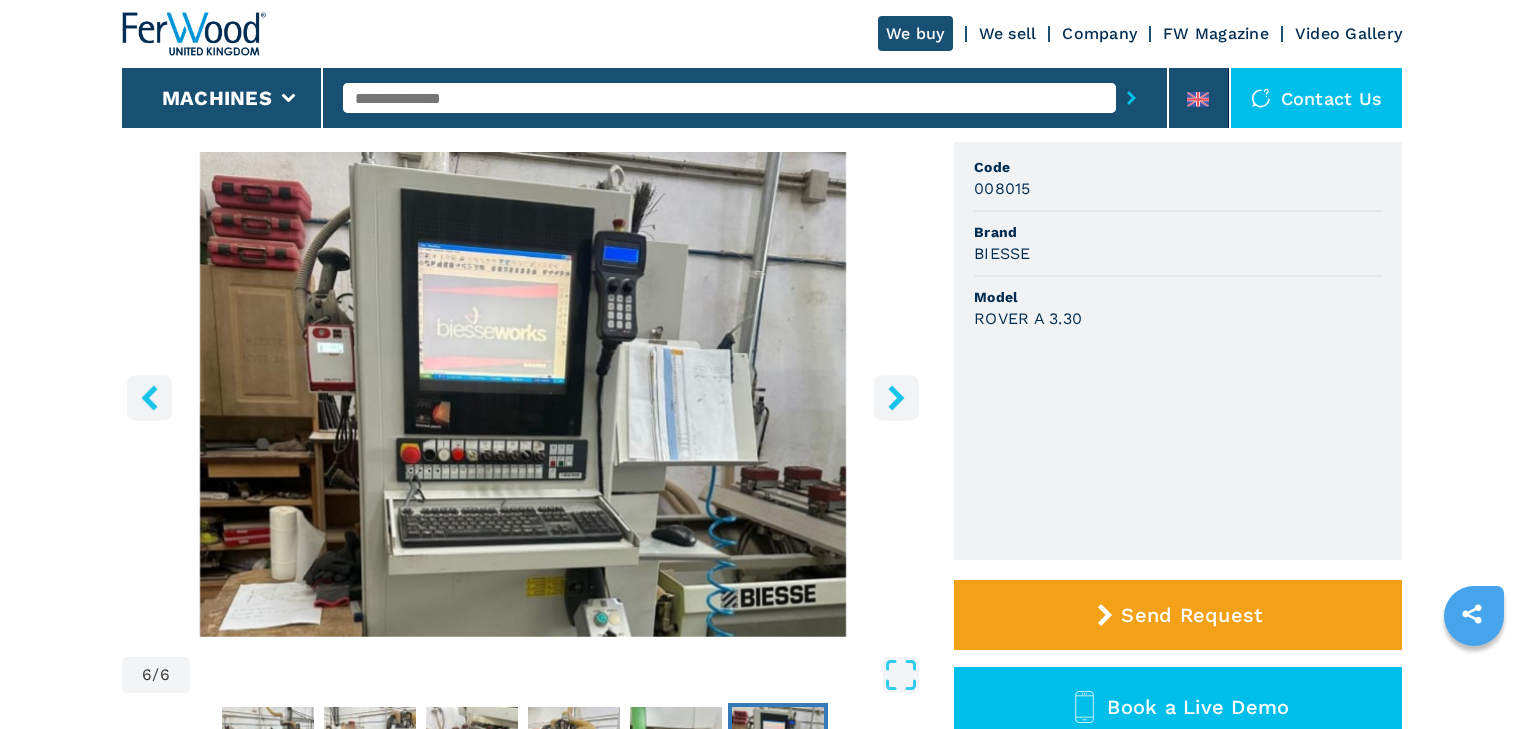 click at bounding box center (896, 397) 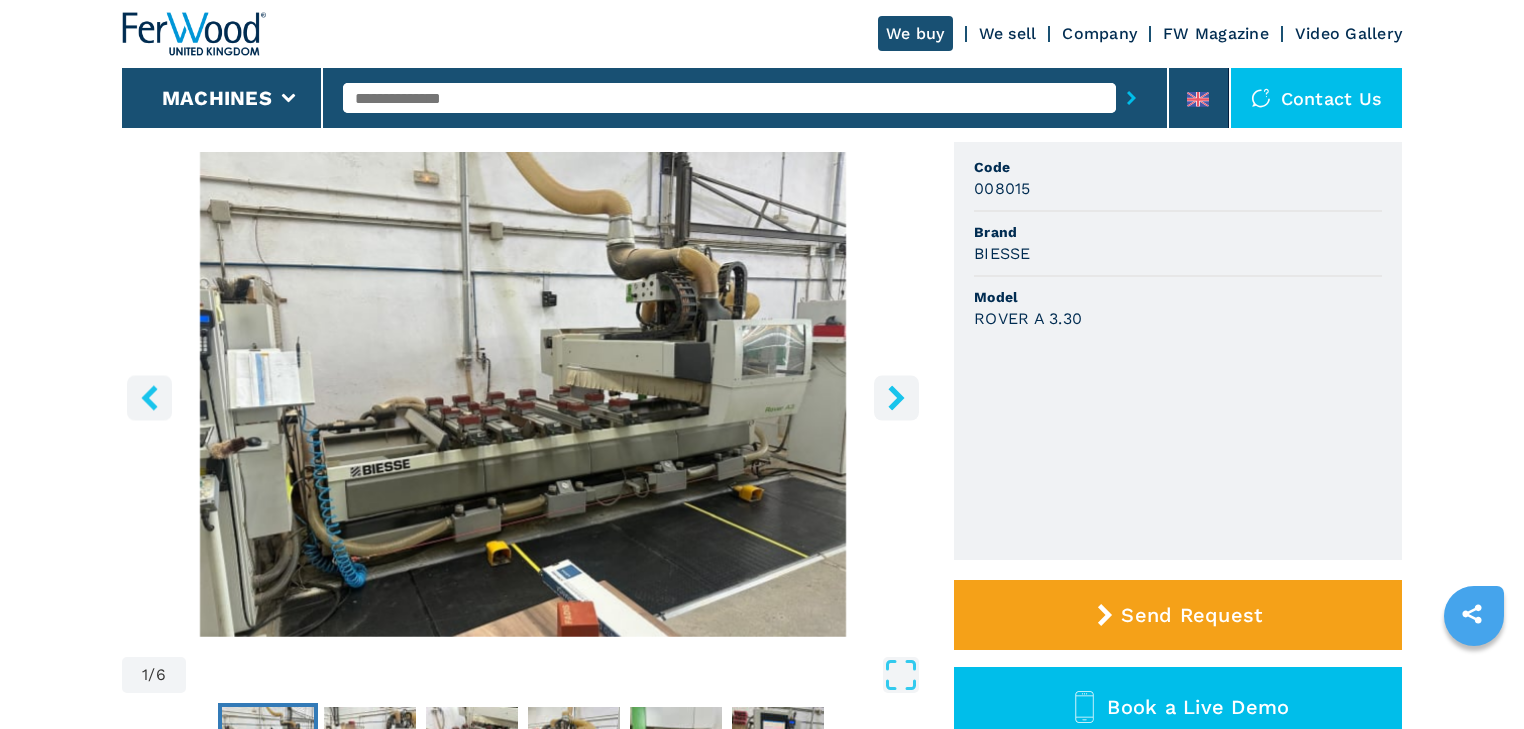 click 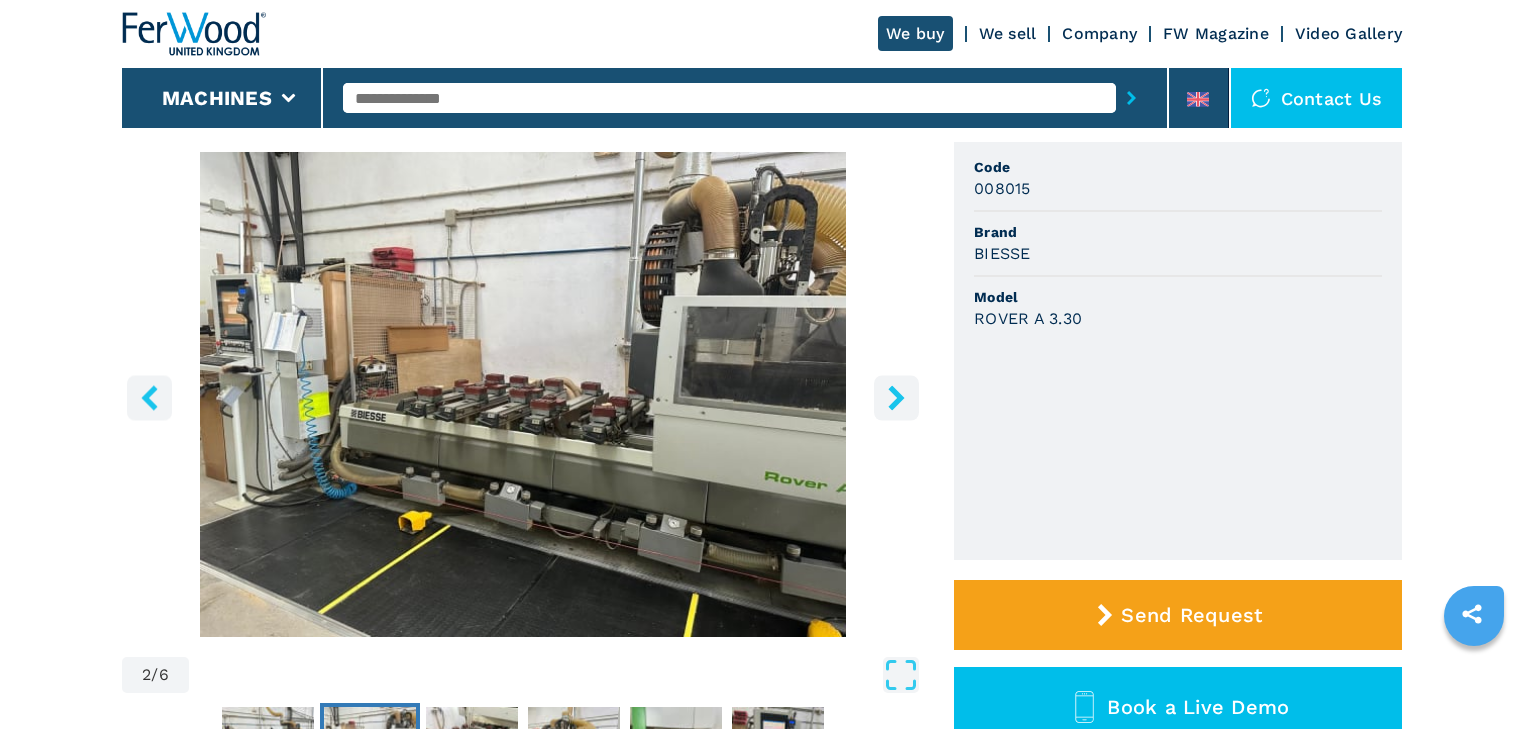 click 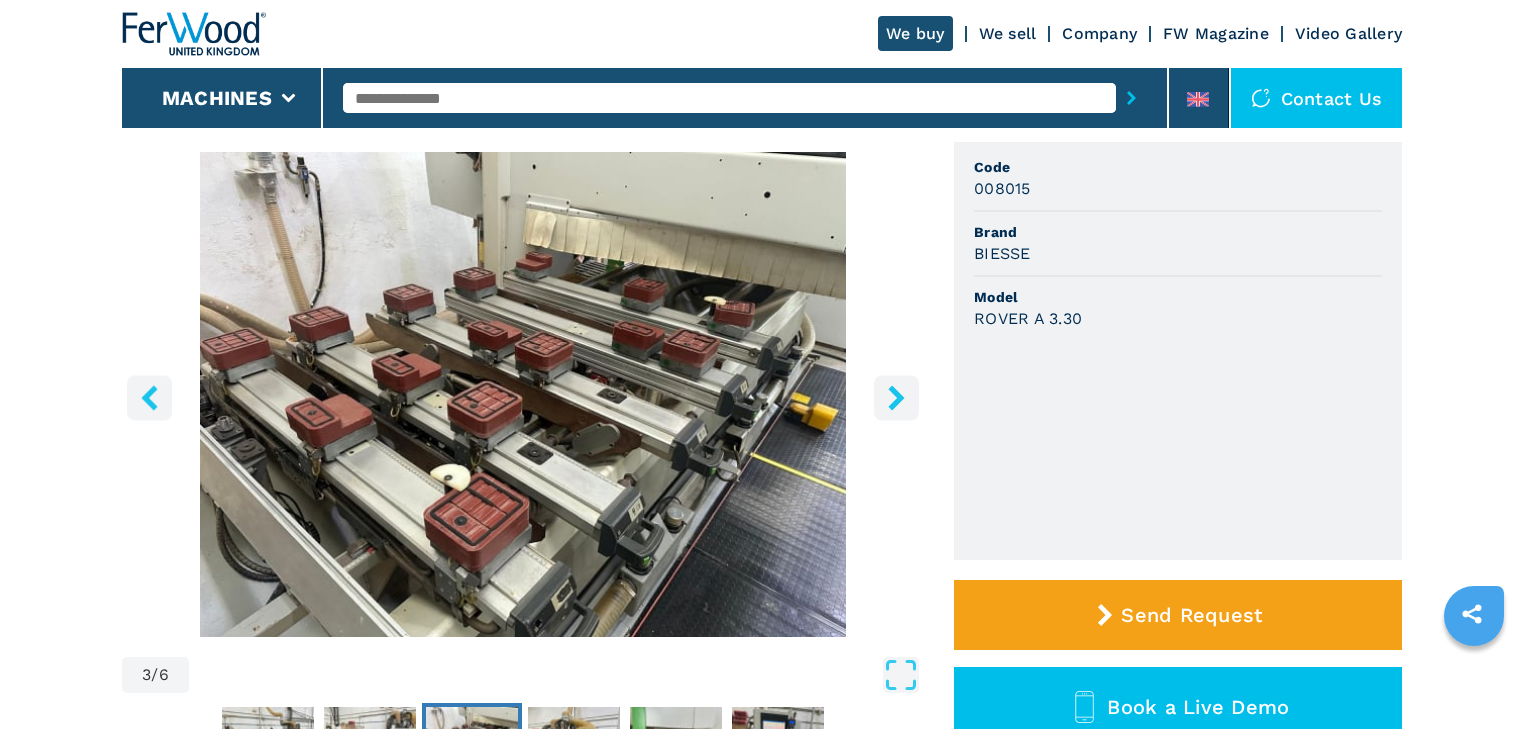 click 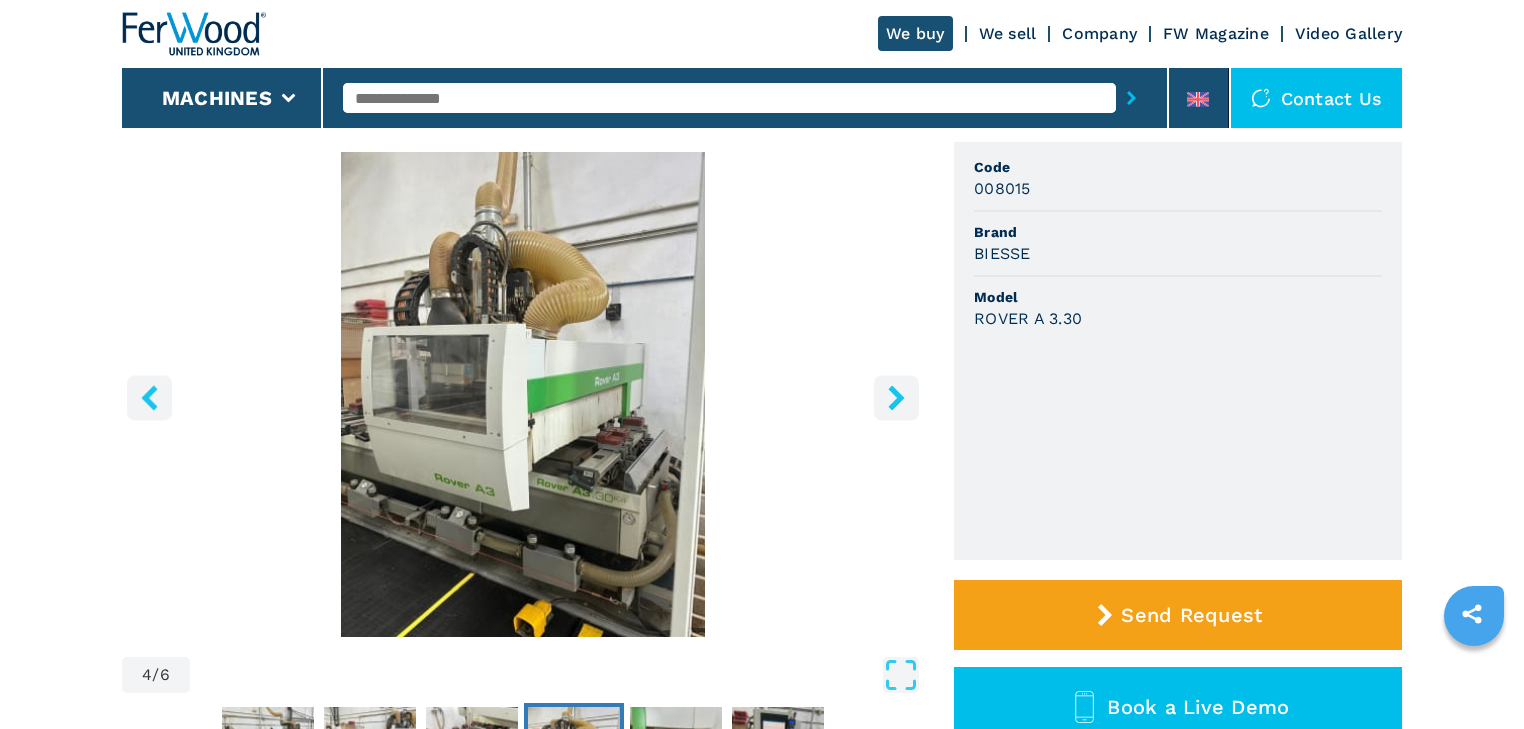 click 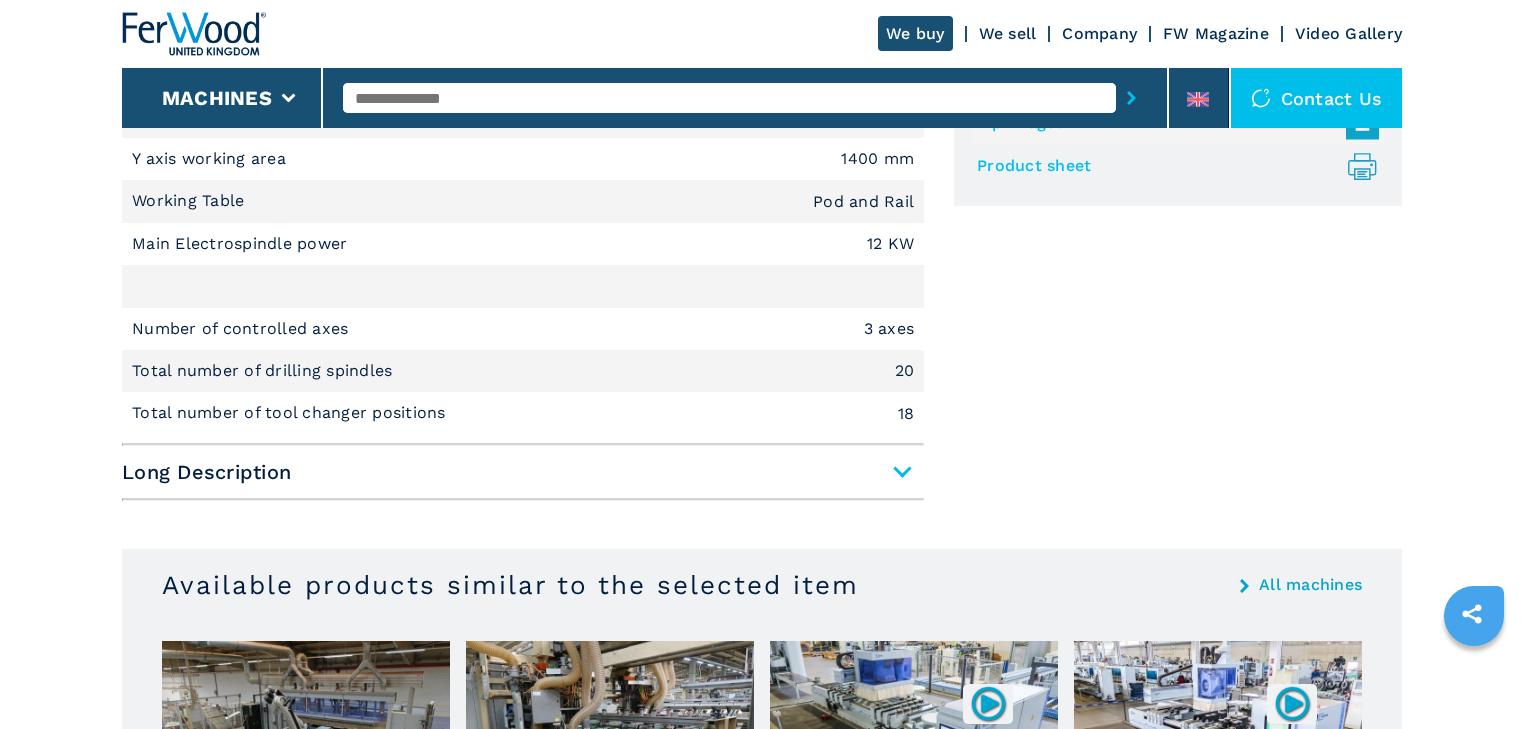 scroll, scrollTop: 880, scrollLeft: 0, axis: vertical 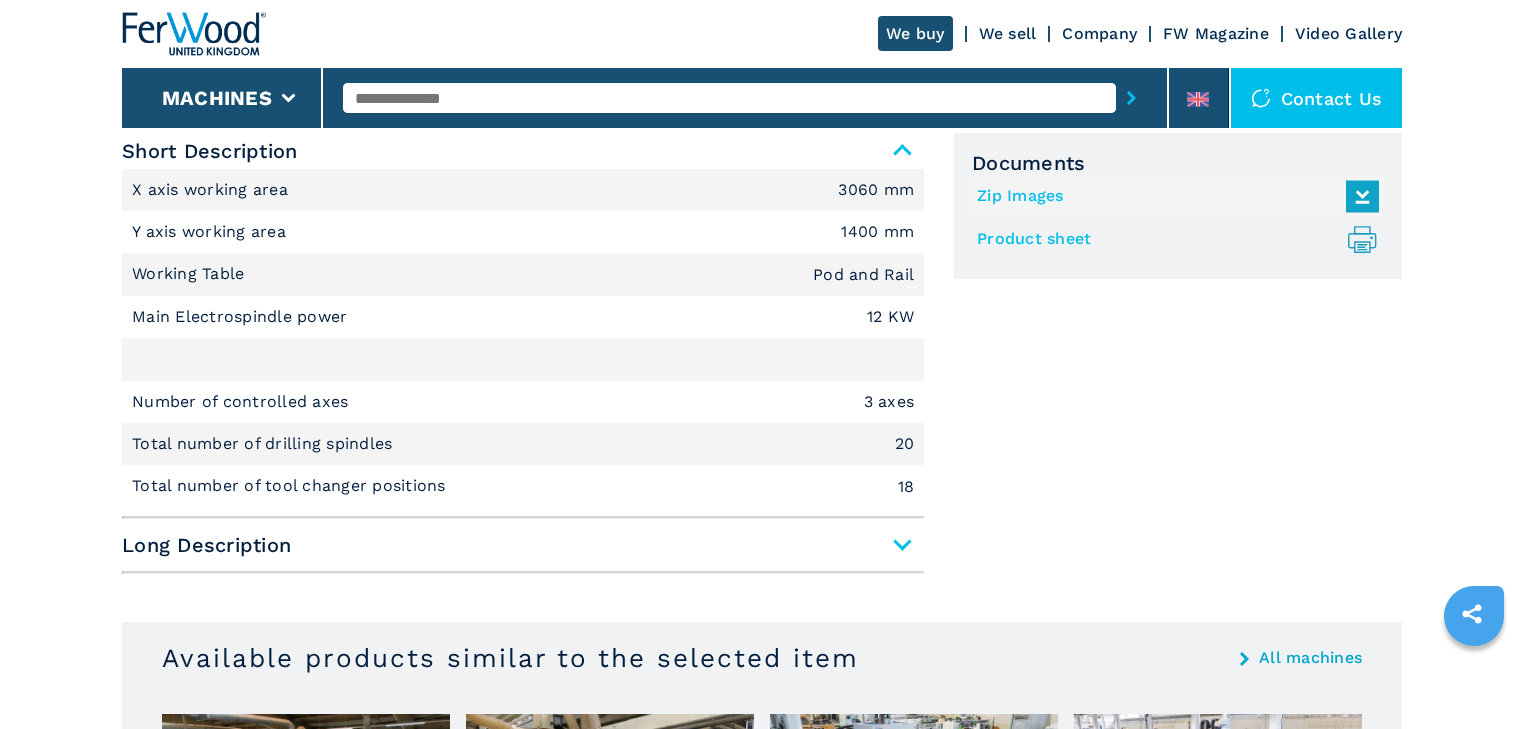 click on "Long Description" at bounding box center (523, 545) 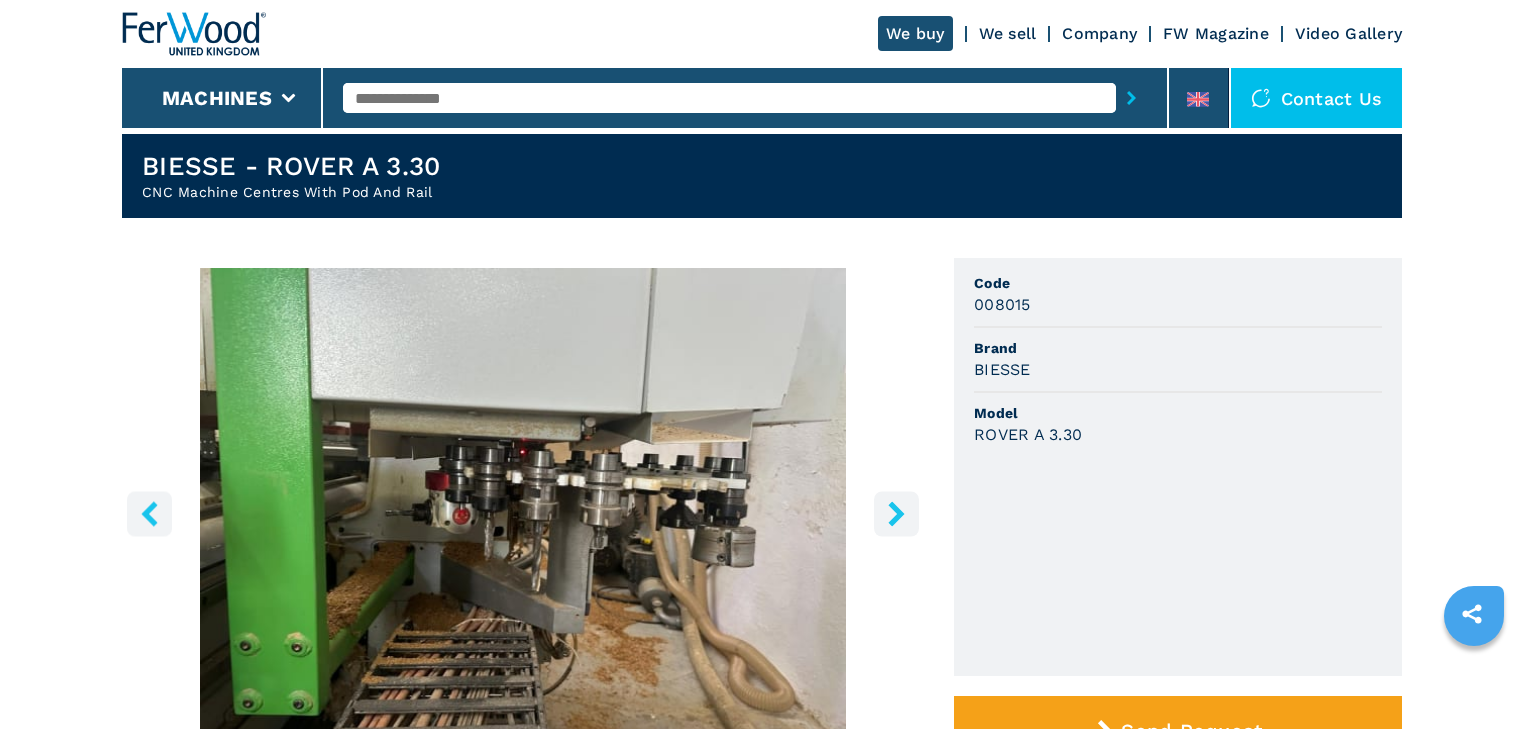 scroll, scrollTop: 0, scrollLeft: 0, axis: both 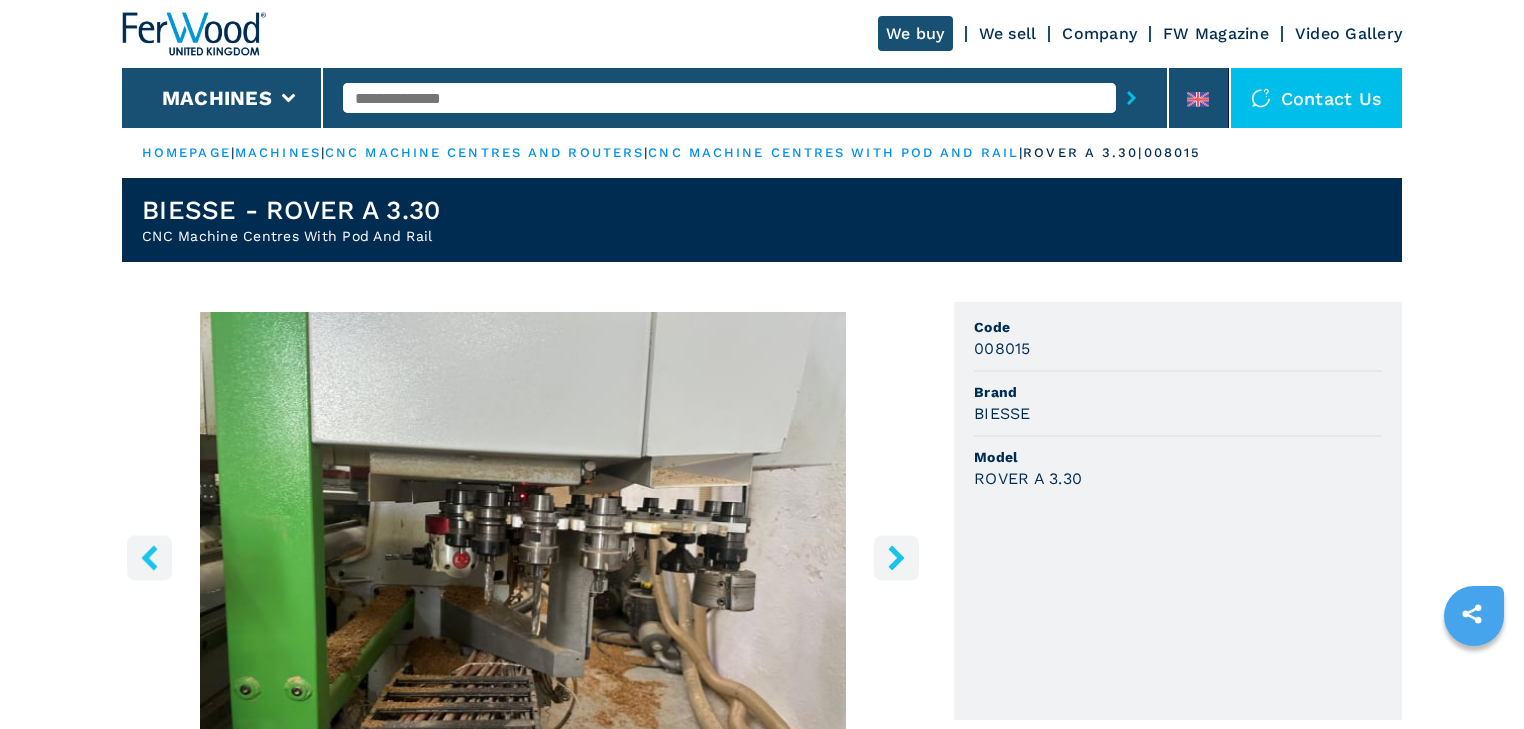 click at bounding box center (729, 98) 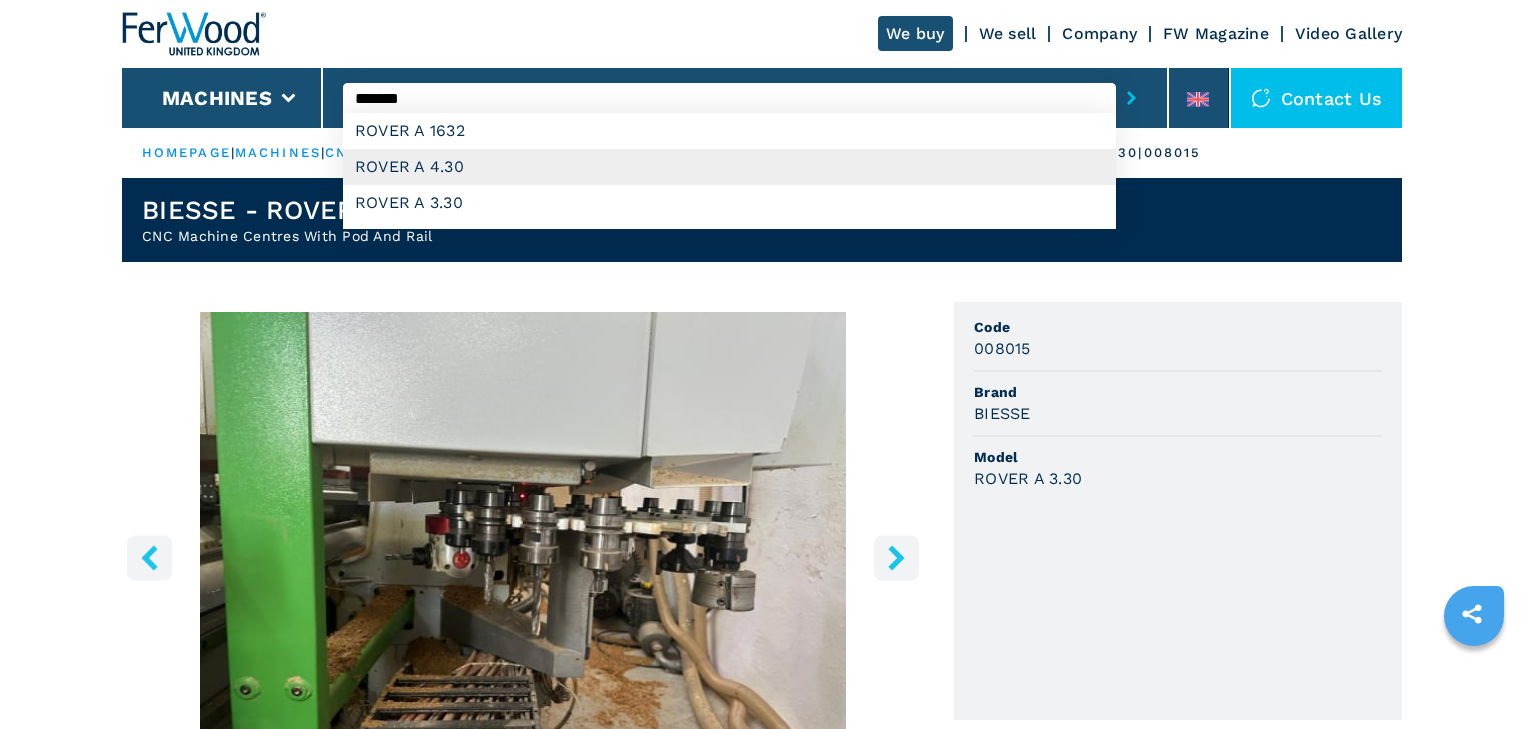 click on "ROVER A 4.30" at bounding box center (729, 167) 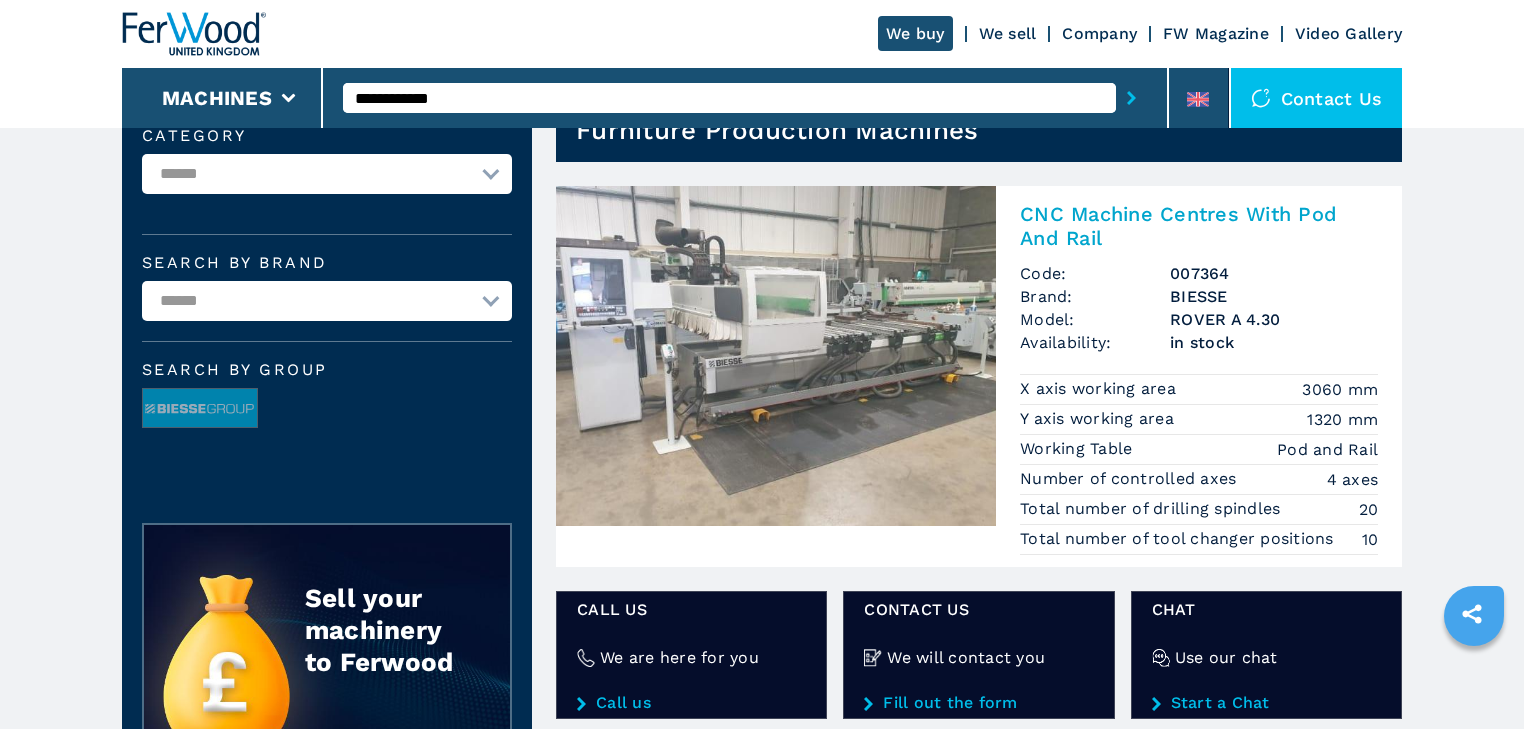 scroll, scrollTop: 0, scrollLeft: 0, axis: both 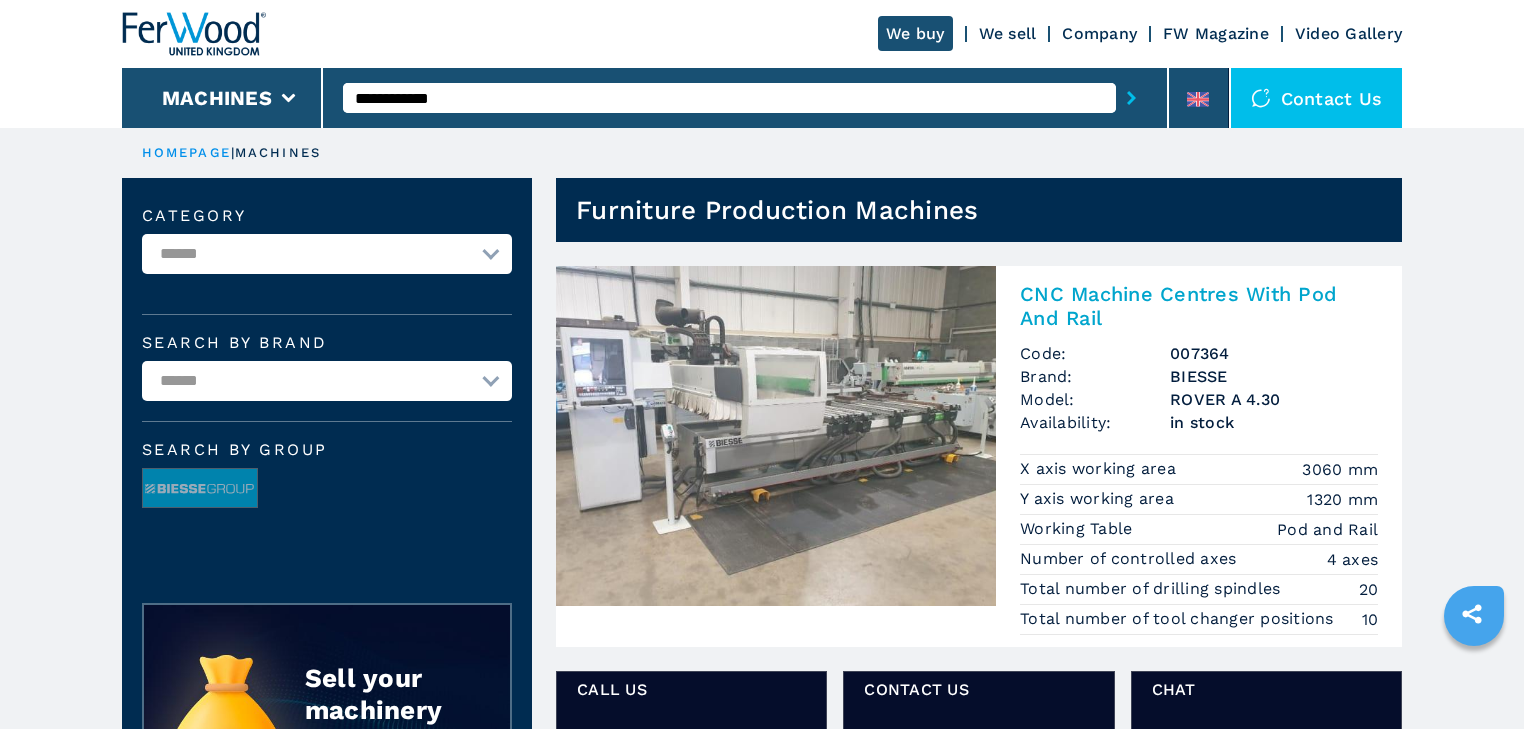 click on "CNC Machine Centres With Pod And Rail" at bounding box center (1199, 306) 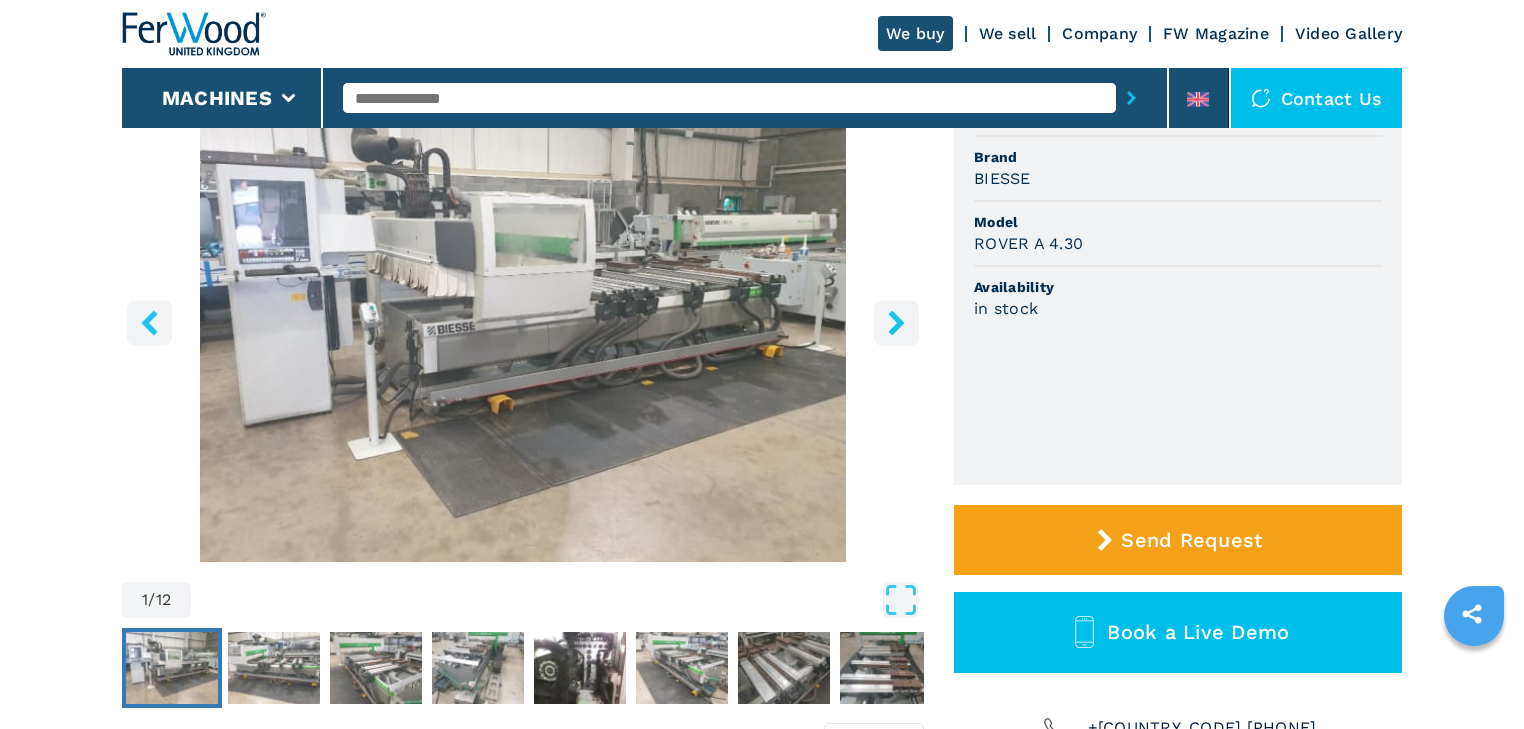 scroll, scrollTop: 240, scrollLeft: 0, axis: vertical 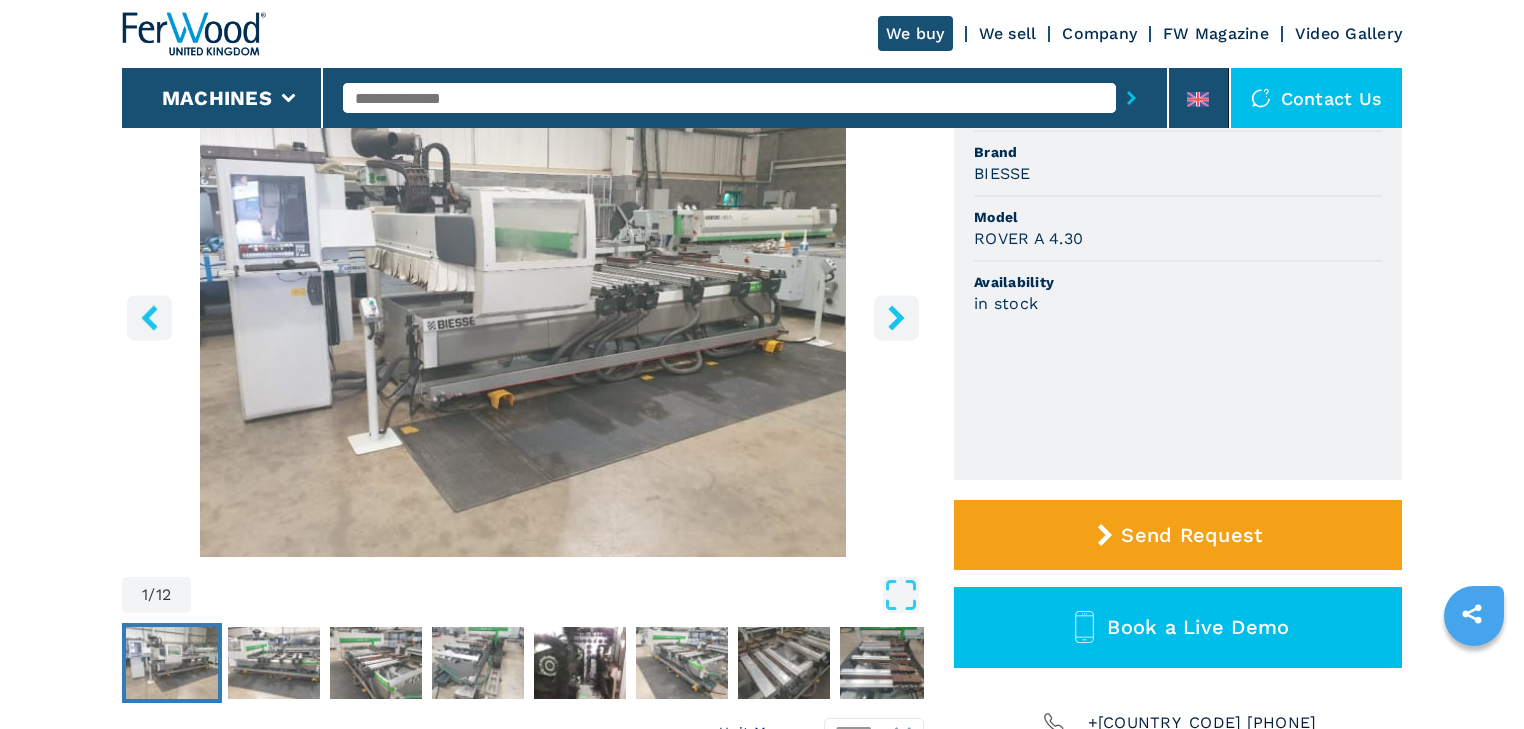 click at bounding box center (896, 317) 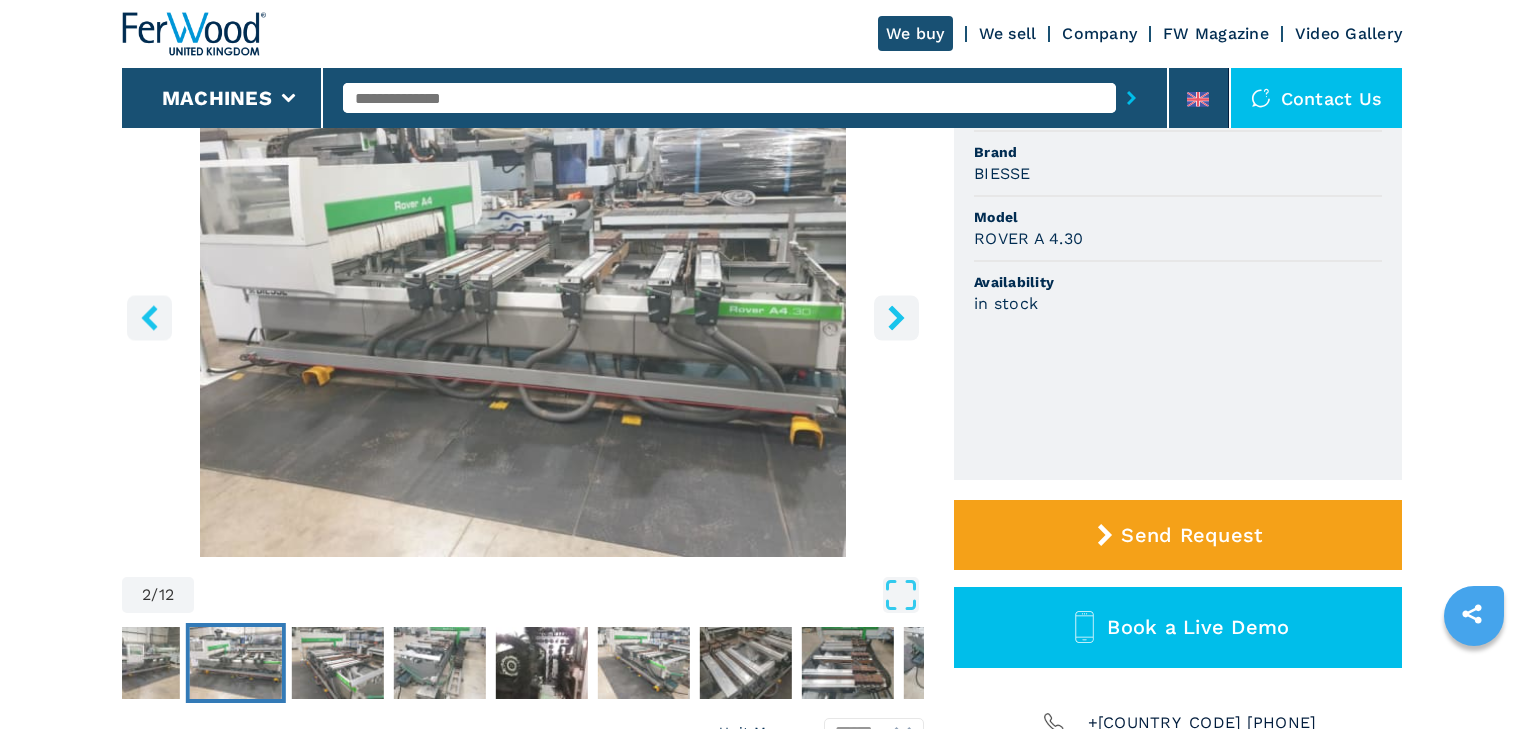click at bounding box center [896, 317] 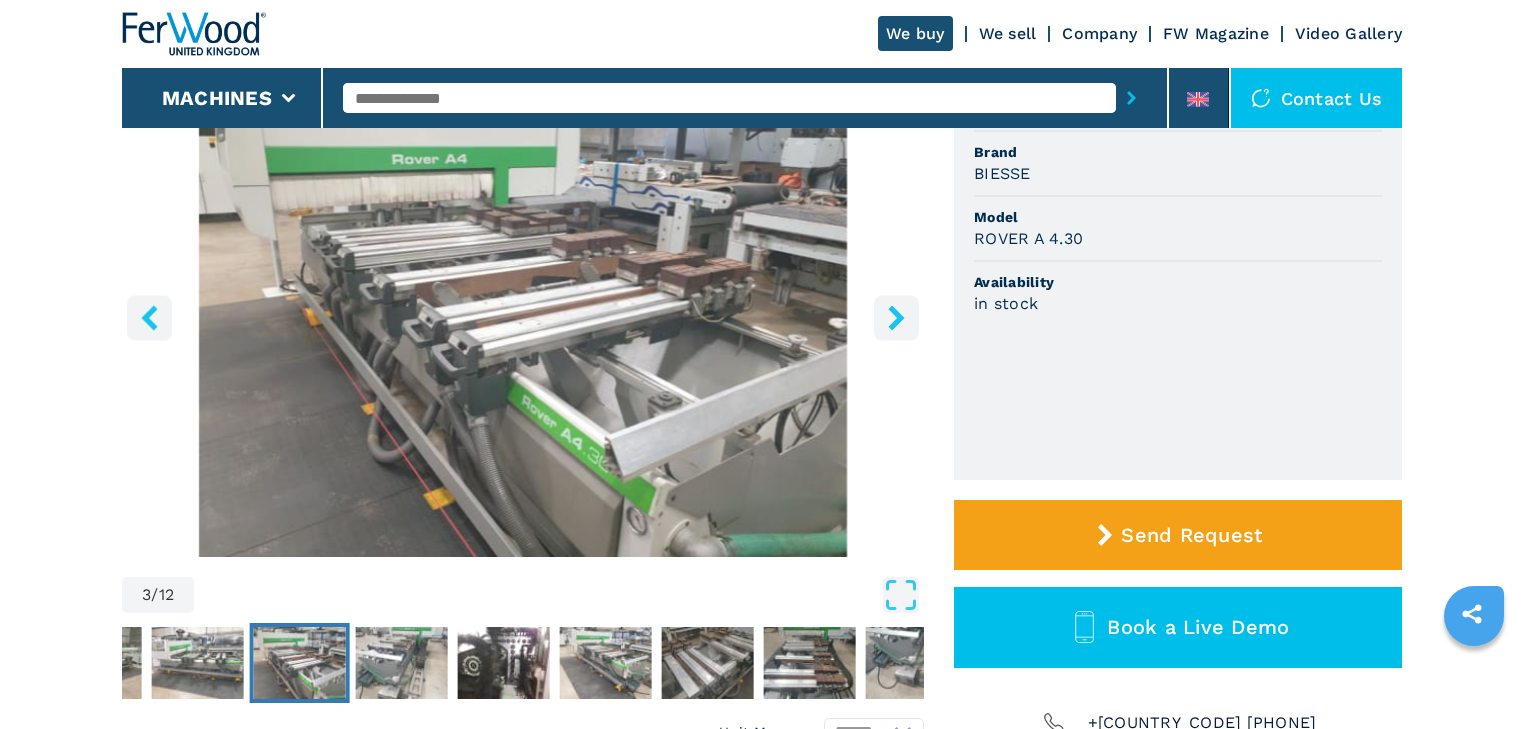 click at bounding box center [896, 317] 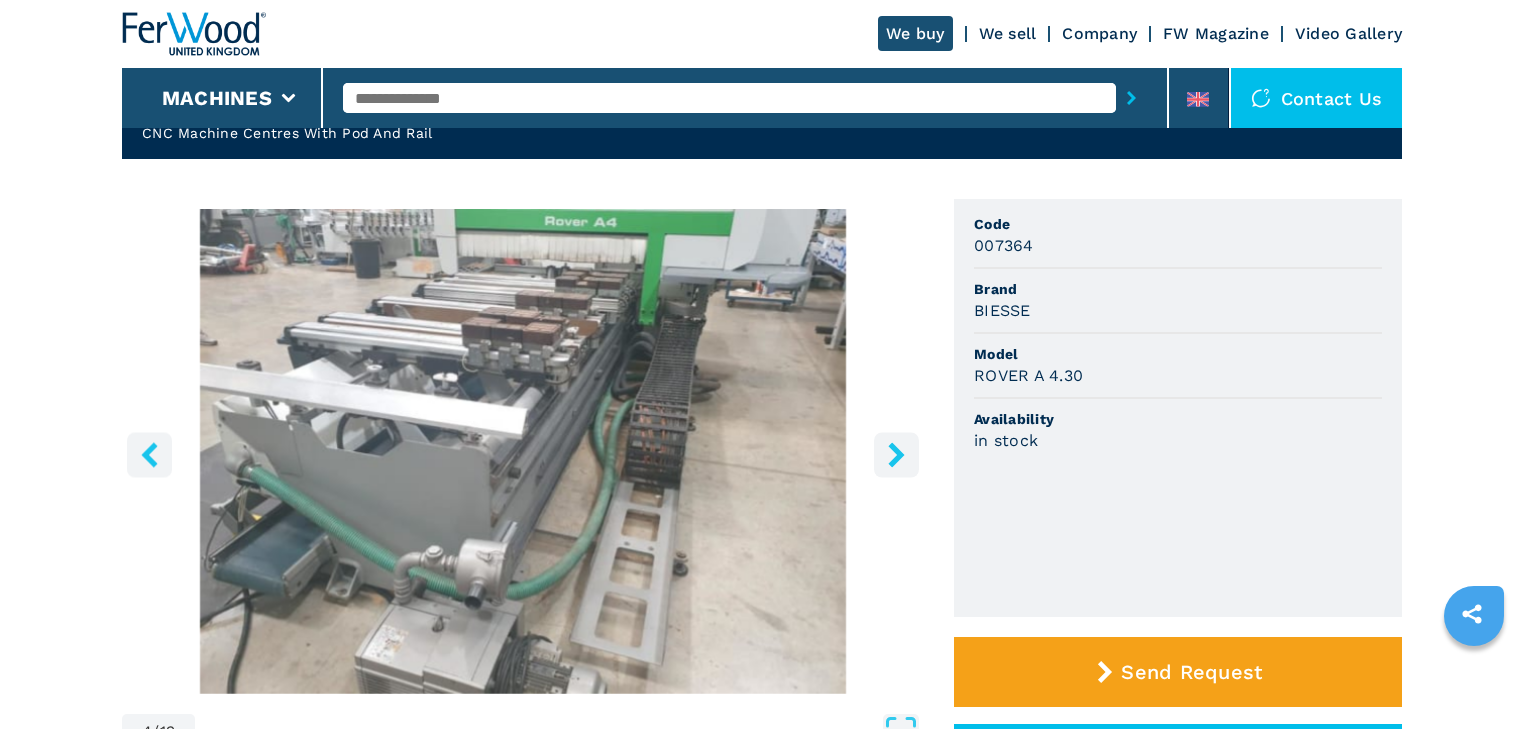 scroll, scrollTop: 80, scrollLeft: 0, axis: vertical 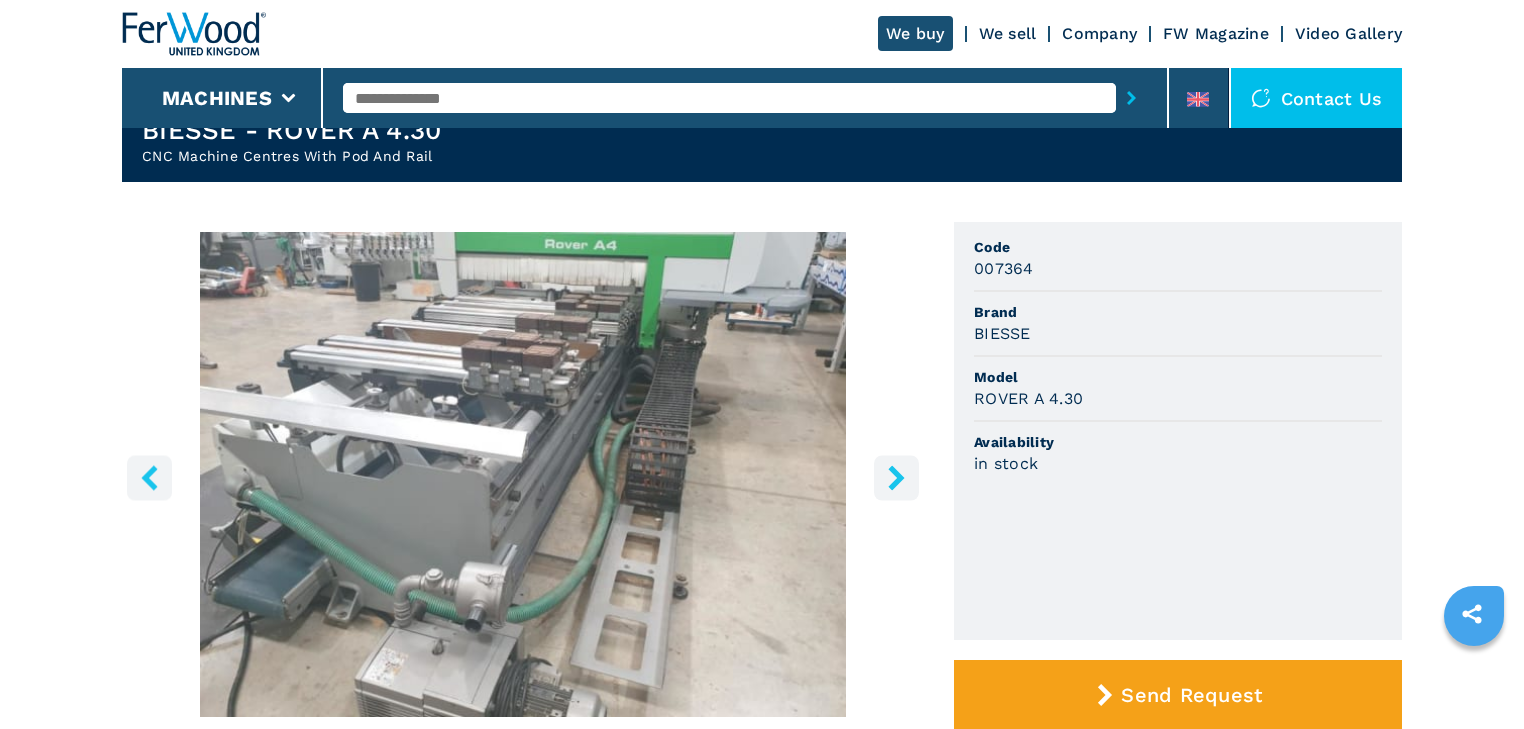 click 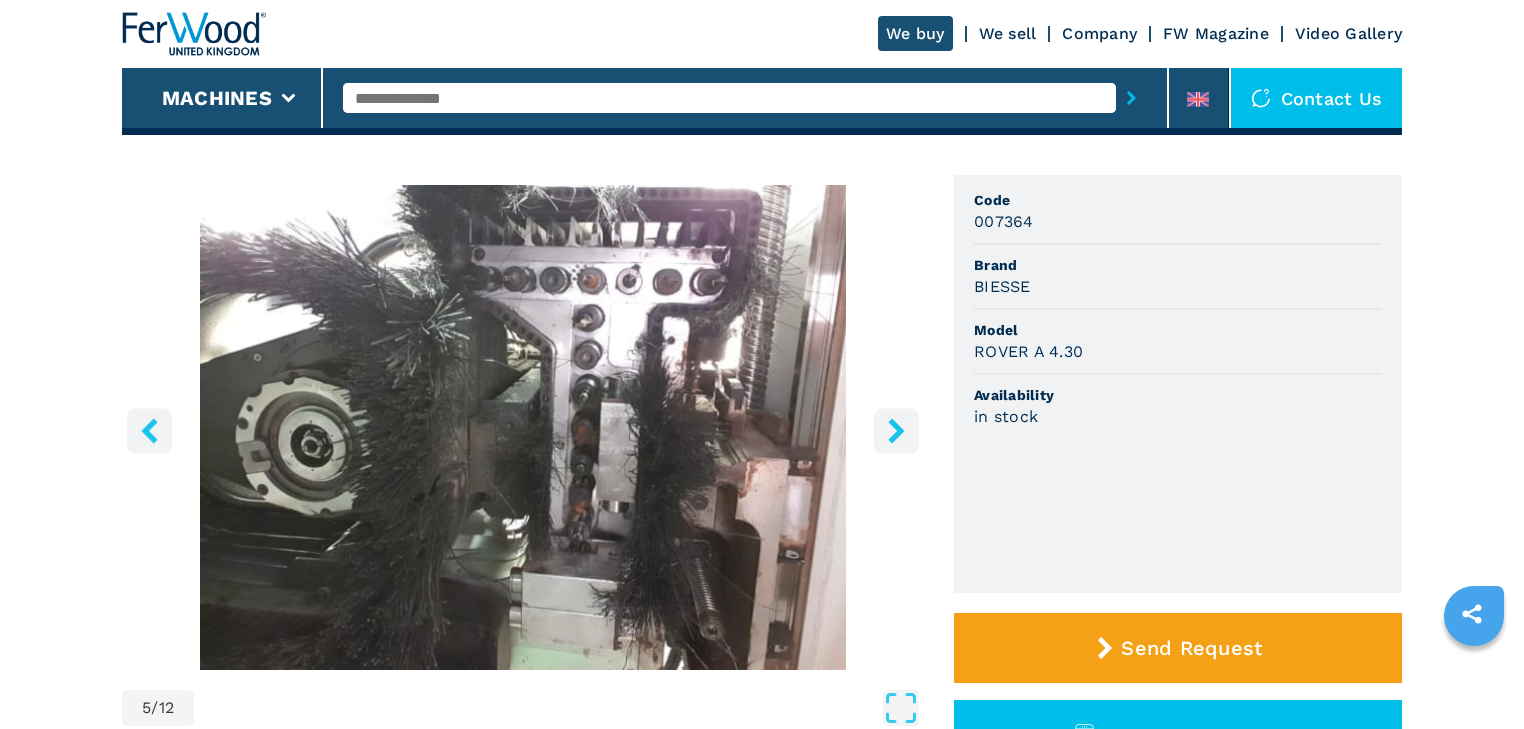 scroll, scrollTop: 240, scrollLeft: 0, axis: vertical 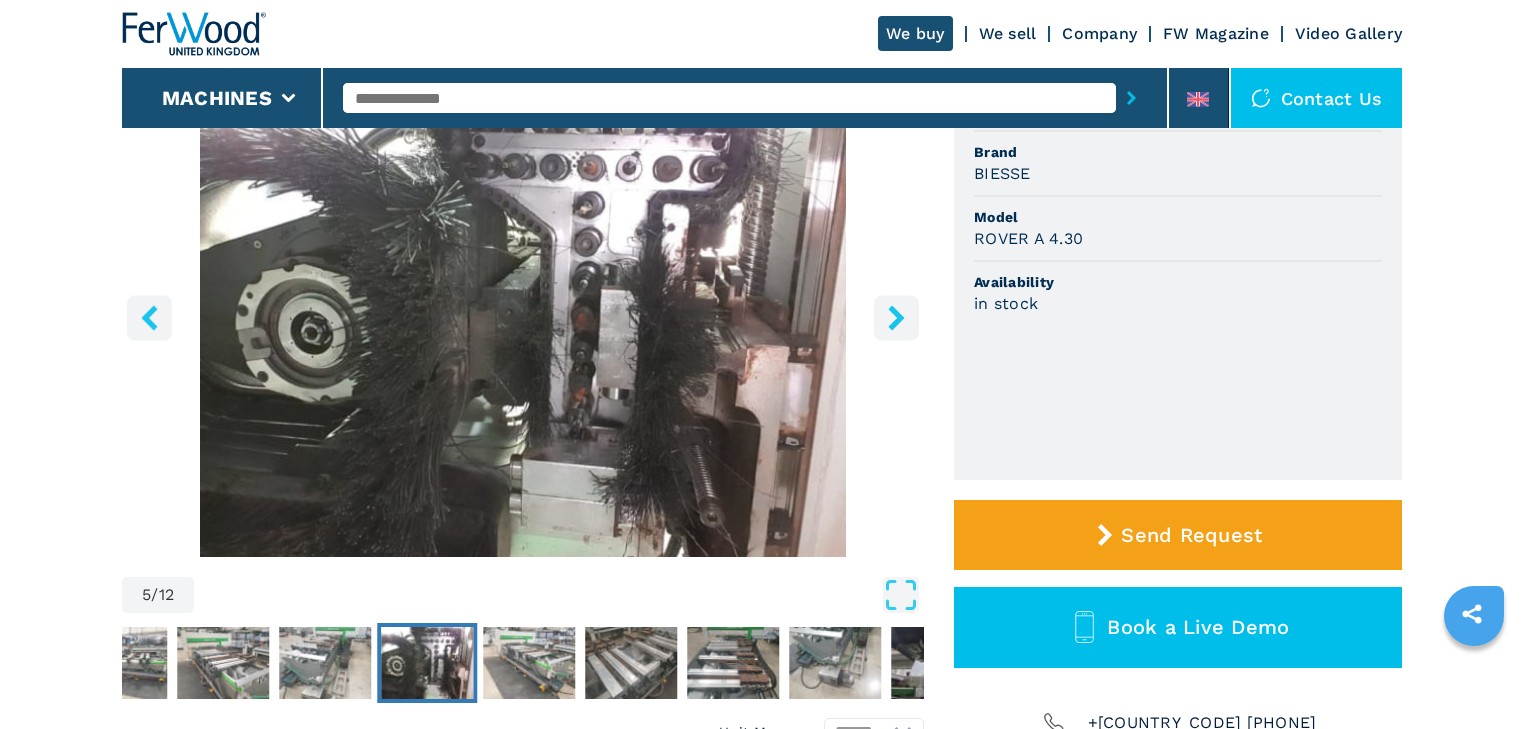 click 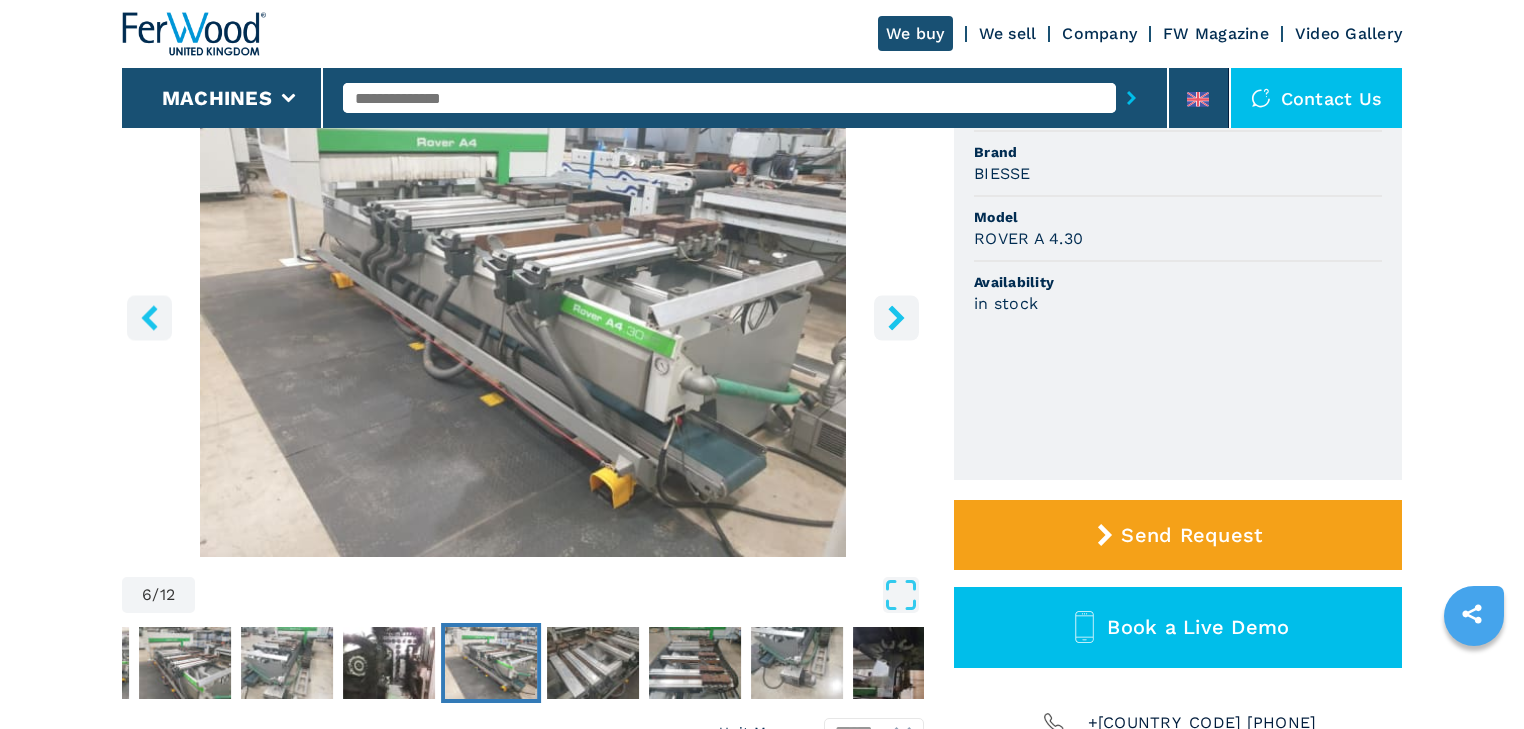 click 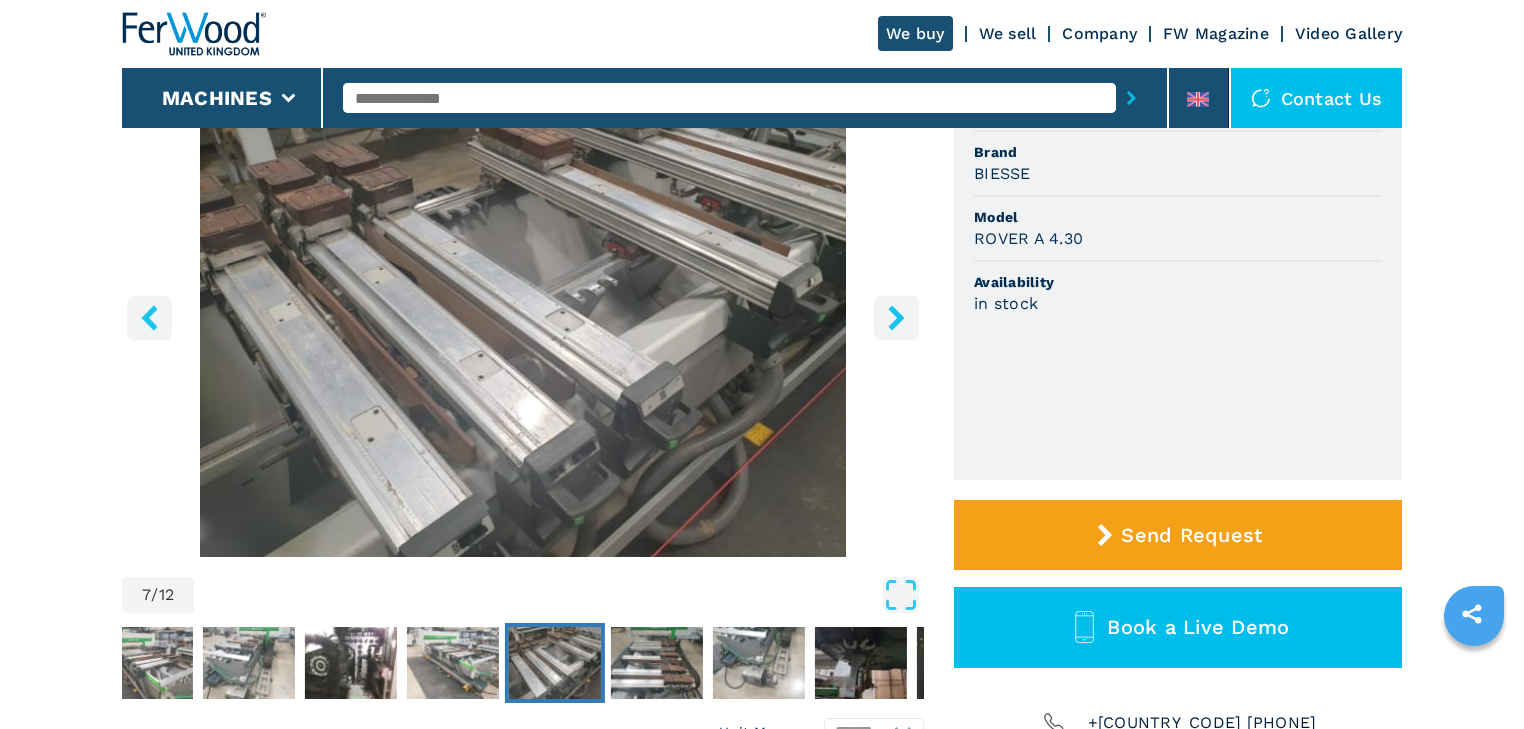 click 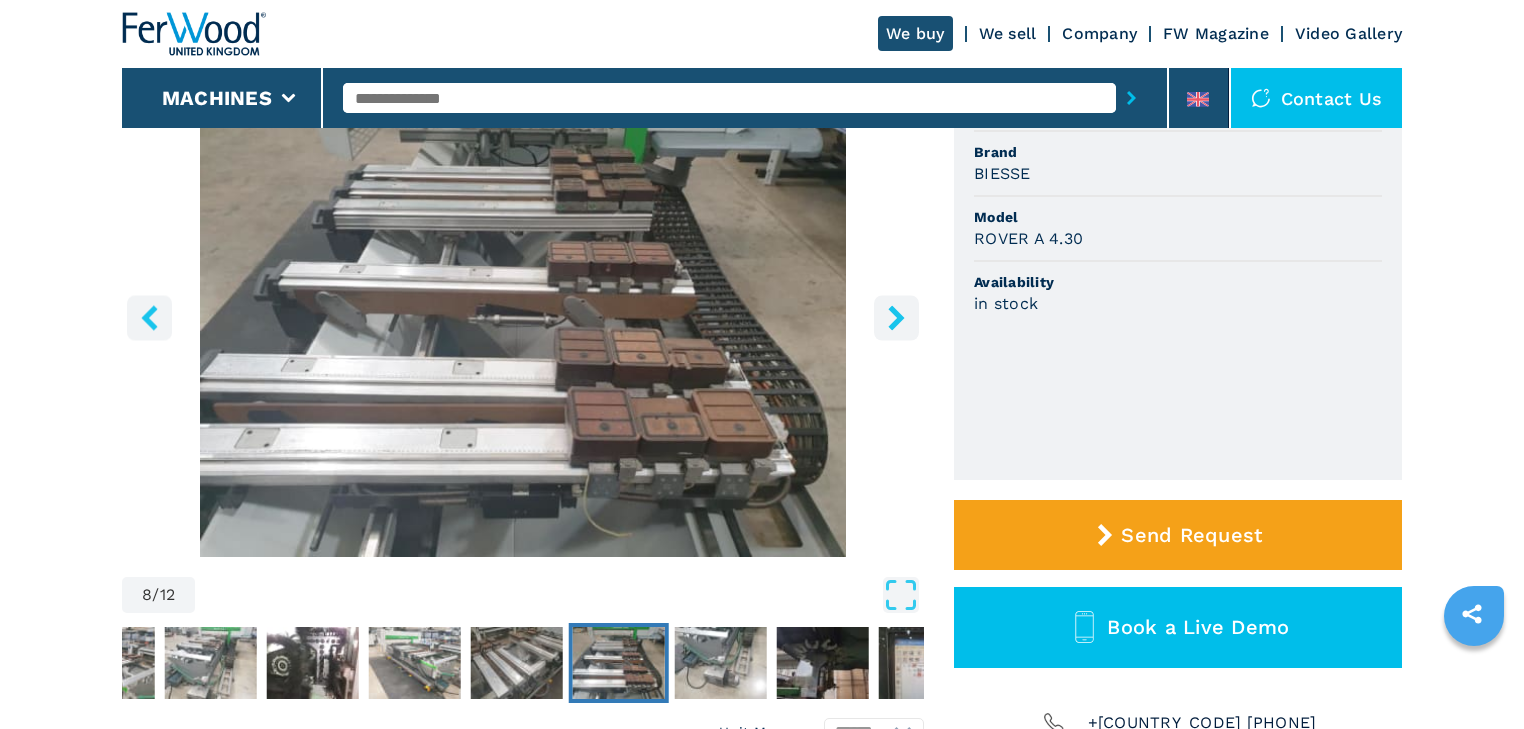 click 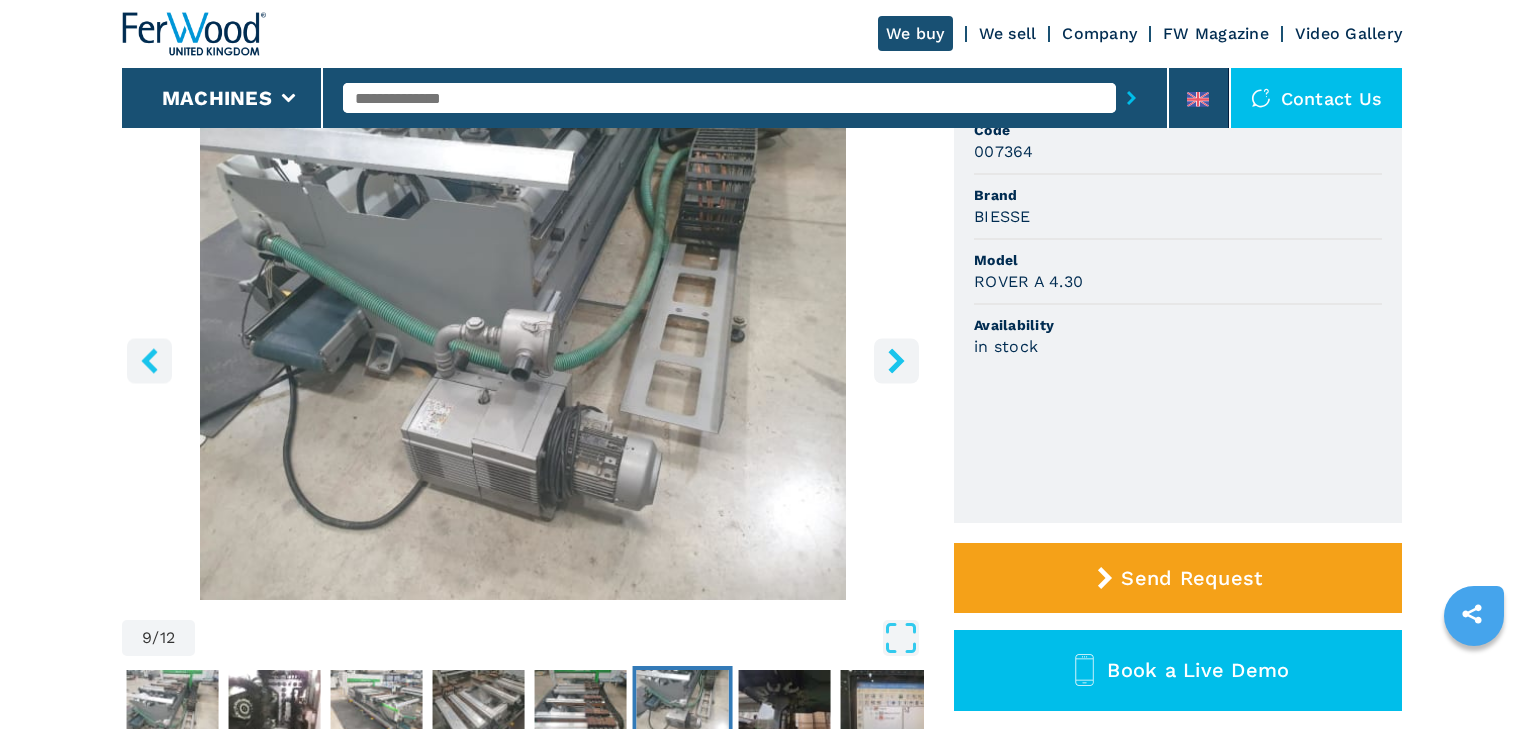 scroll, scrollTop: 160, scrollLeft: 0, axis: vertical 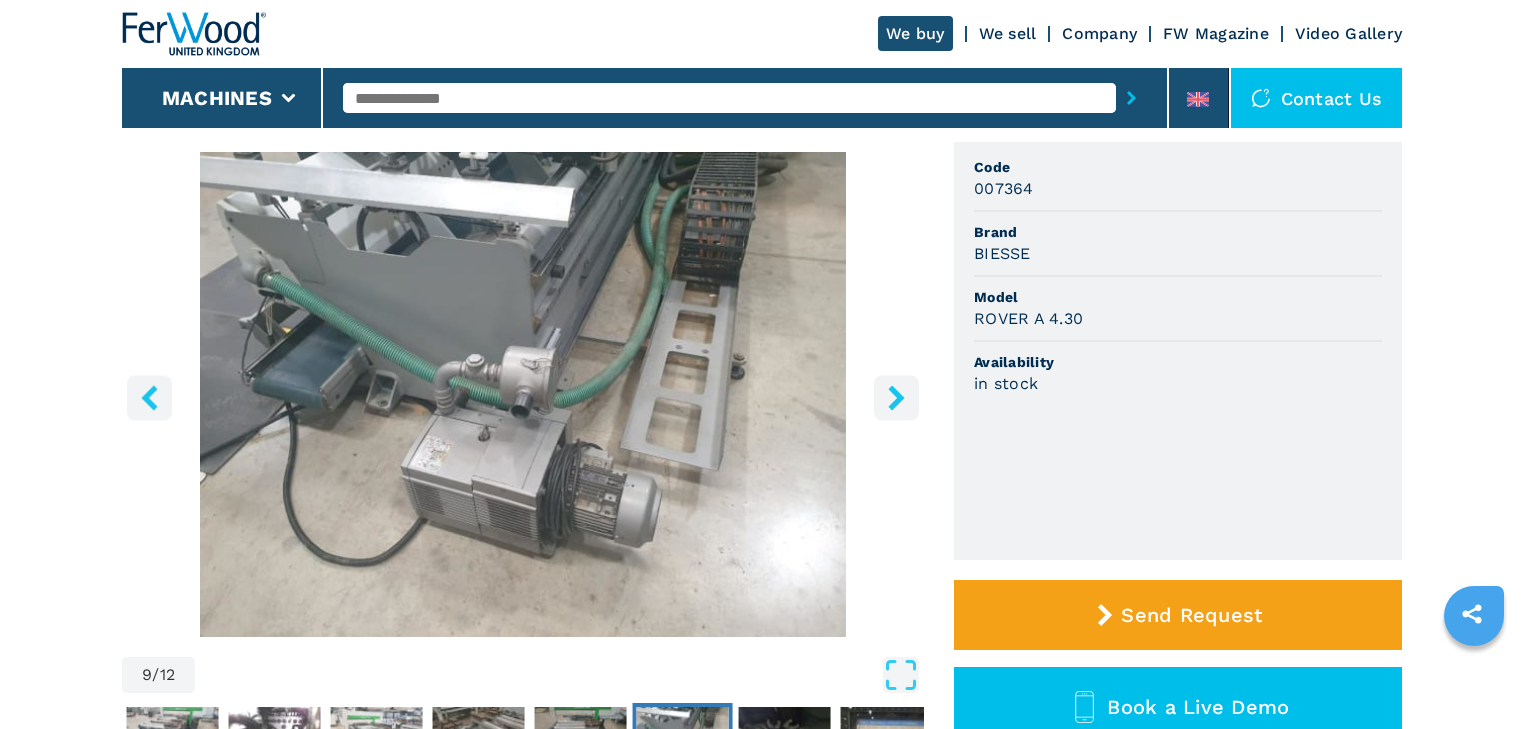 click 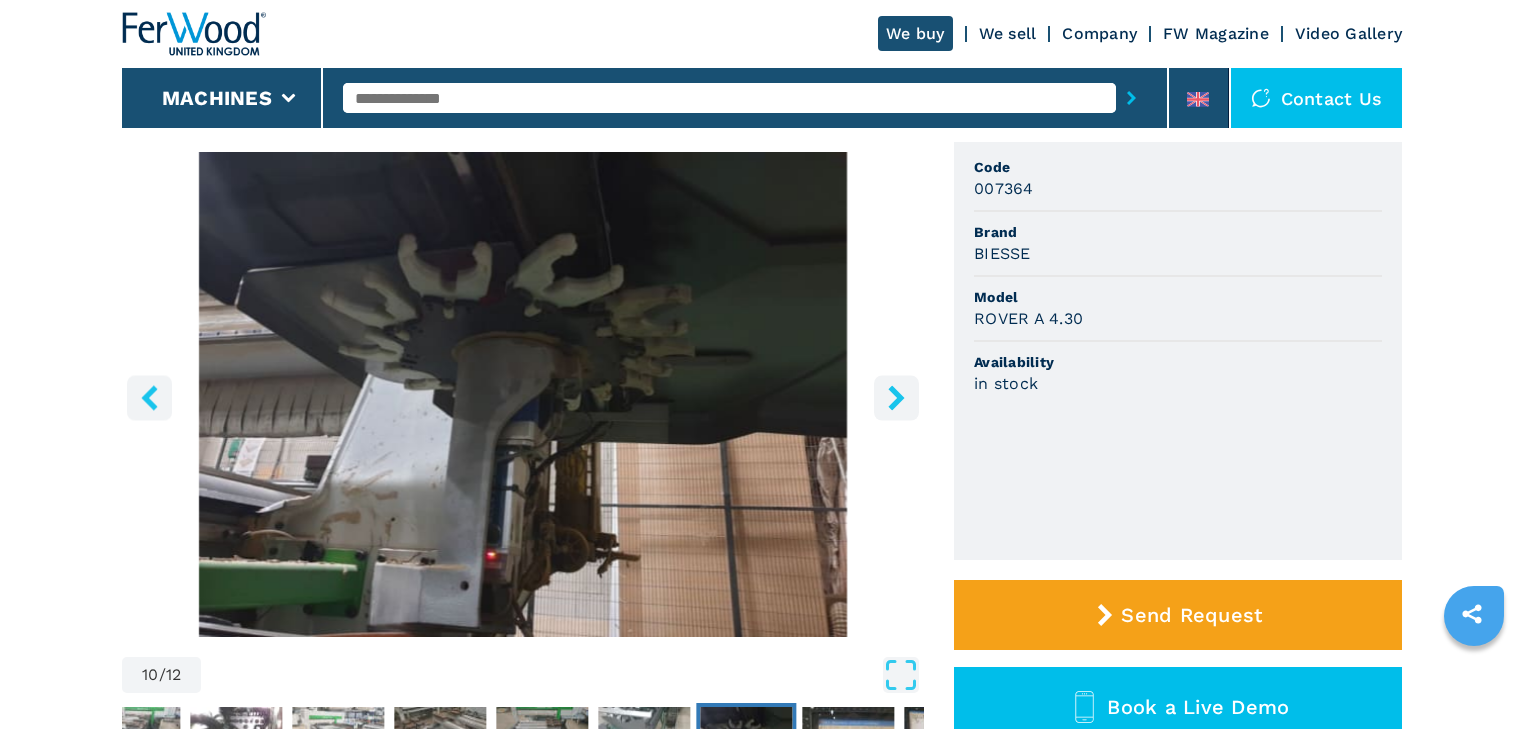click 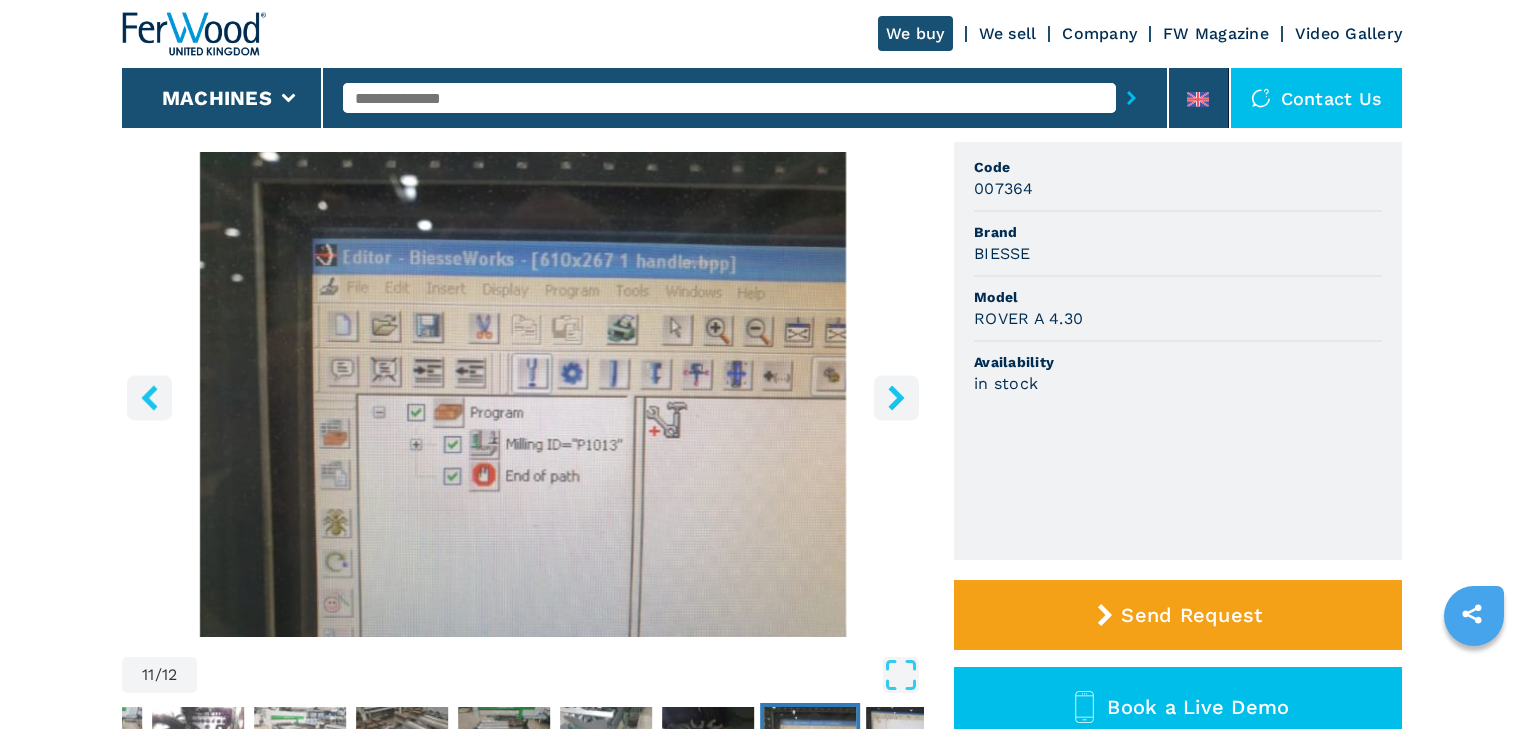 click 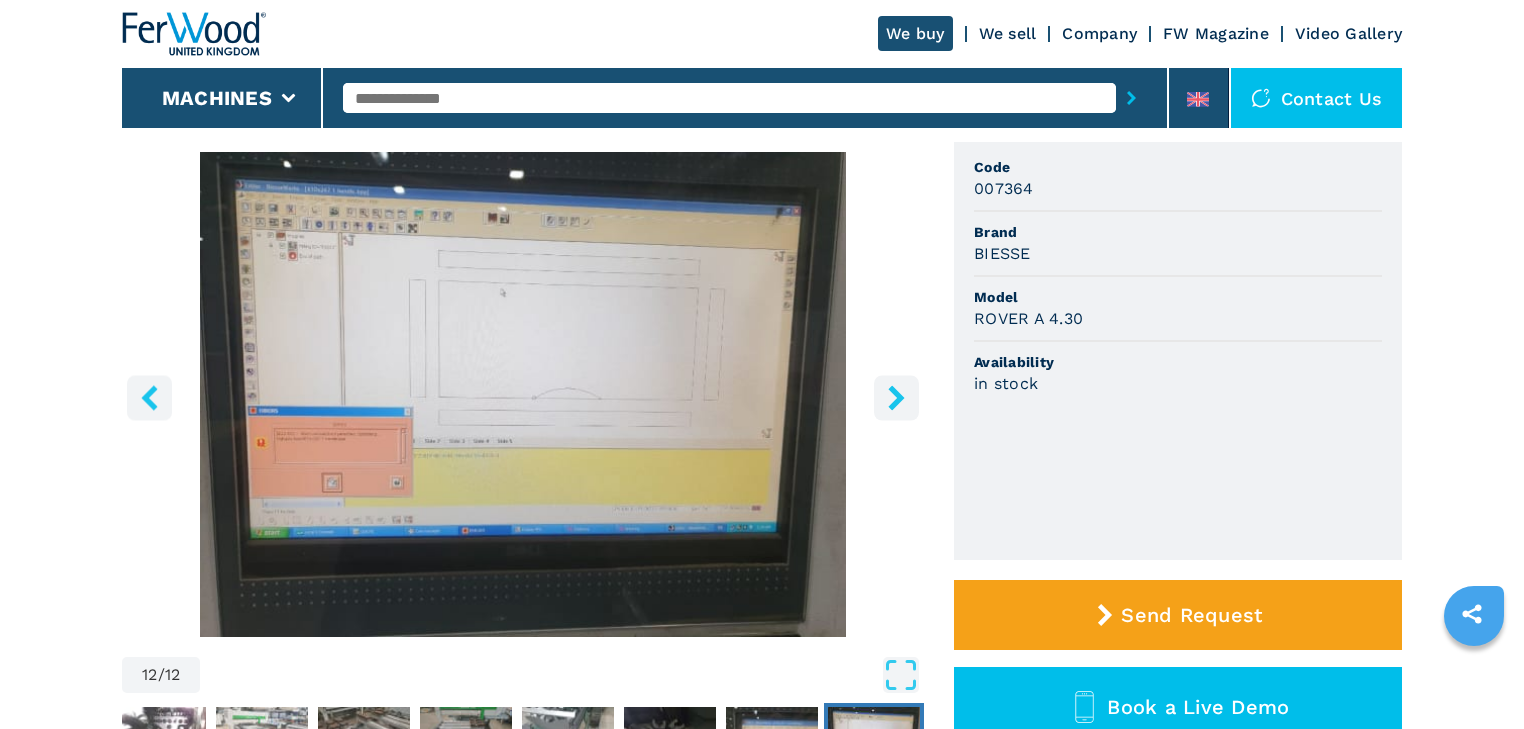 click 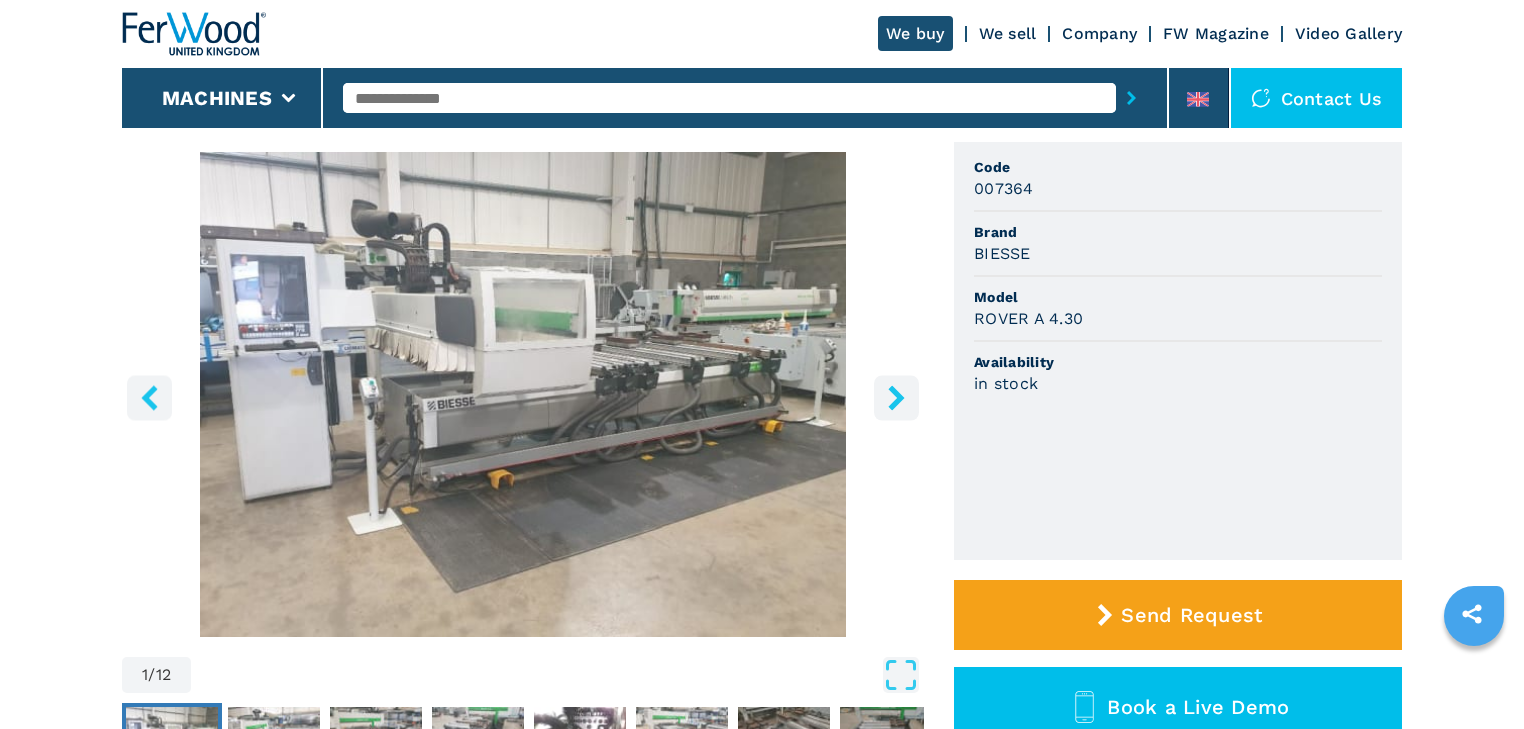 click 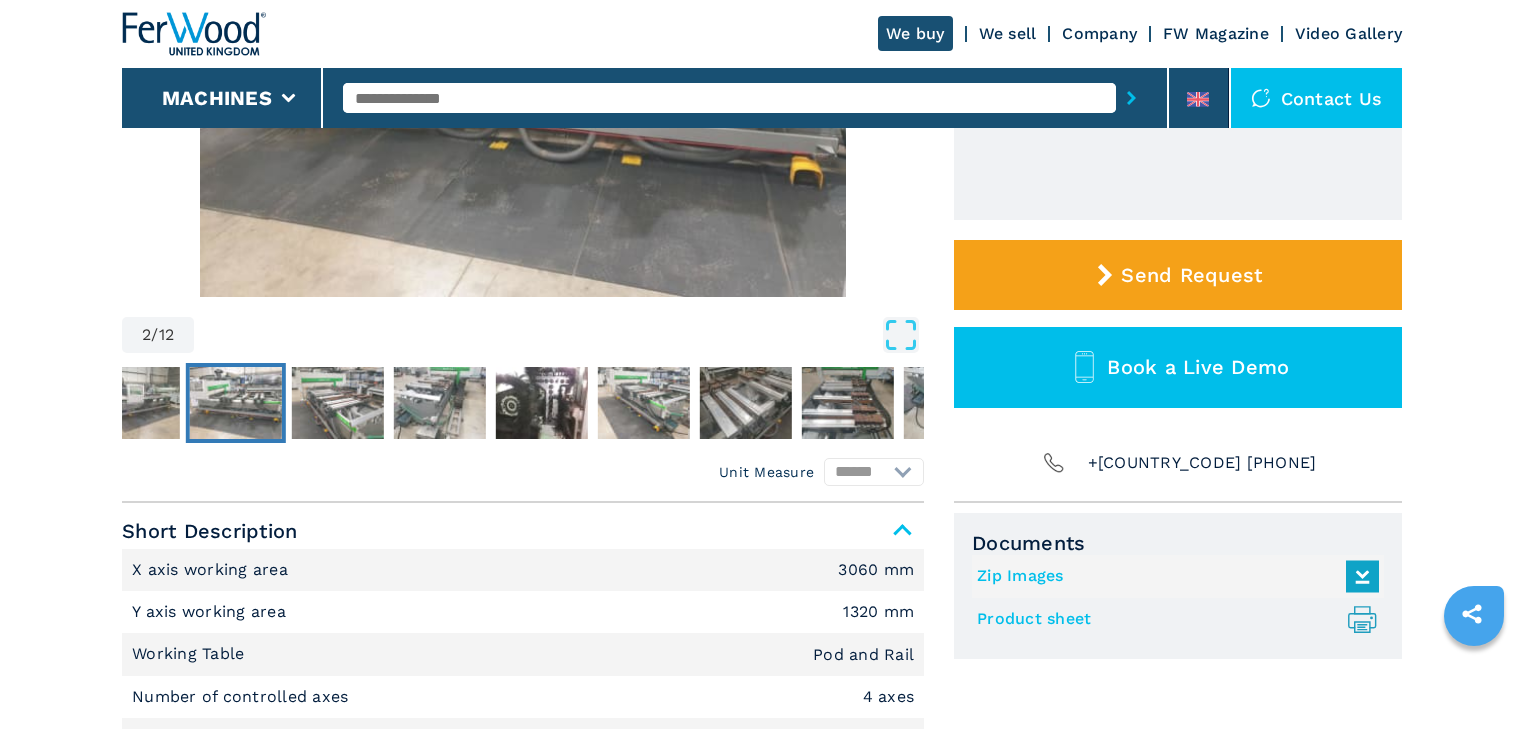 scroll, scrollTop: 720, scrollLeft: 0, axis: vertical 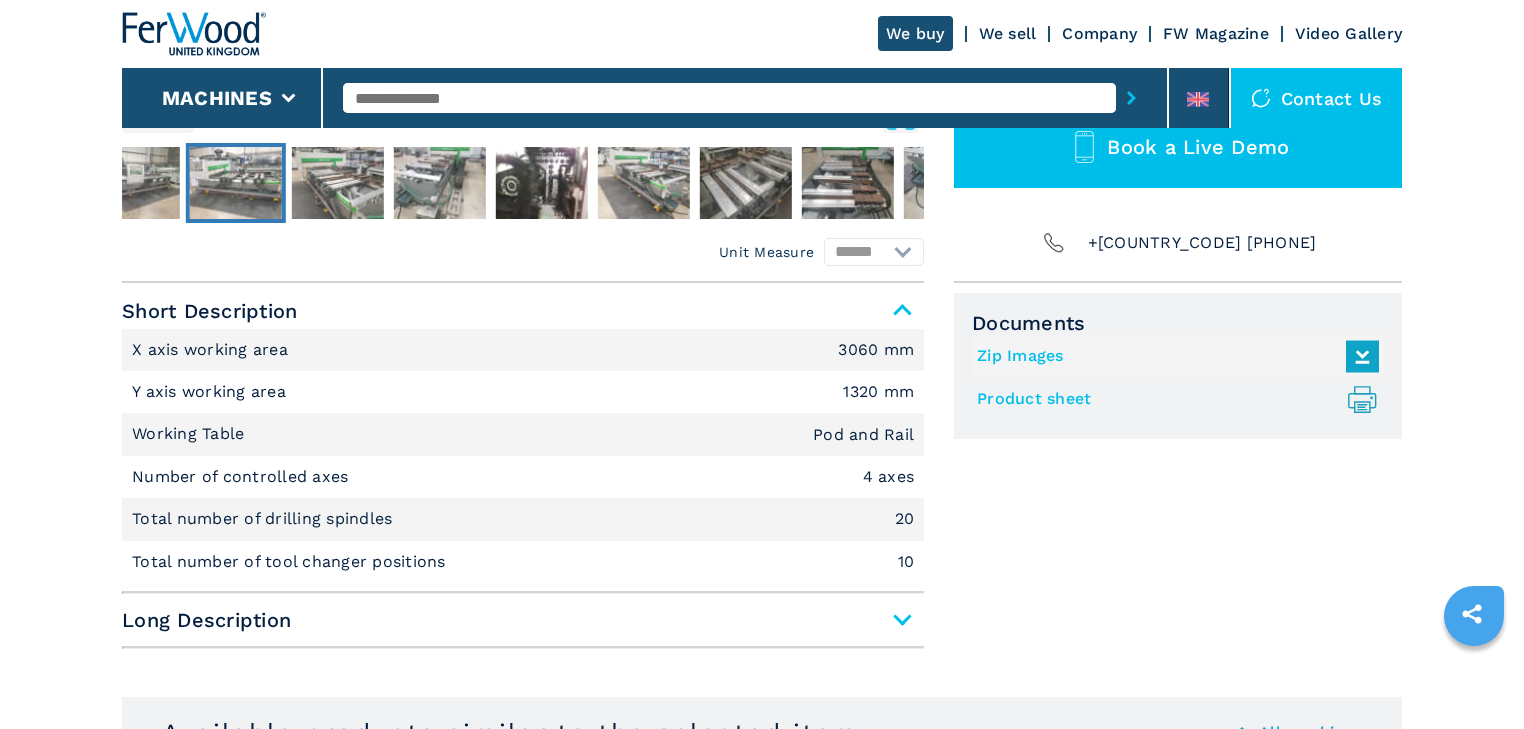 click on "Number of controlled axes   4 axes" at bounding box center [523, 477] 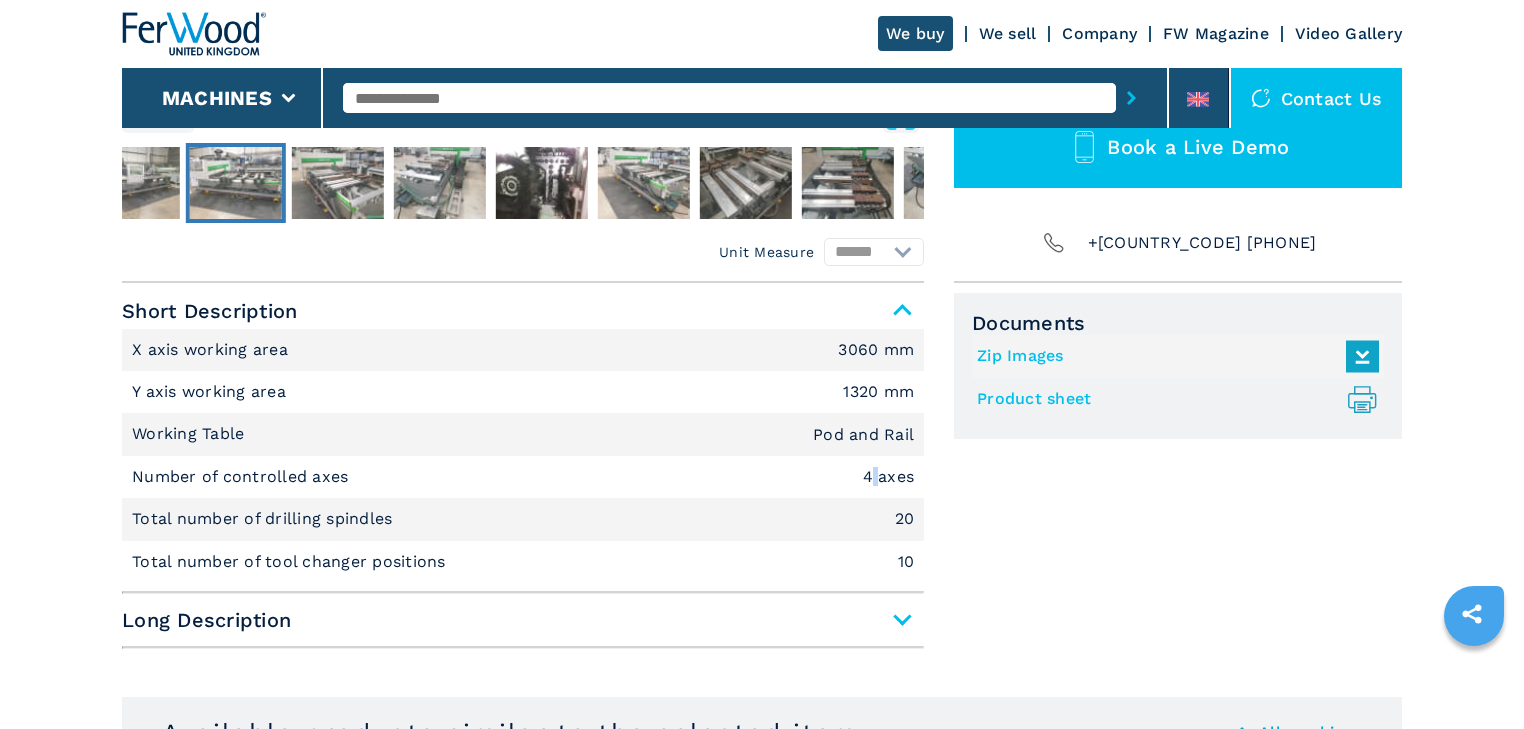 click on "Number of controlled axes   4 axes" at bounding box center [523, 477] 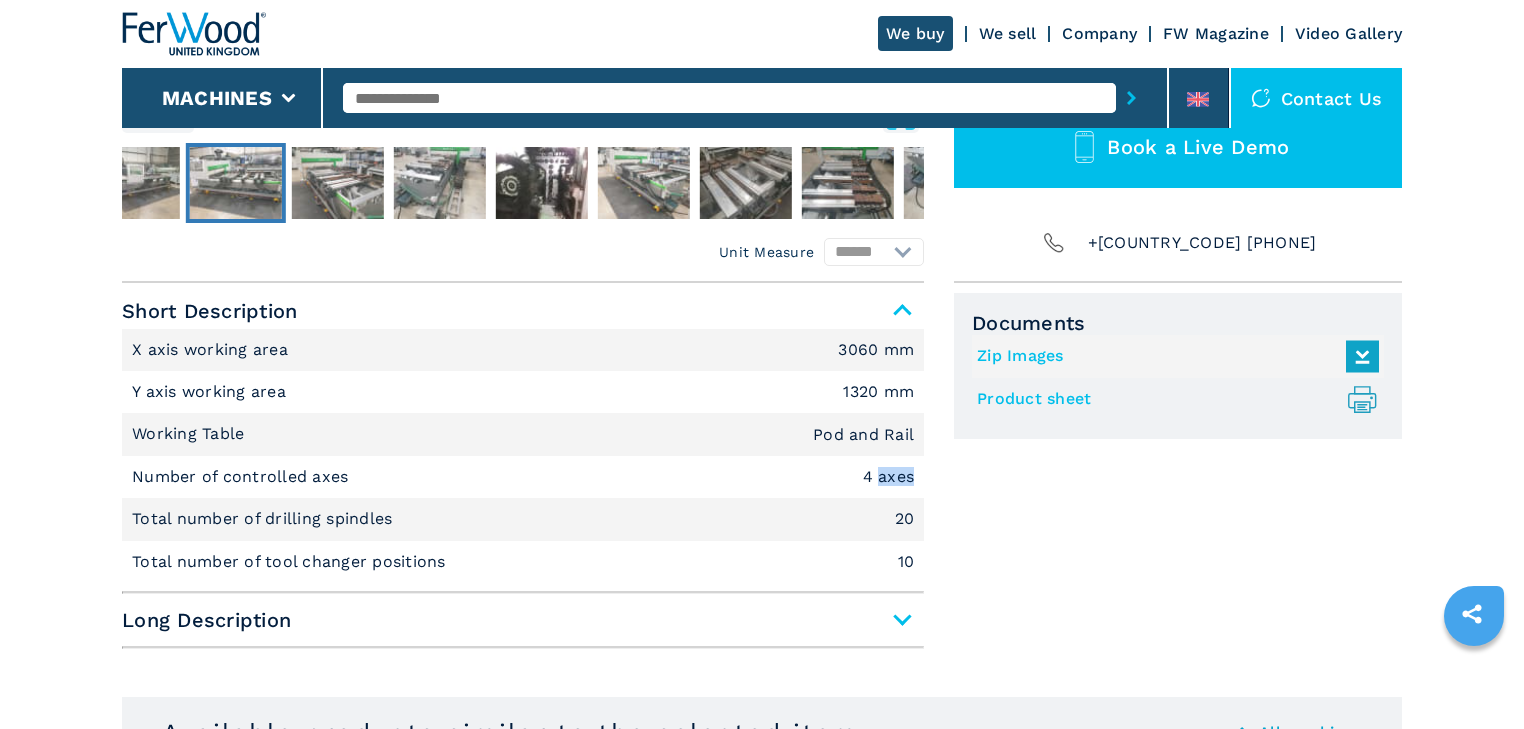 drag, startPoint x: 876, startPoint y: 462, endPoint x: 876, endPoint y: 480, distance: 18 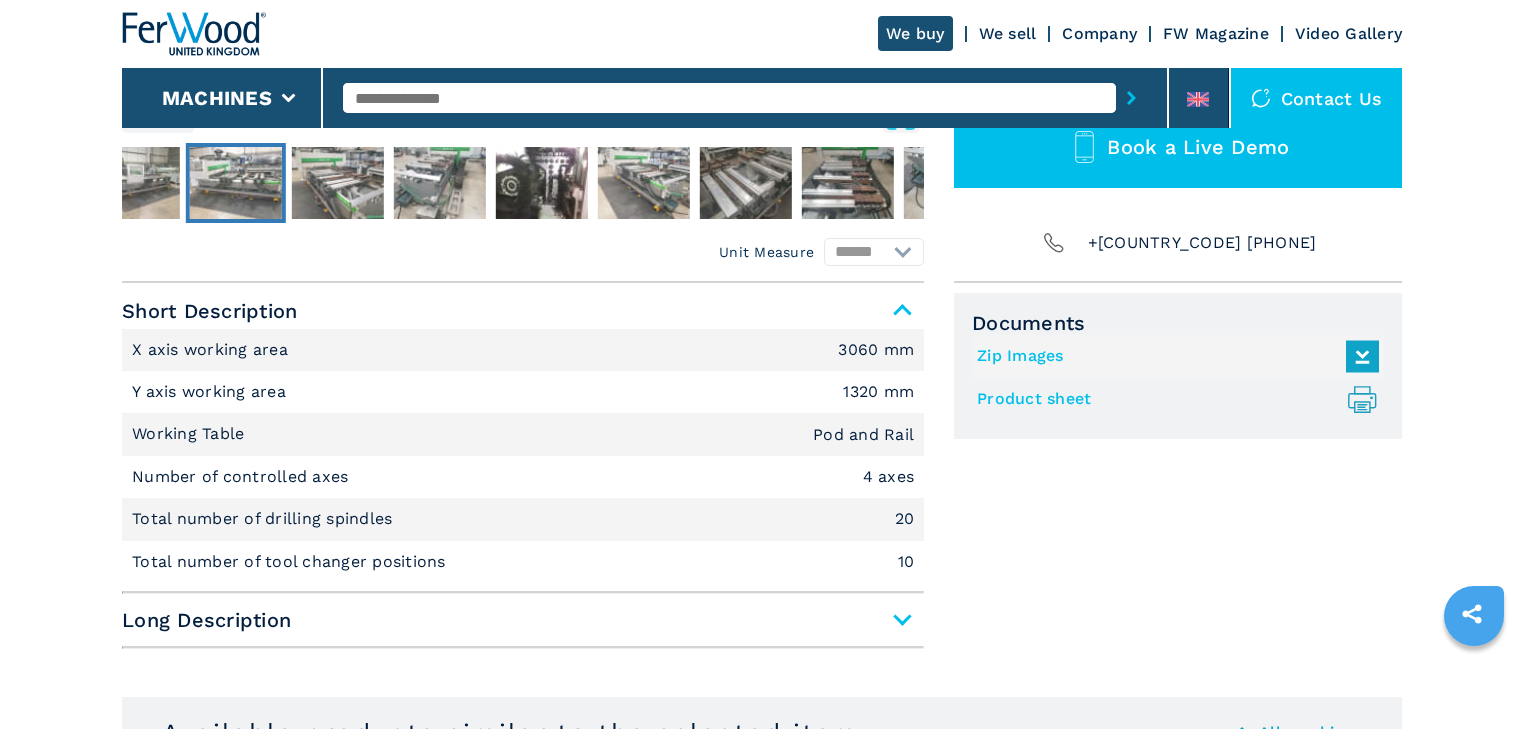 click on "Number of controlled axes   4 axes" at bounding box center (523, 477) 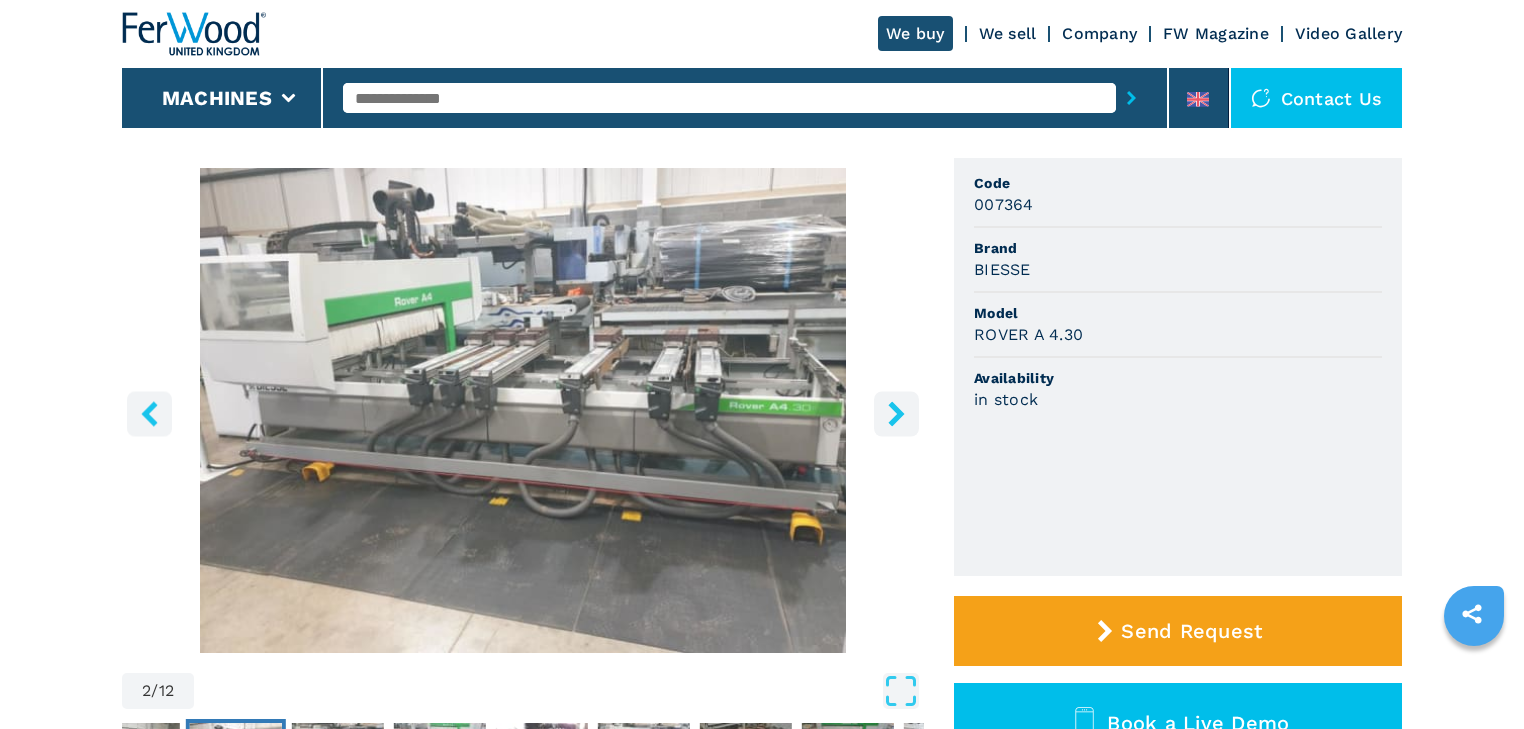 scroll, scrollTop: 0, scrollLeft: 0, axis: both 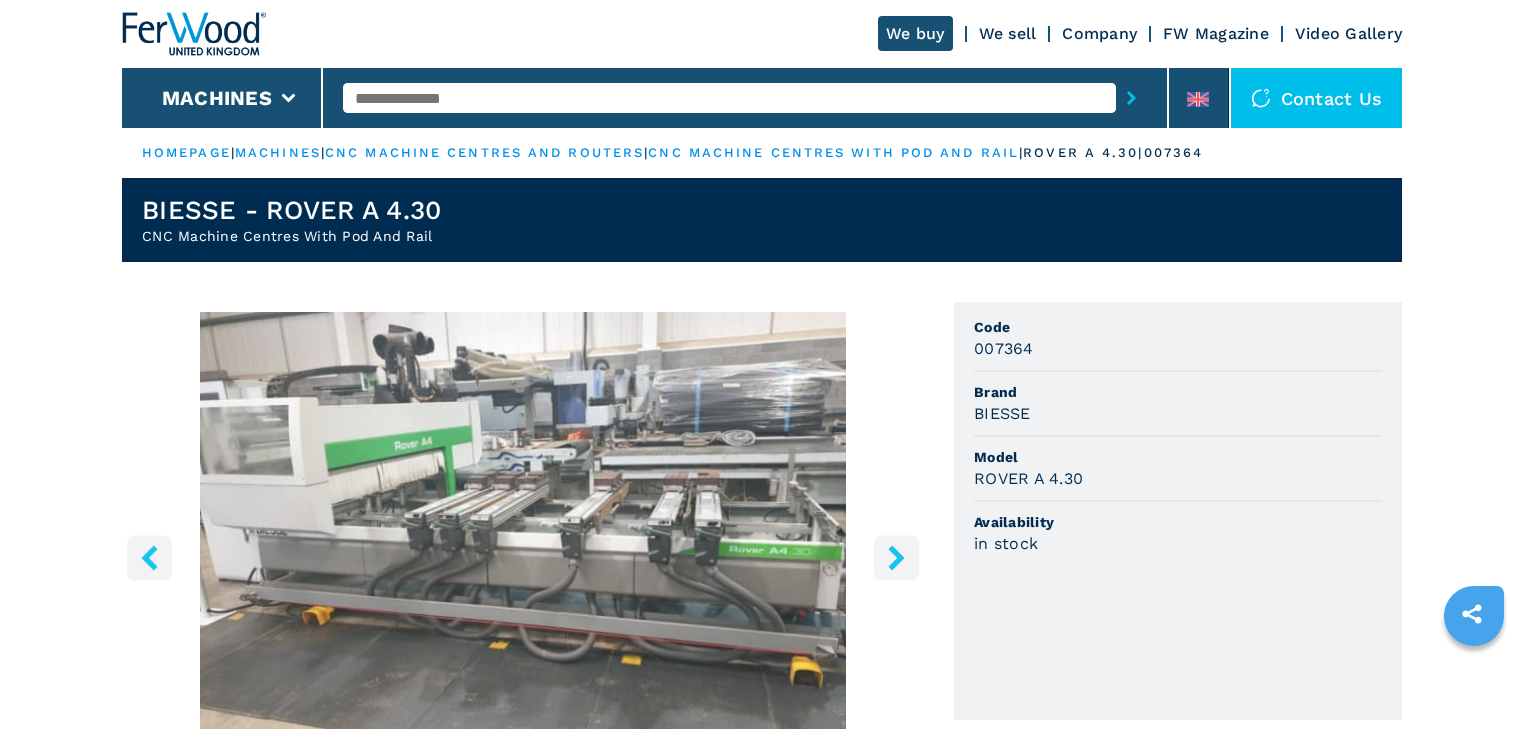 click 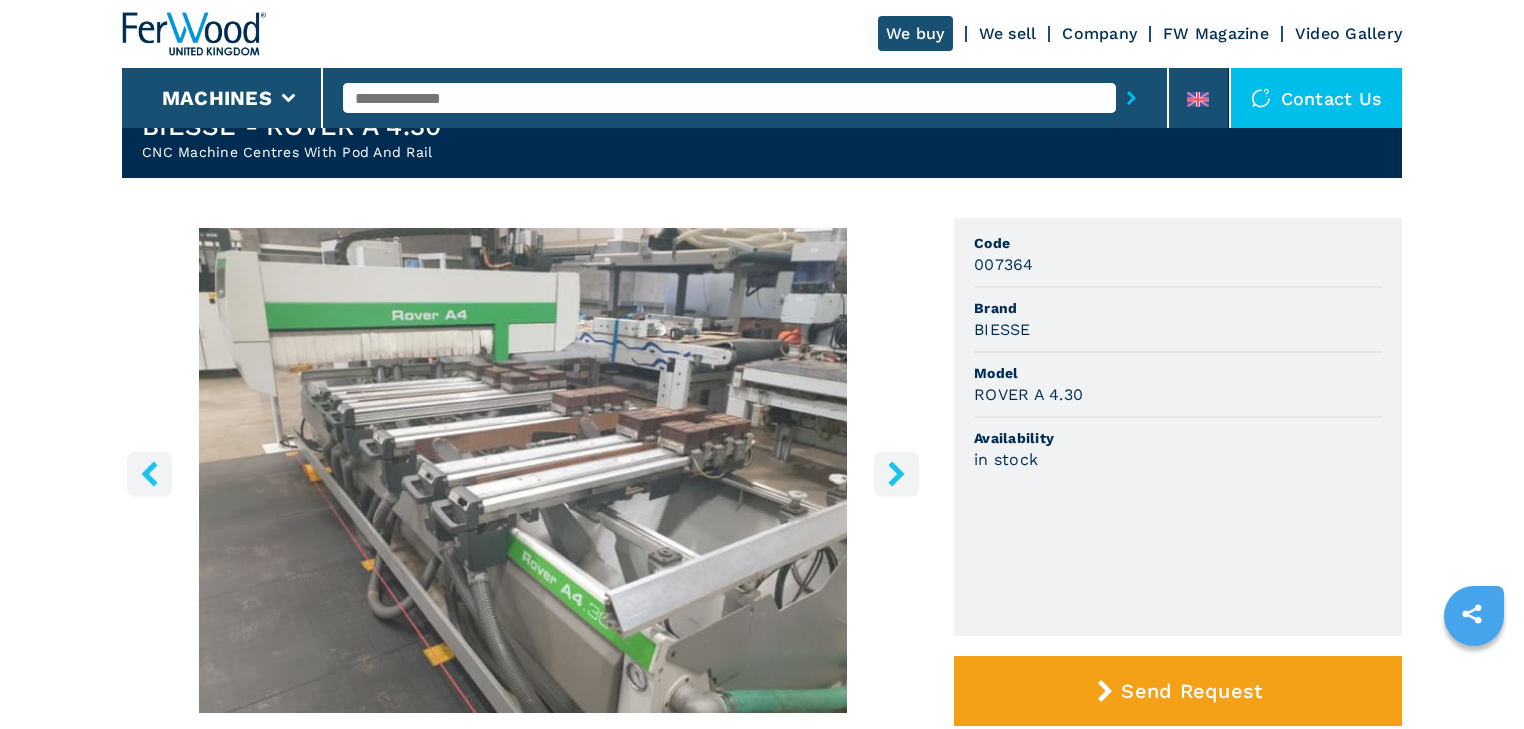 scroll, scrollTop: 240, scrollLeft: 0, axis: vertical 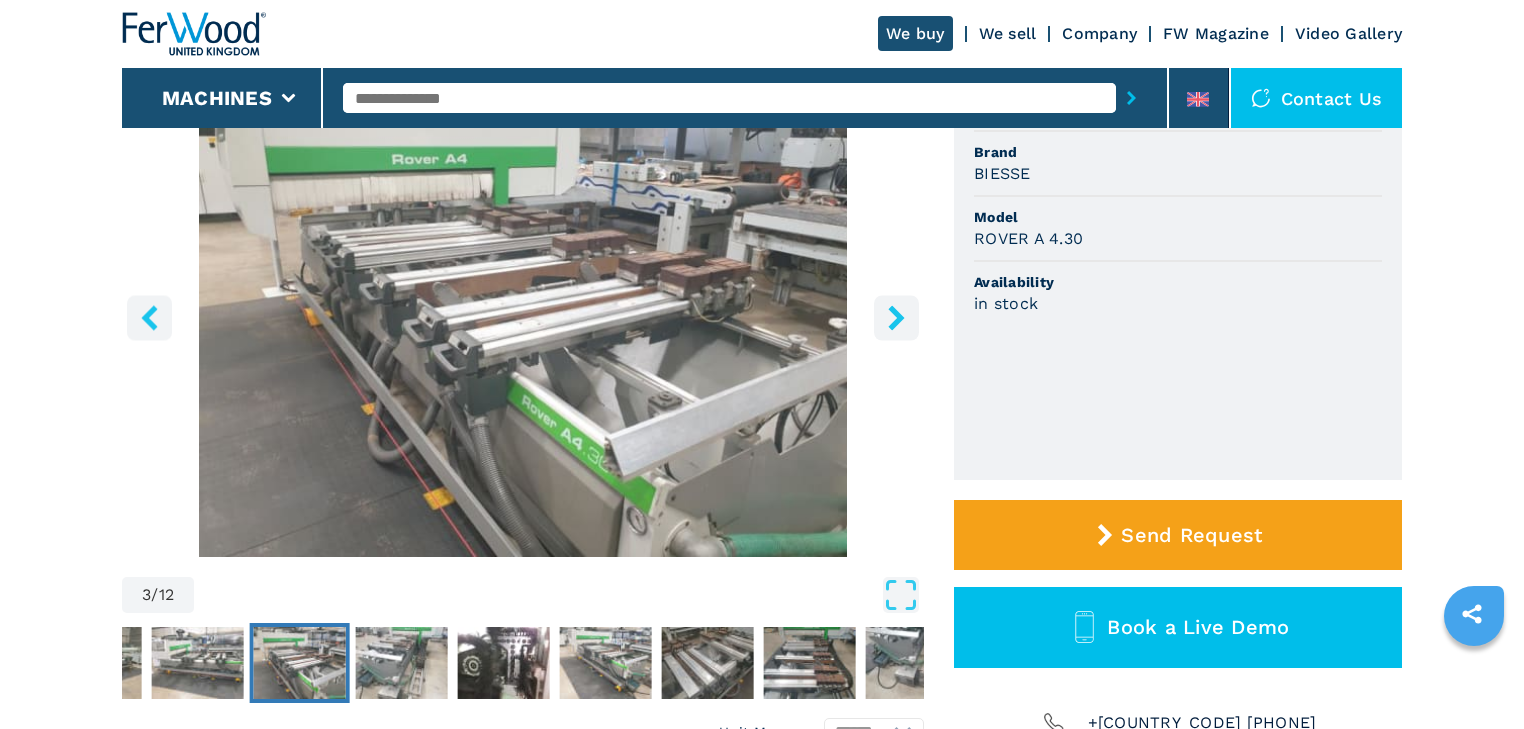 click at bounding box center [896, 317] 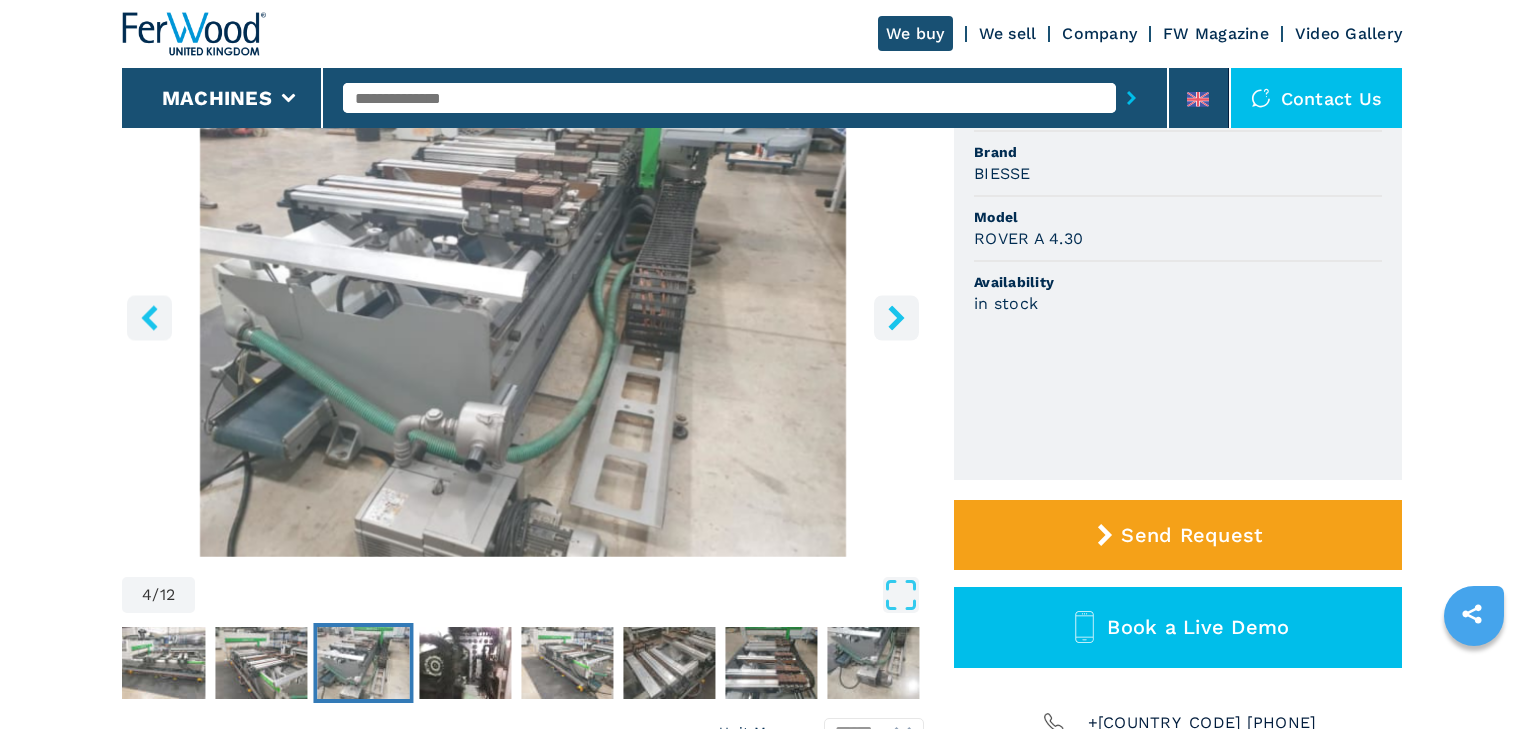 click 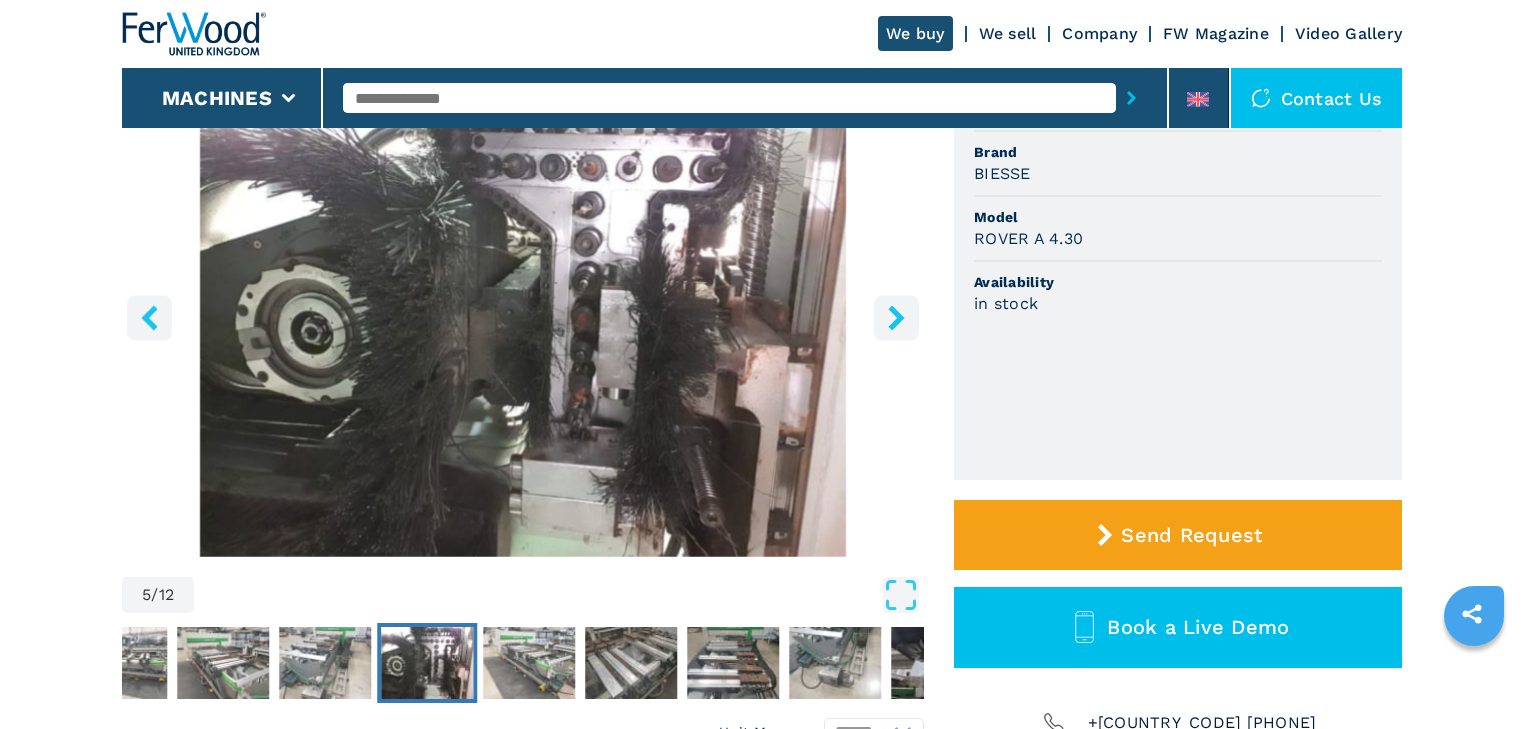 click 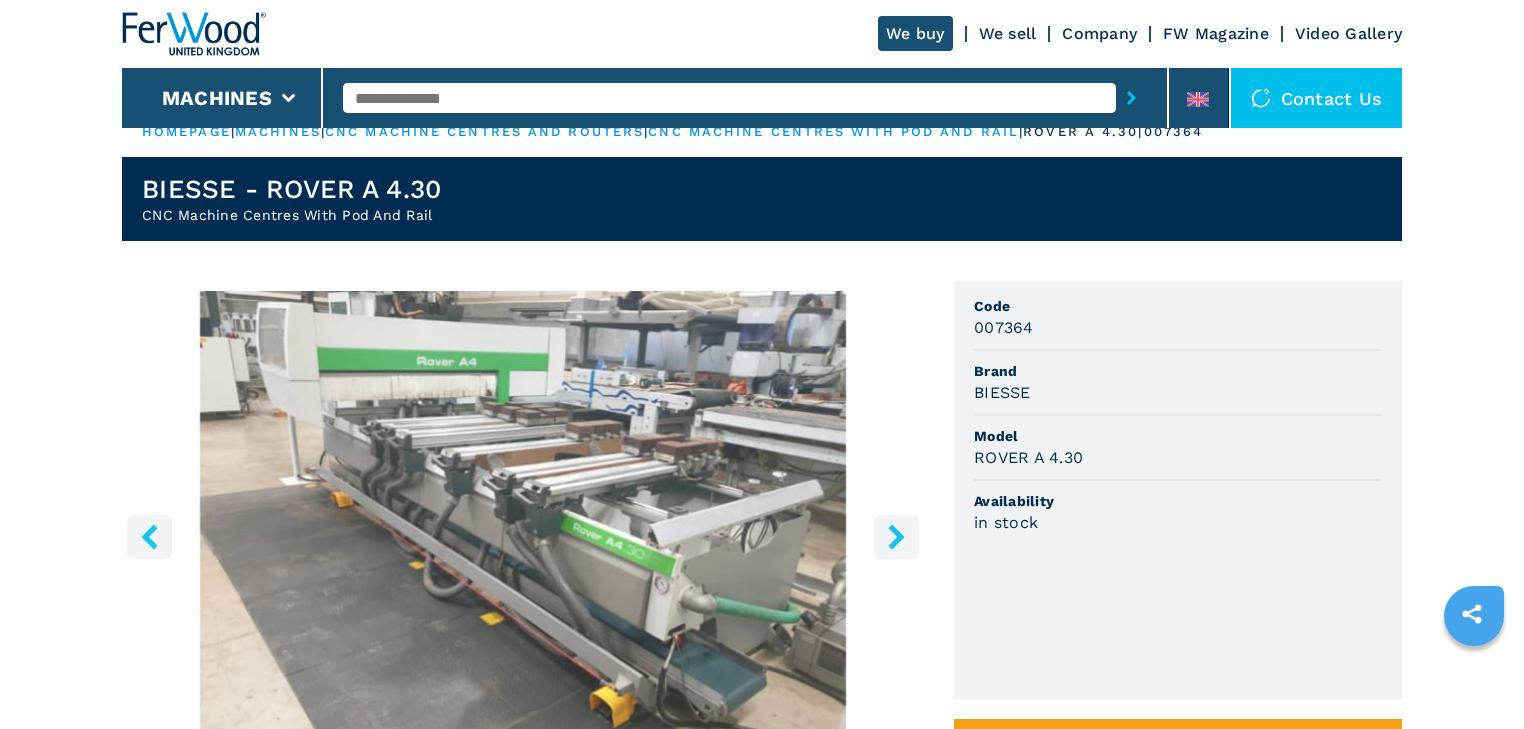 scroll, scrollTop: 0, scrollLeft: 0, axis: both 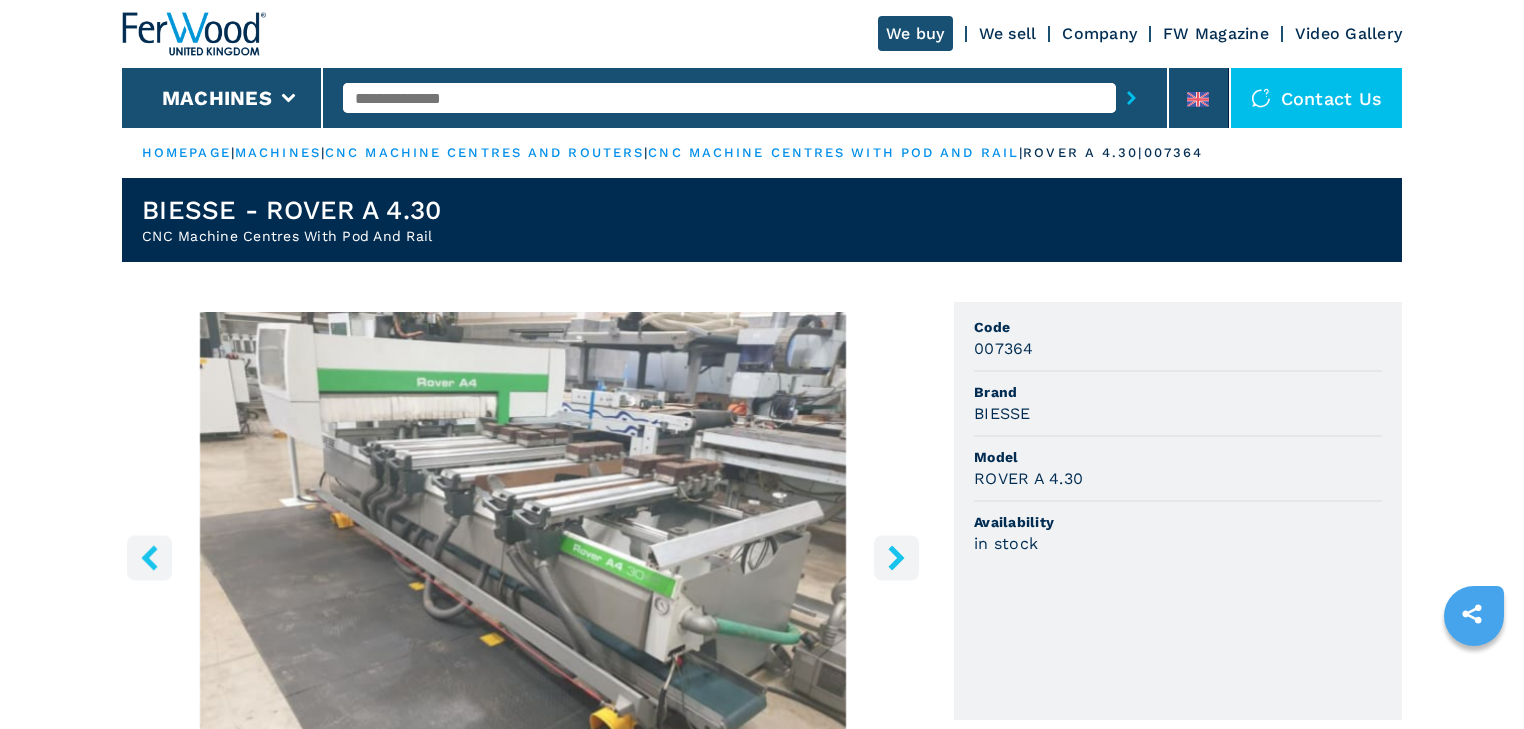 click at bounding box center (523, 554) 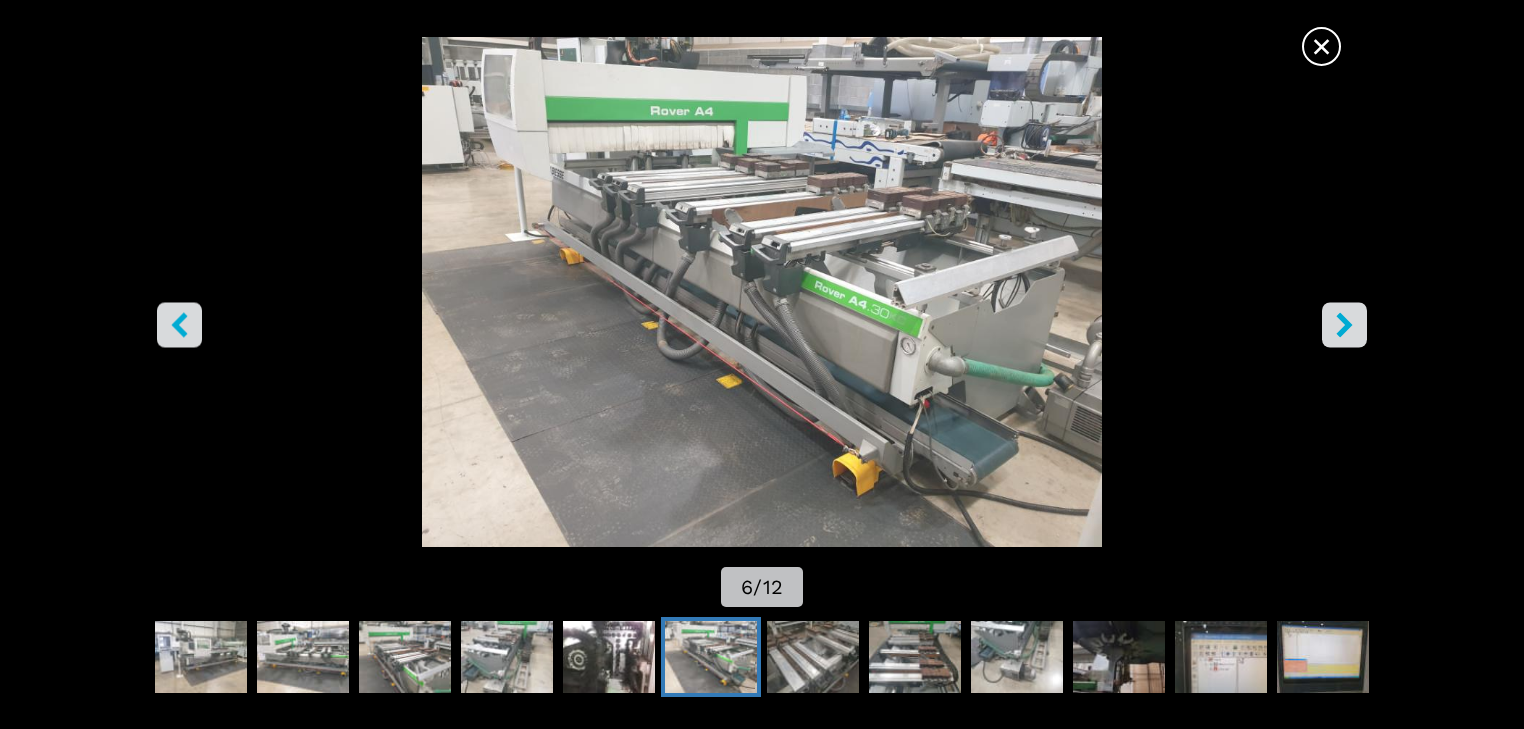 click 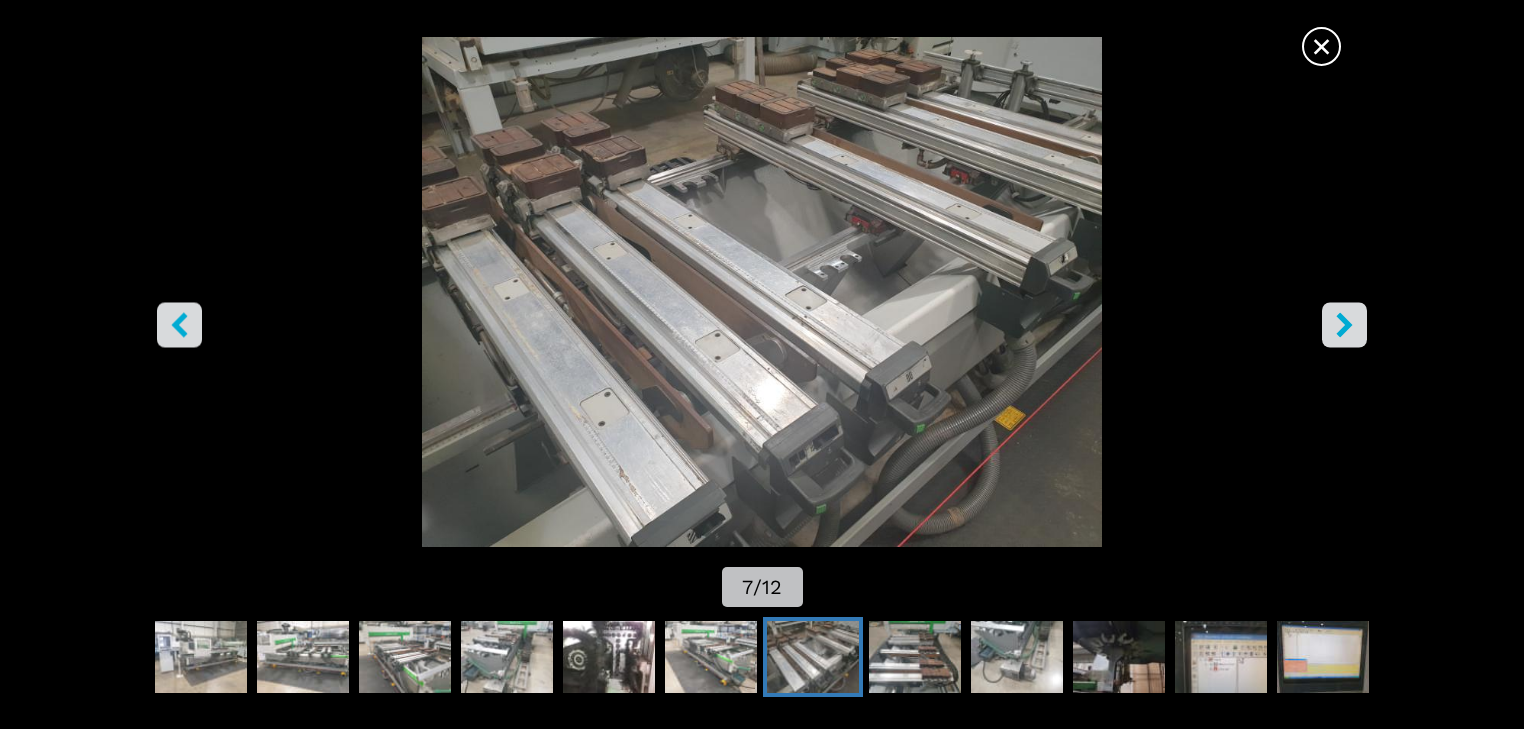 click 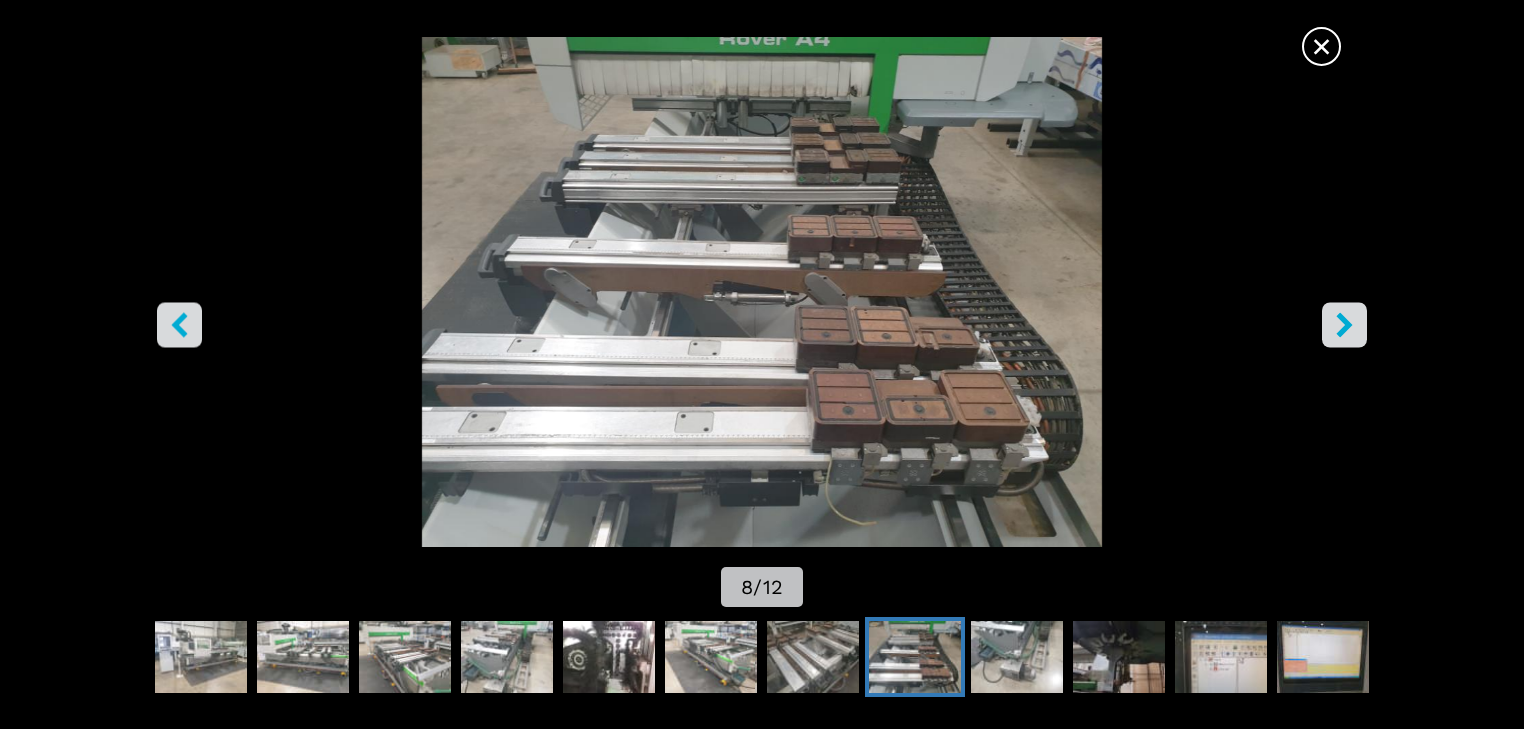 click on "×" at bounding box center (1321, 42) 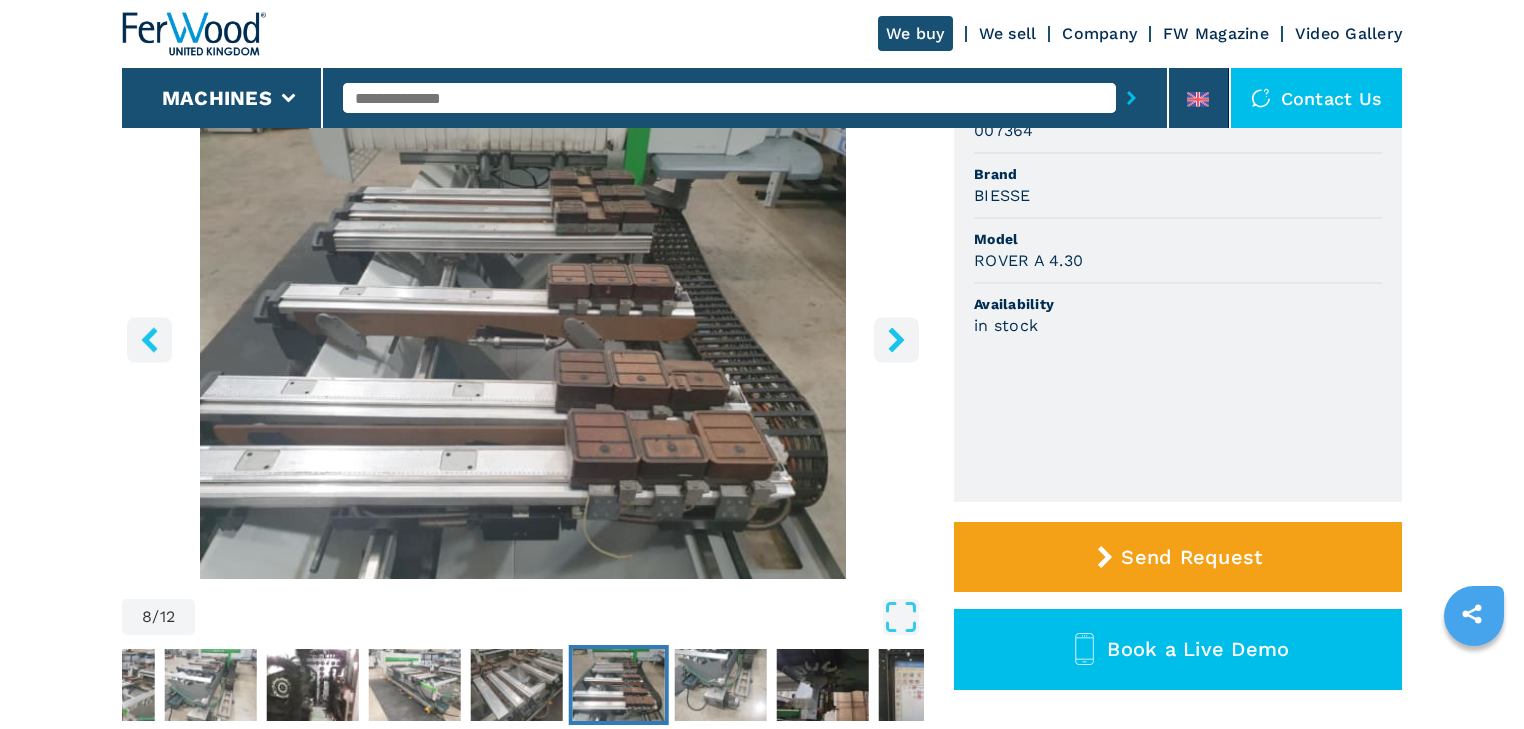 scroll, scrollTop: 240, scrollLeft: 0, axis: vertical 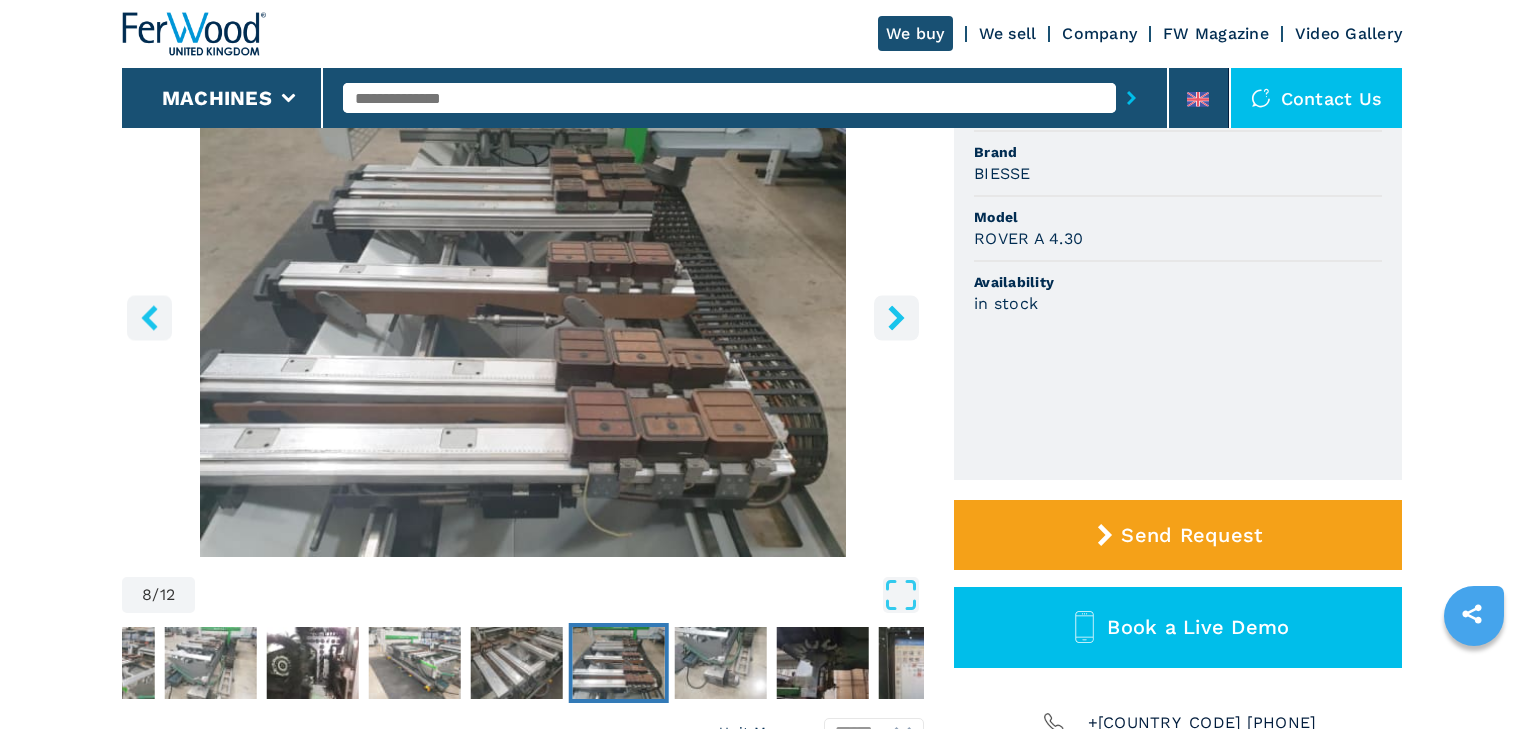 click 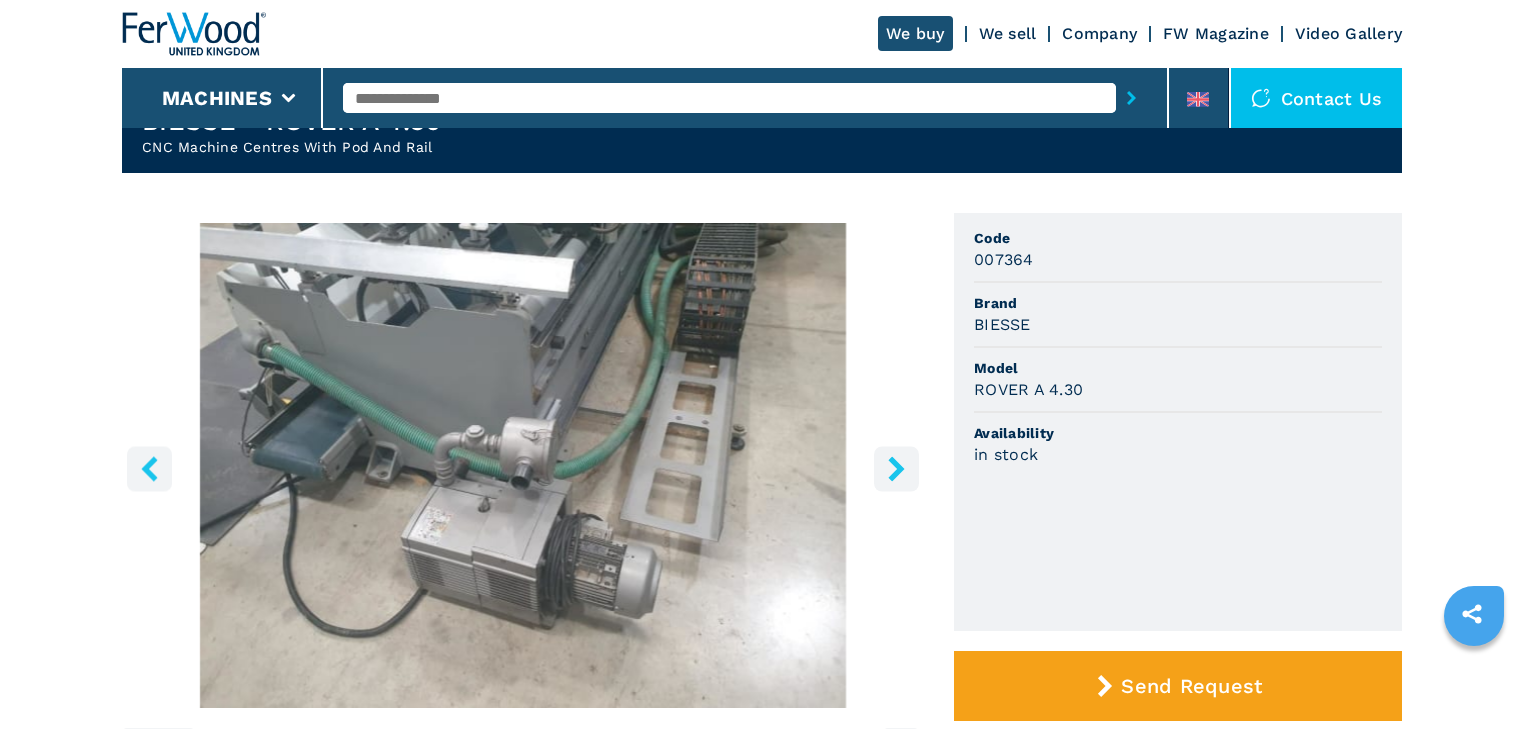 scroll, scrollTop: 80, scrollLeft: 0, axis: vertical 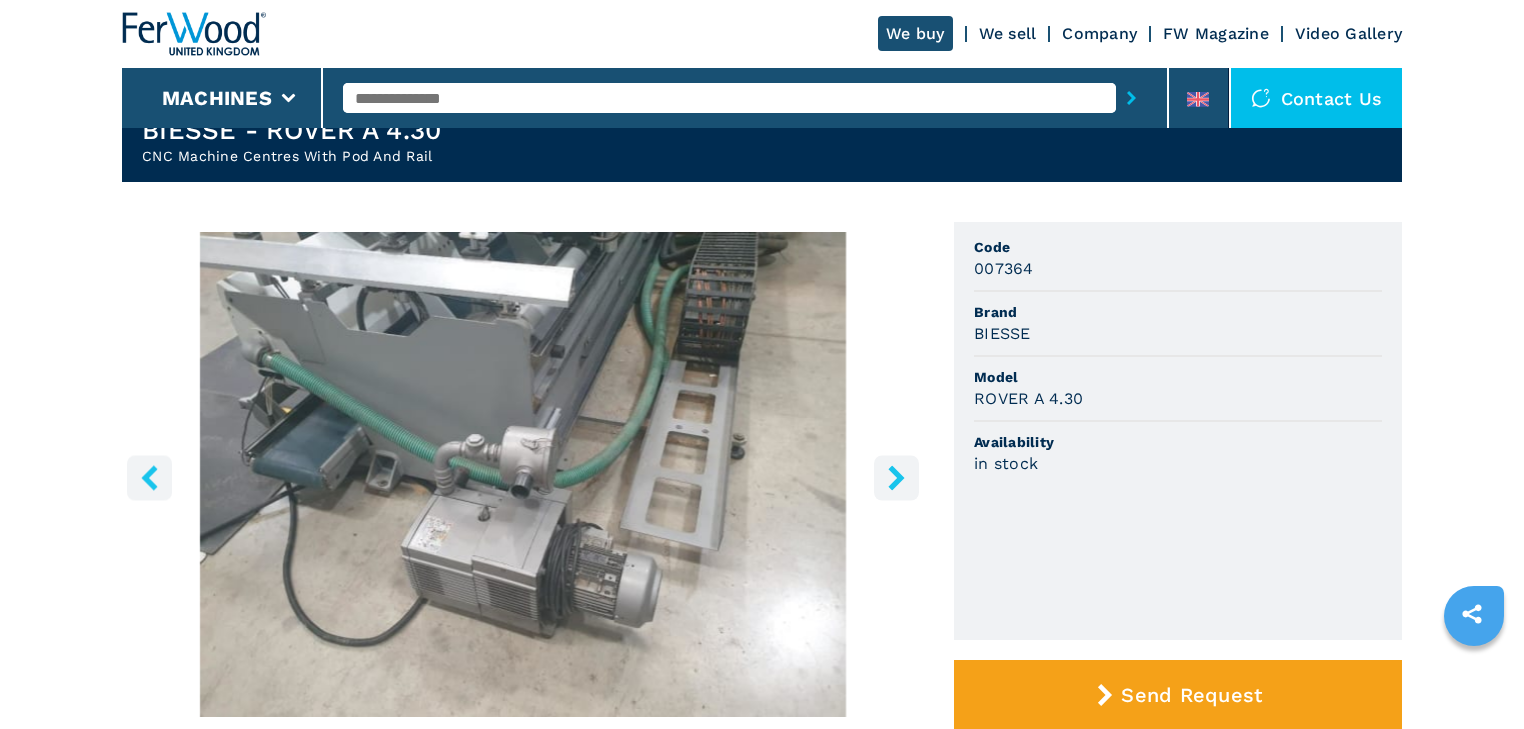 click 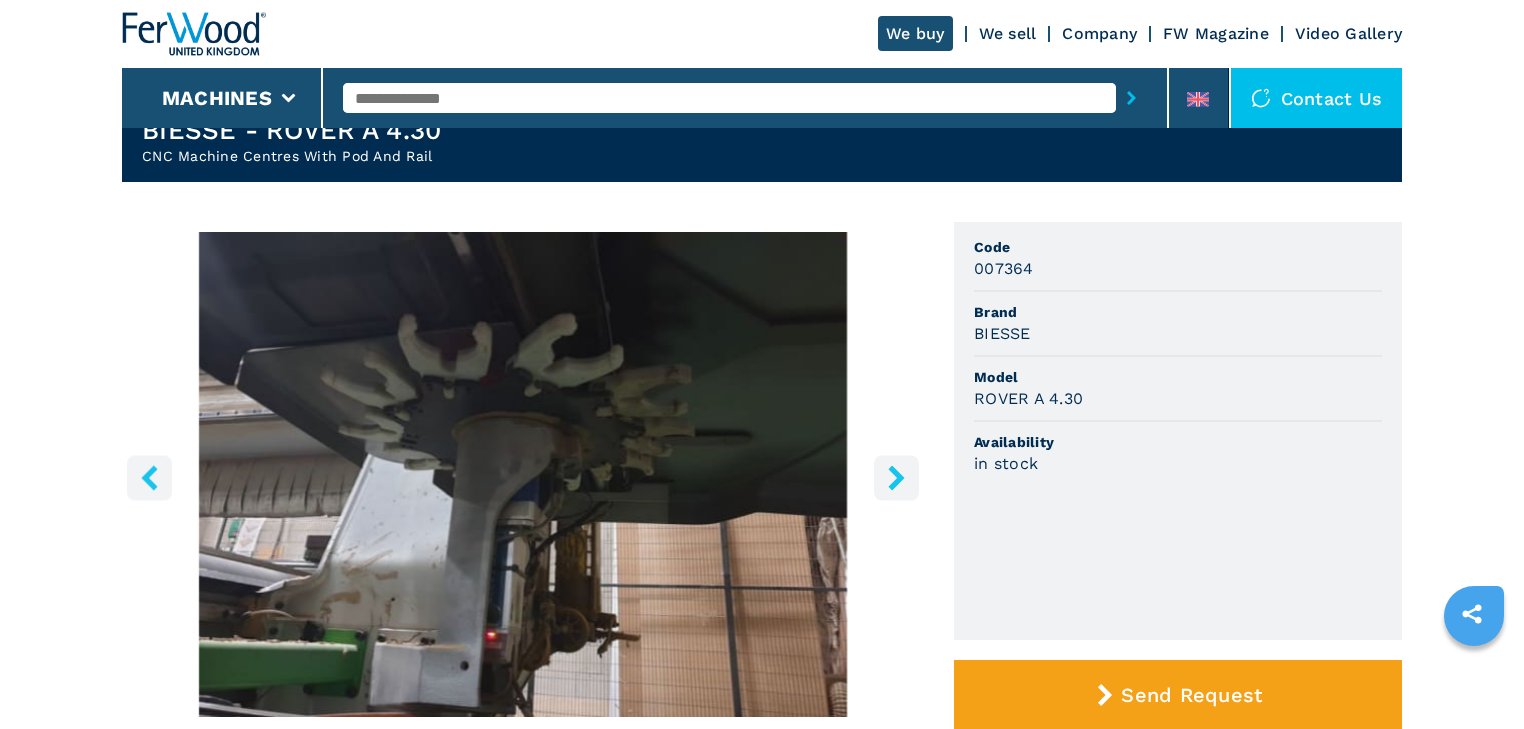 click 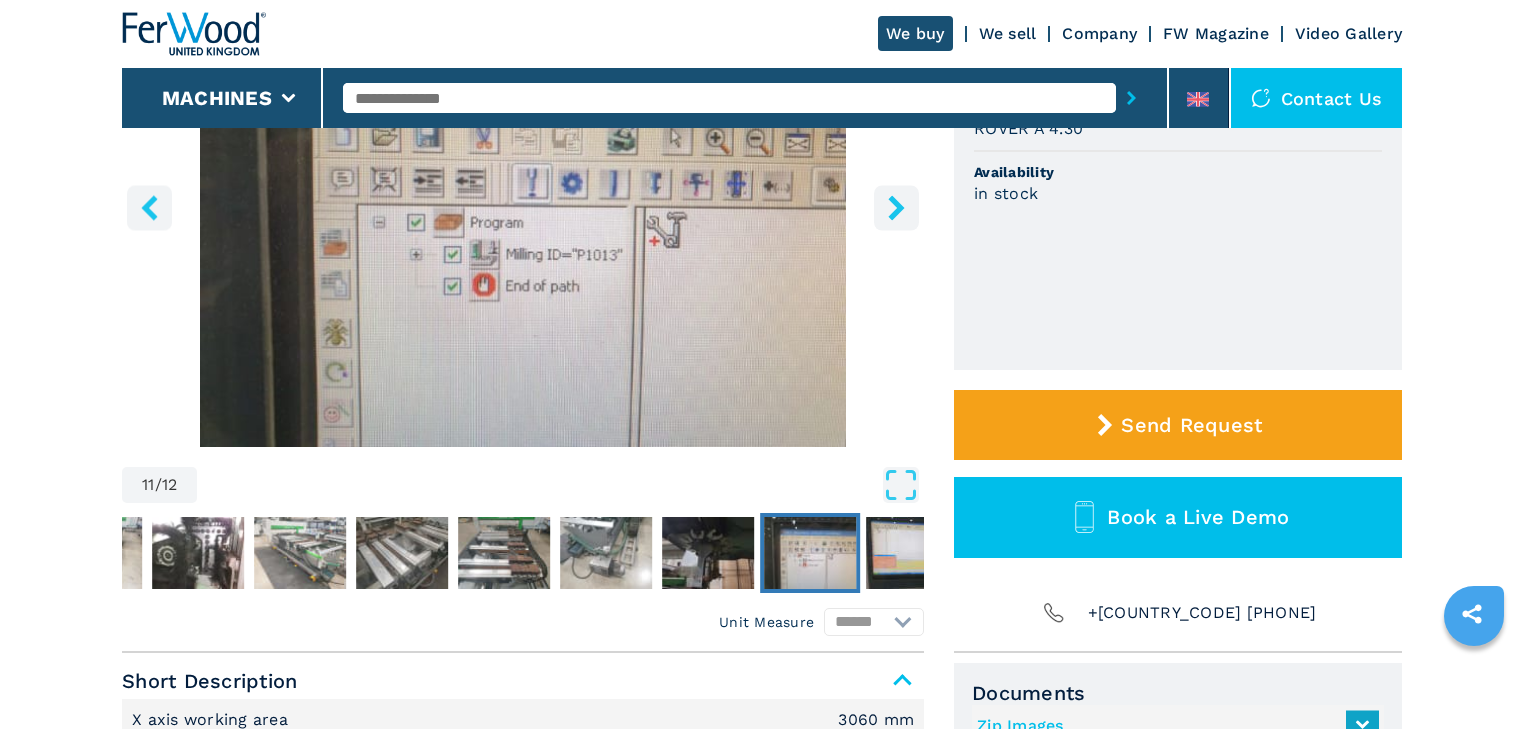 scroll, scrollTop: 400, scrollLeft: 0, axis: vertical 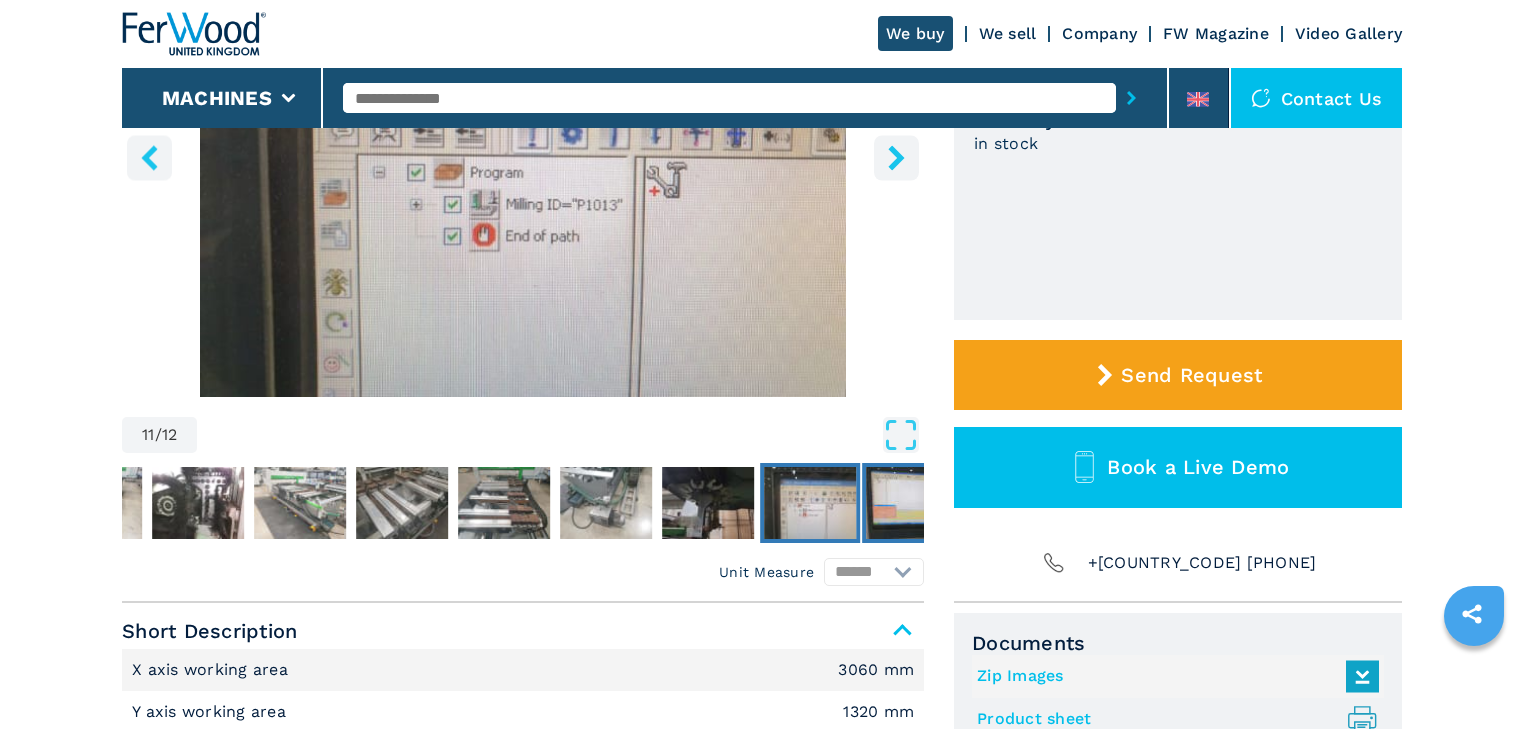 click at bounding box center (912, 503) 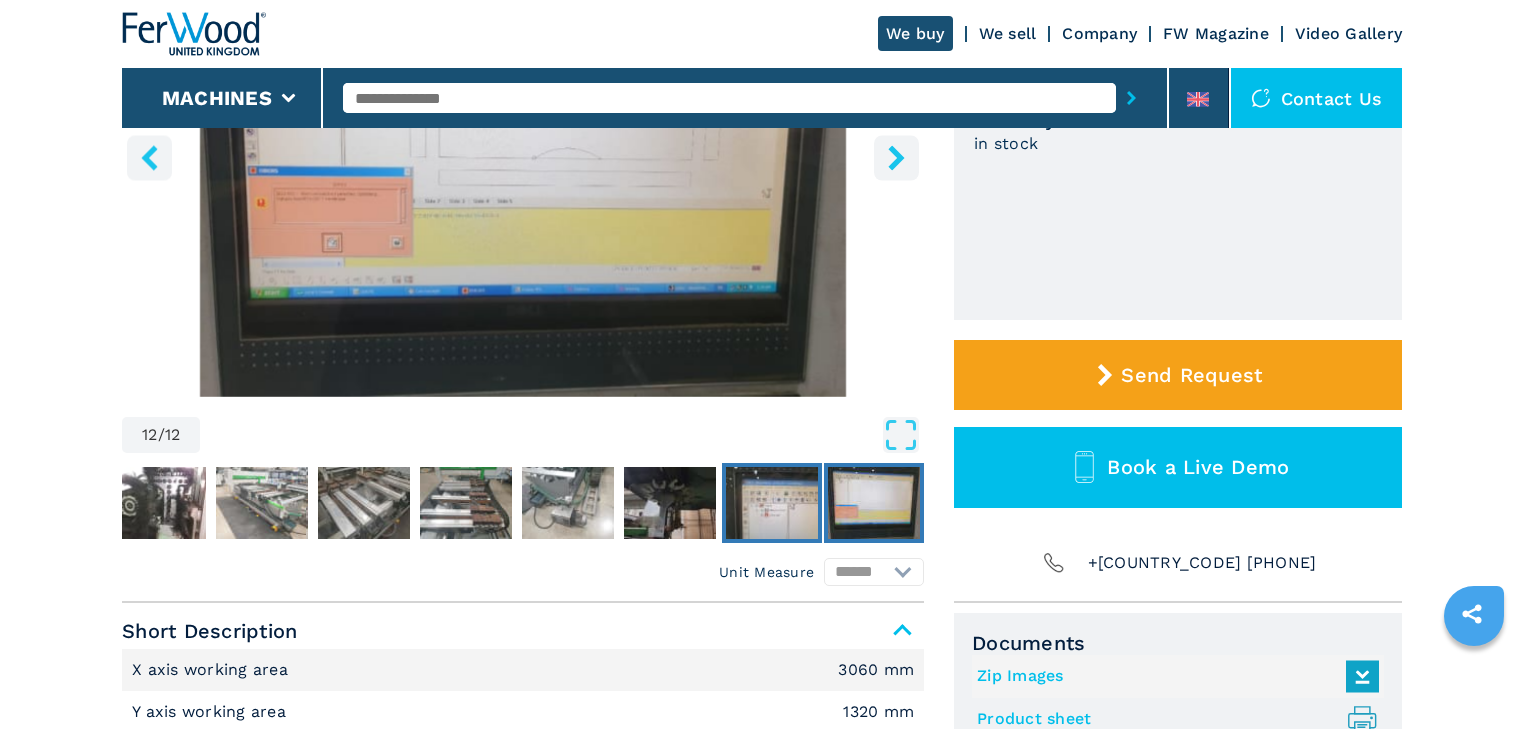 click at bounding box center (772, 503) 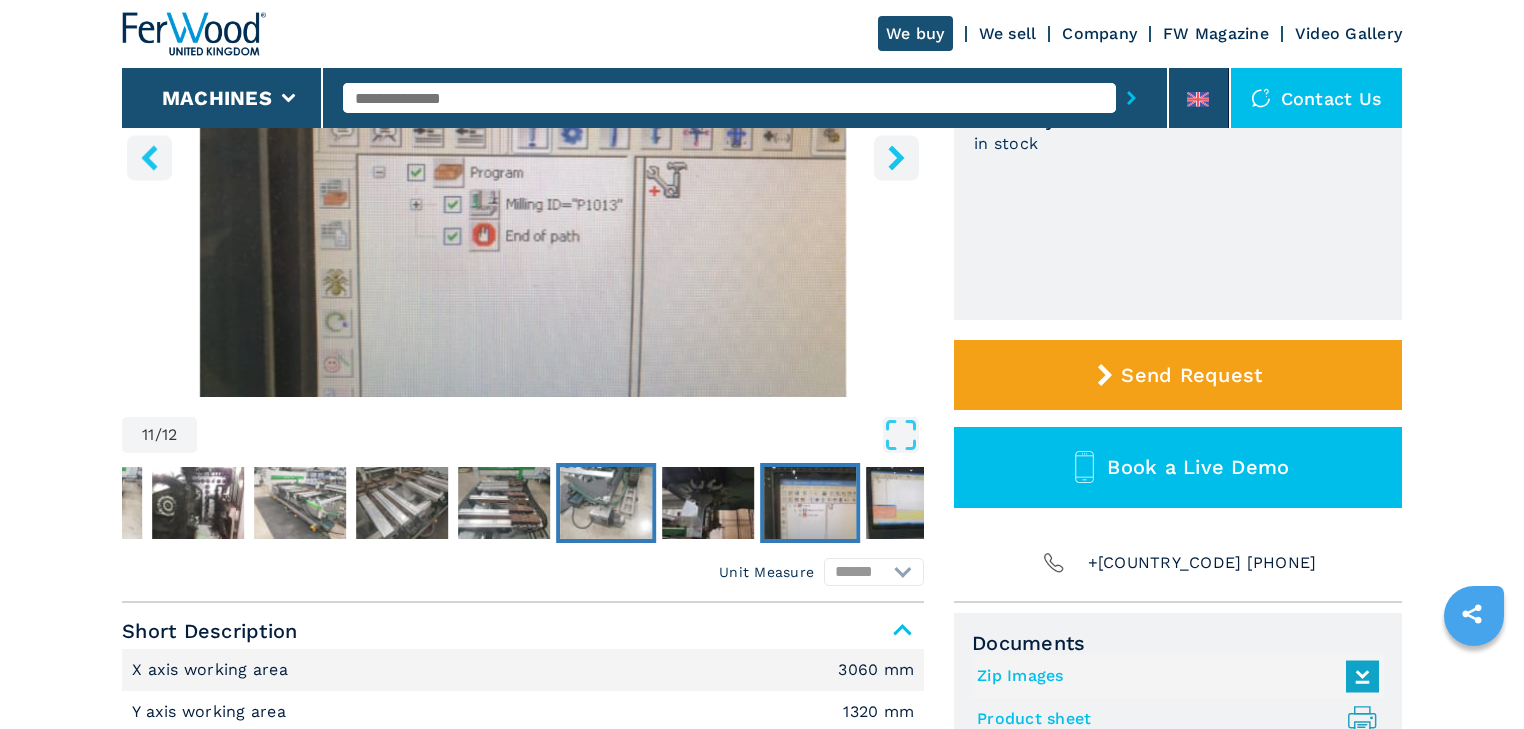 click at bounding box center [606, 503] 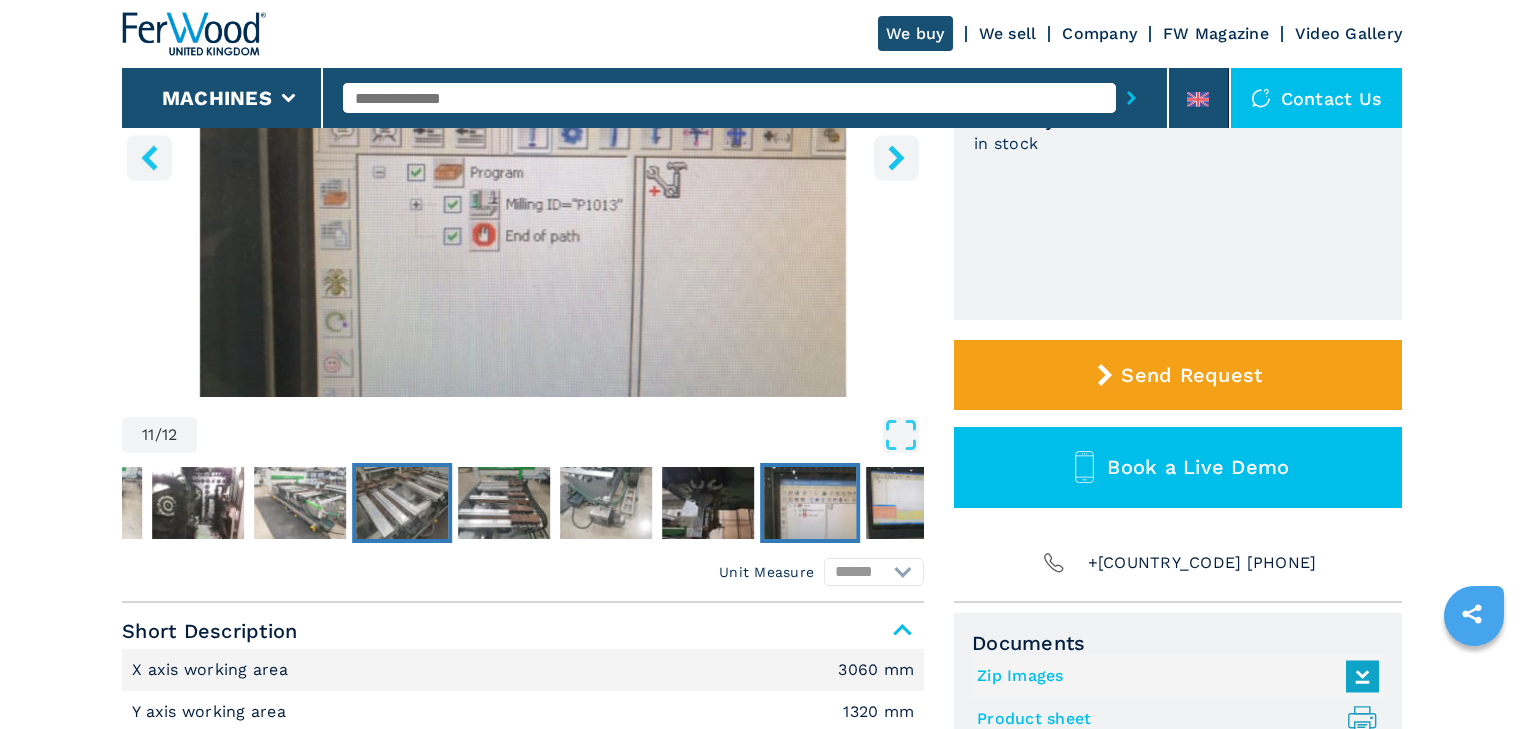 click at bounding box center [402, 503] 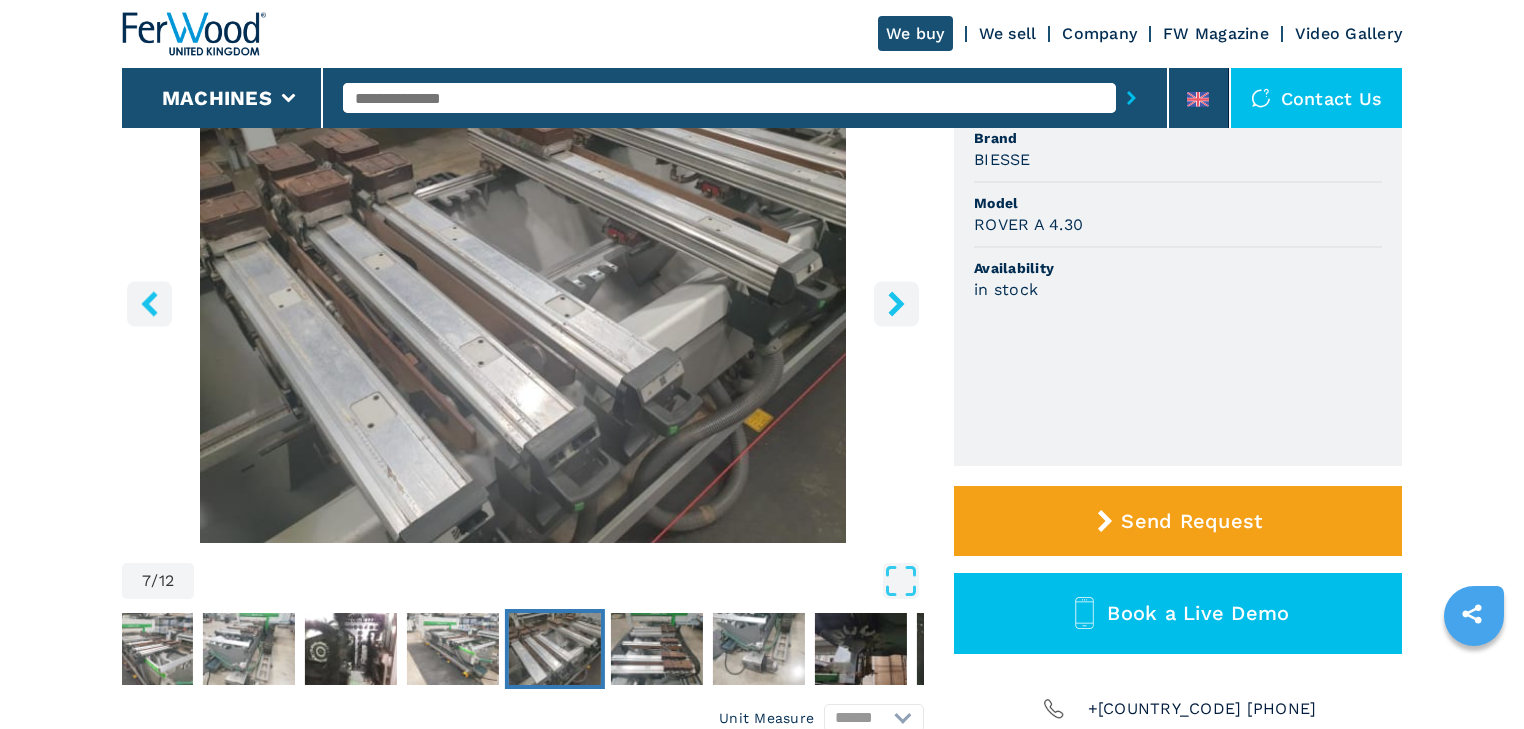 scroll, scrollTop: 320, scrollLeft: 0, axis: vertical 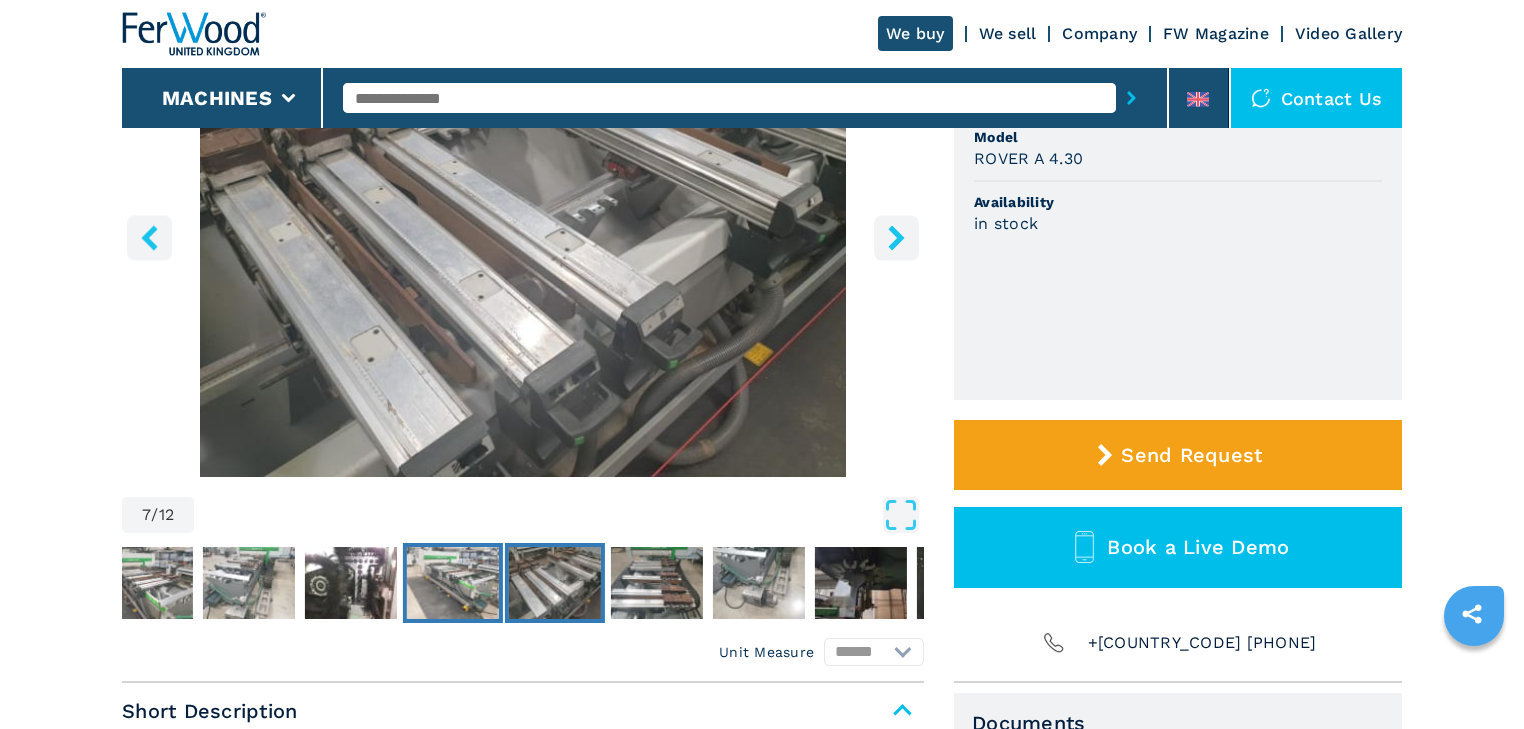click at bounding box center [453, 583] 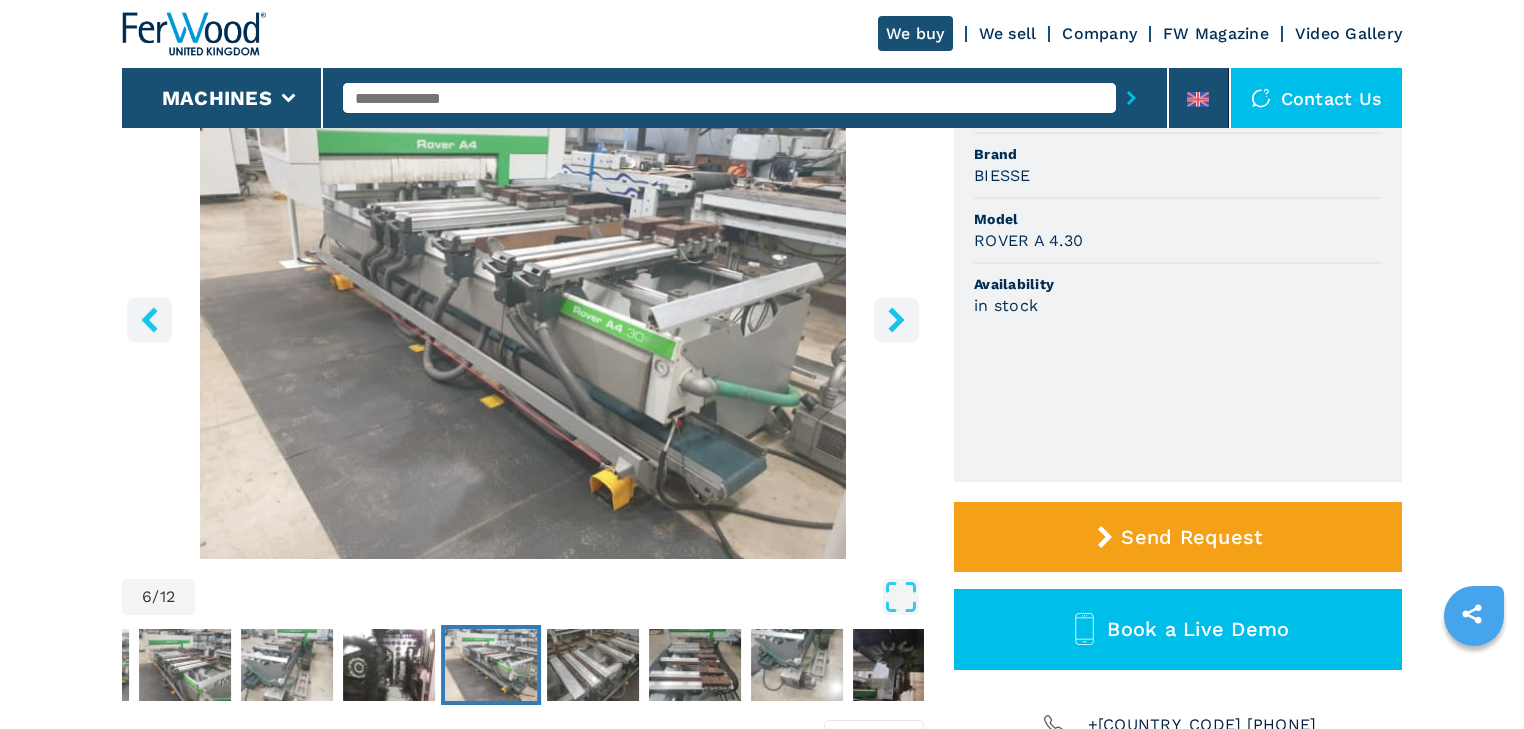 scroll, scrollTop: 240, scrollLeft: 0, axis: vertical 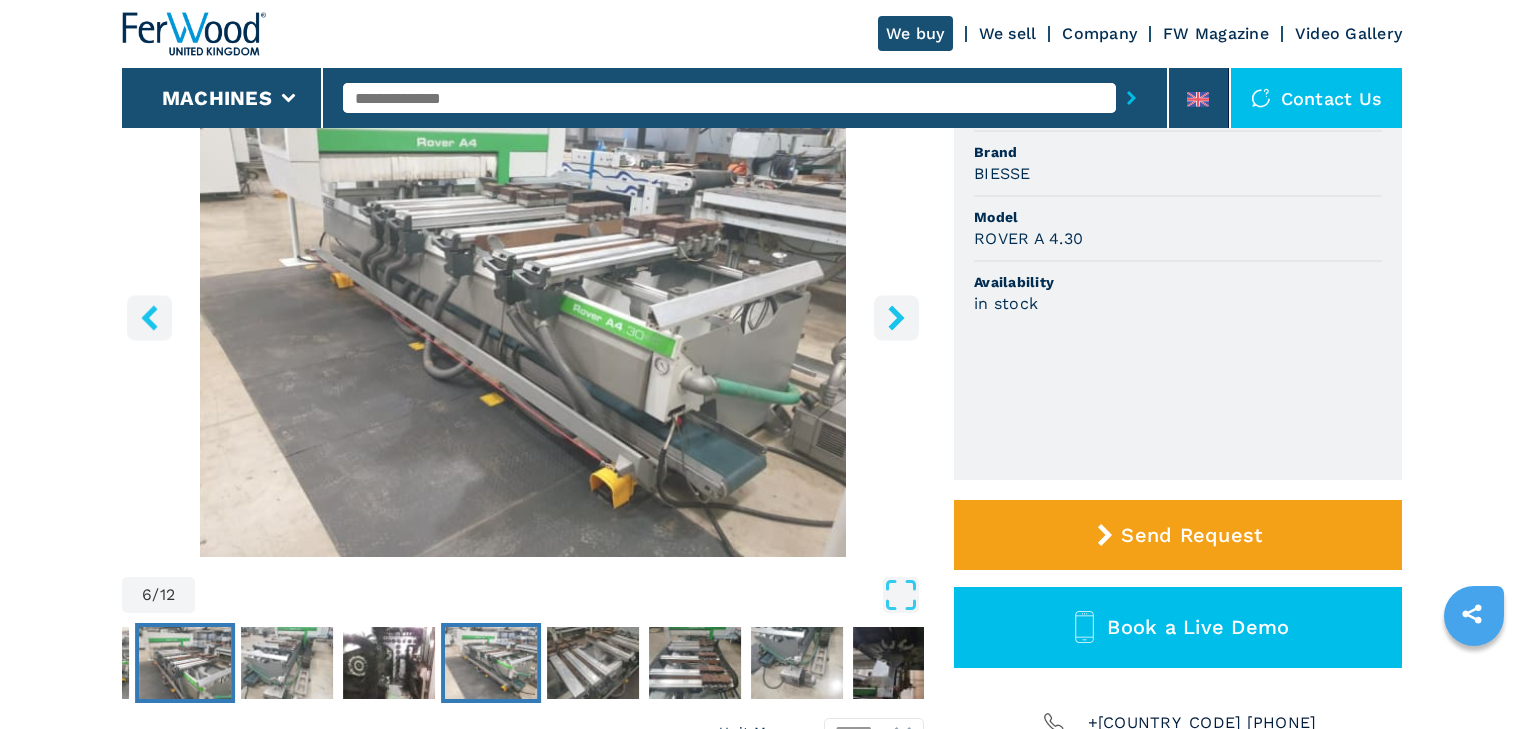 click at bounding box center (185, 663) 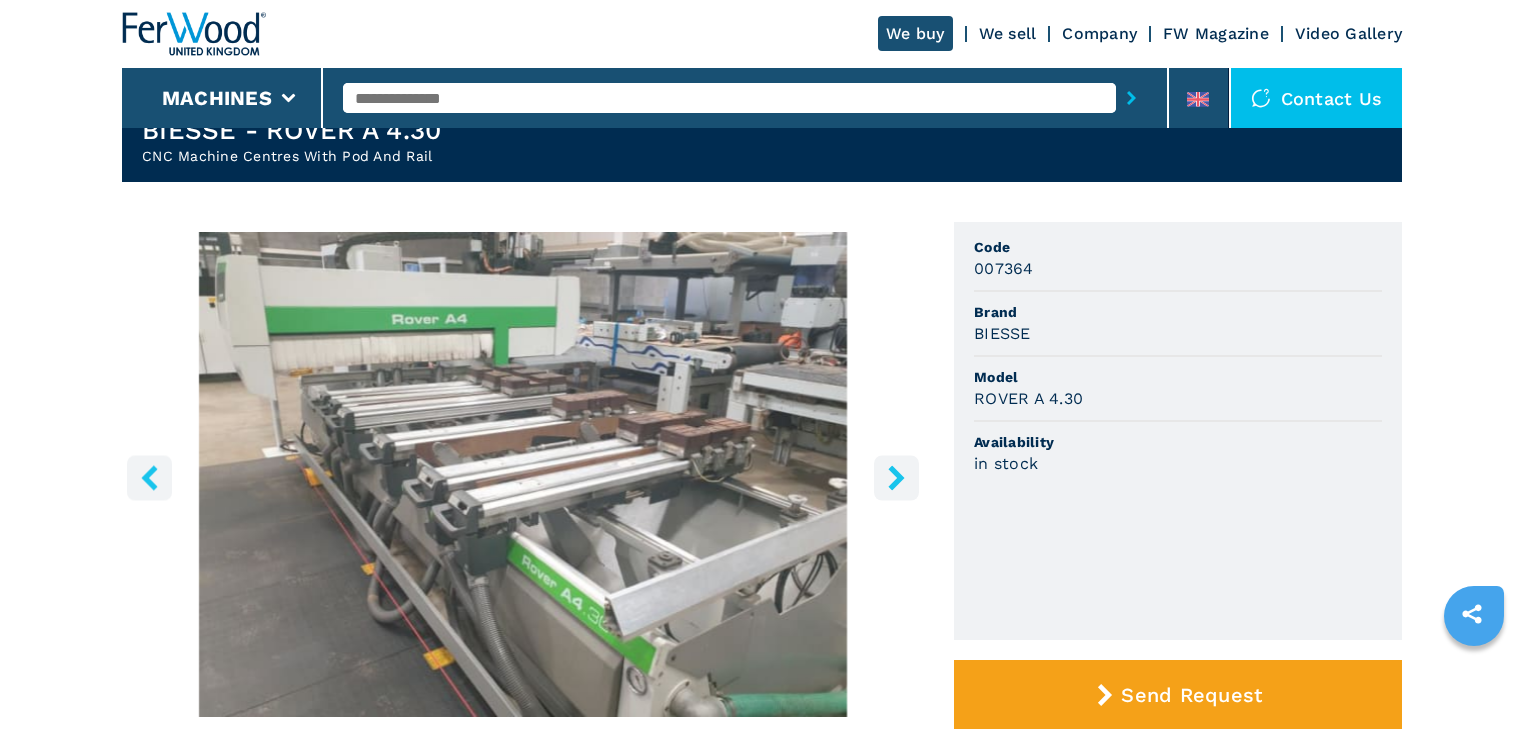 scroll, scrollTop: 240, scrollLeft: 0, axis: vertical 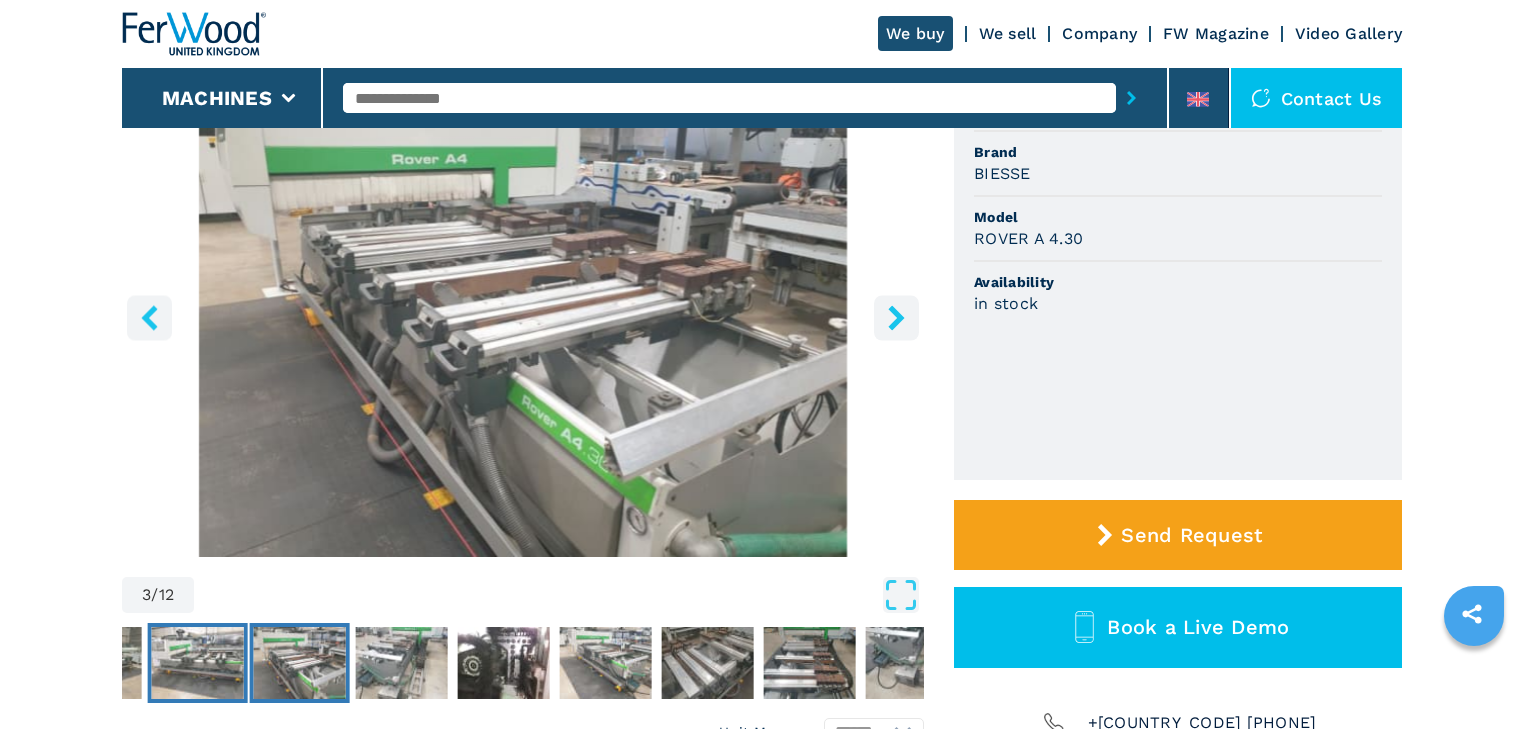 click at bounding box center [198, 663] 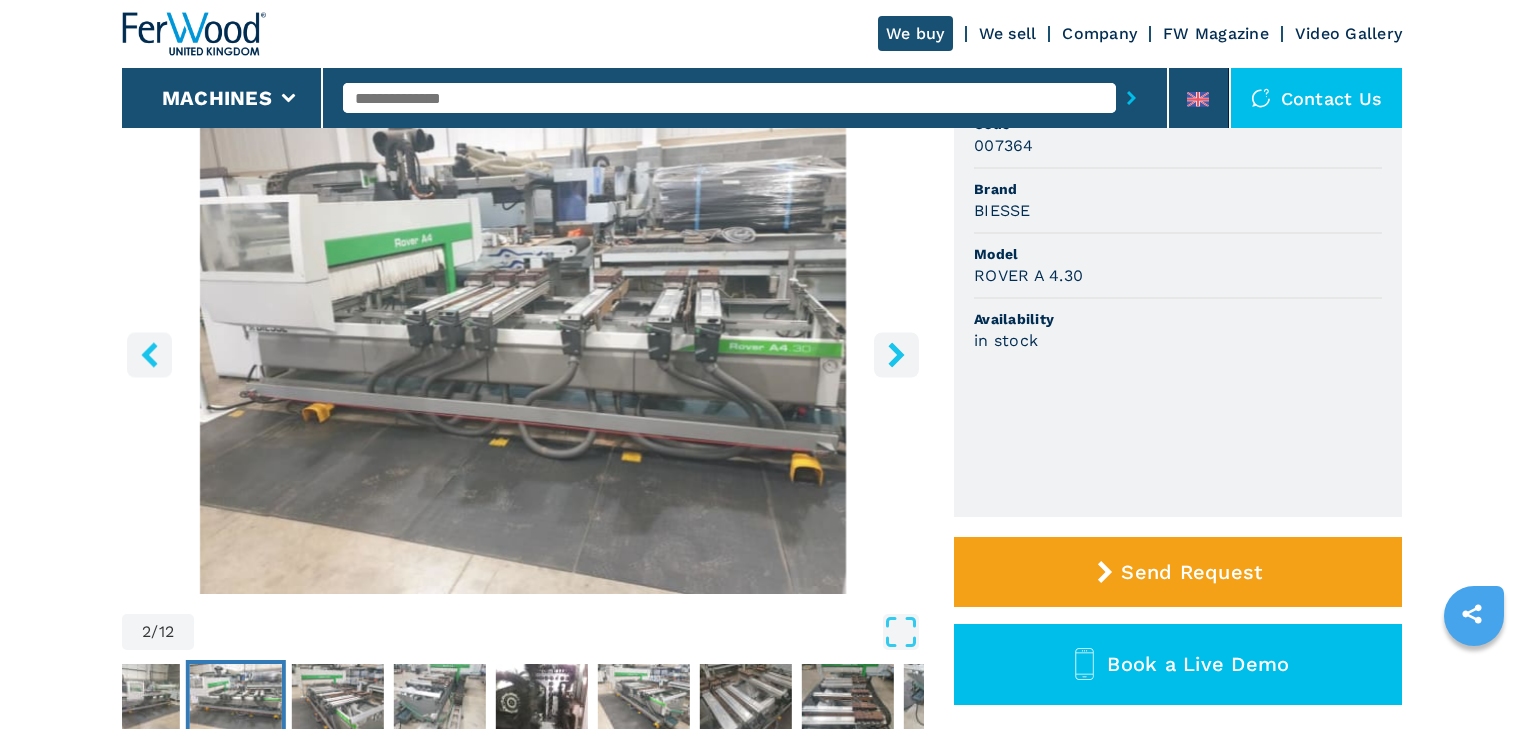 scroll, scrollTop: 240, scrollLeft: 0, axis: vertical 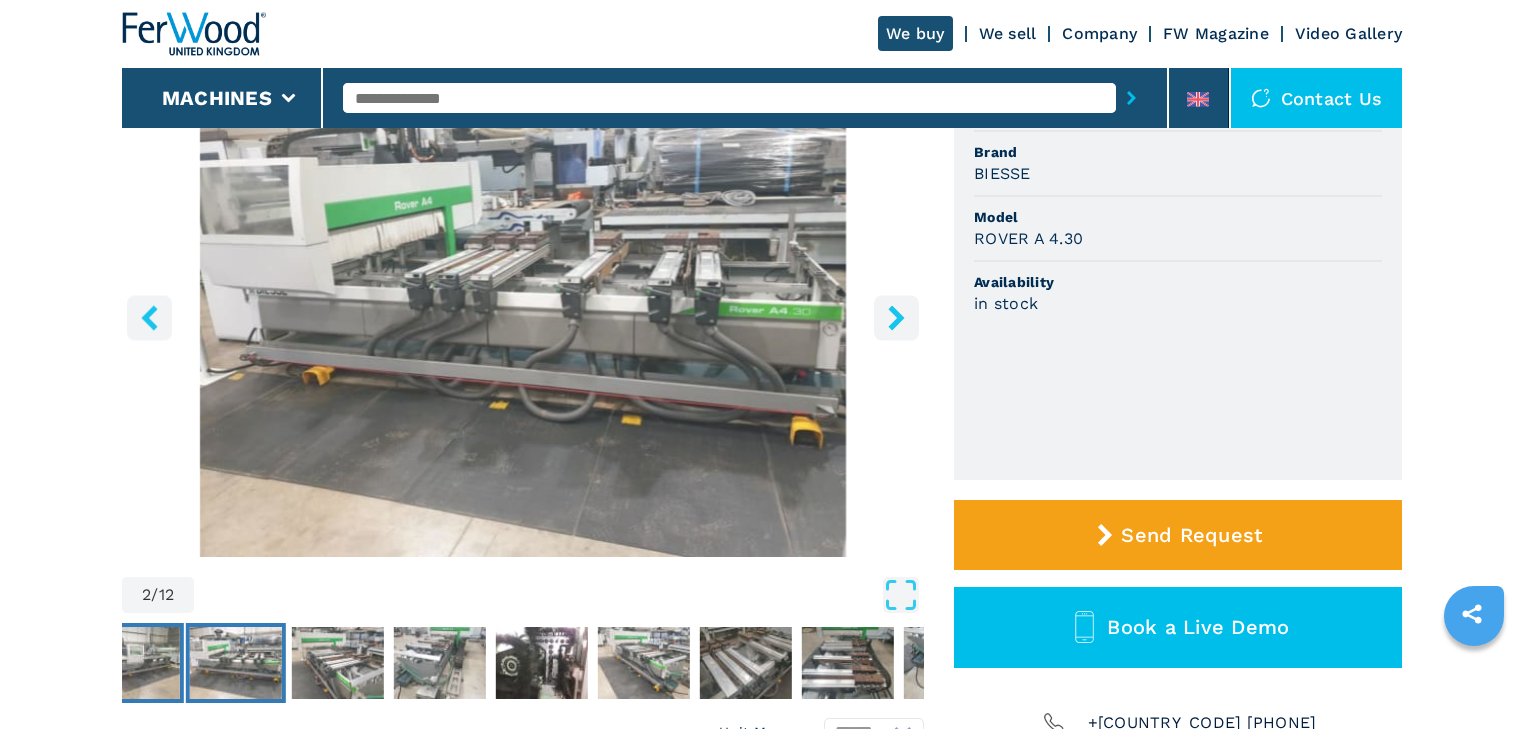 click at bounding box center (134, 663) 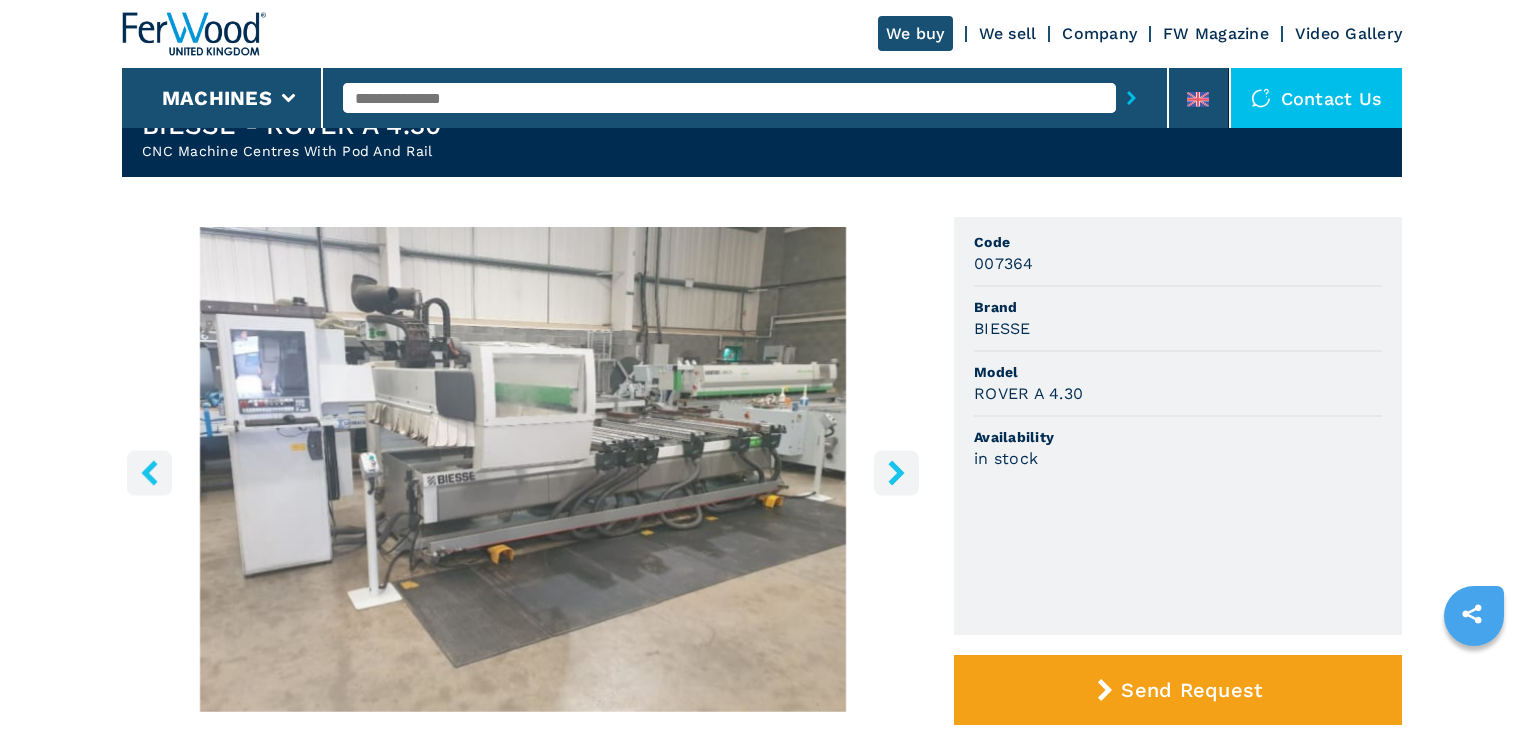 scroll, scrollTop: 80, scrollLeft: 0, axis: vertical 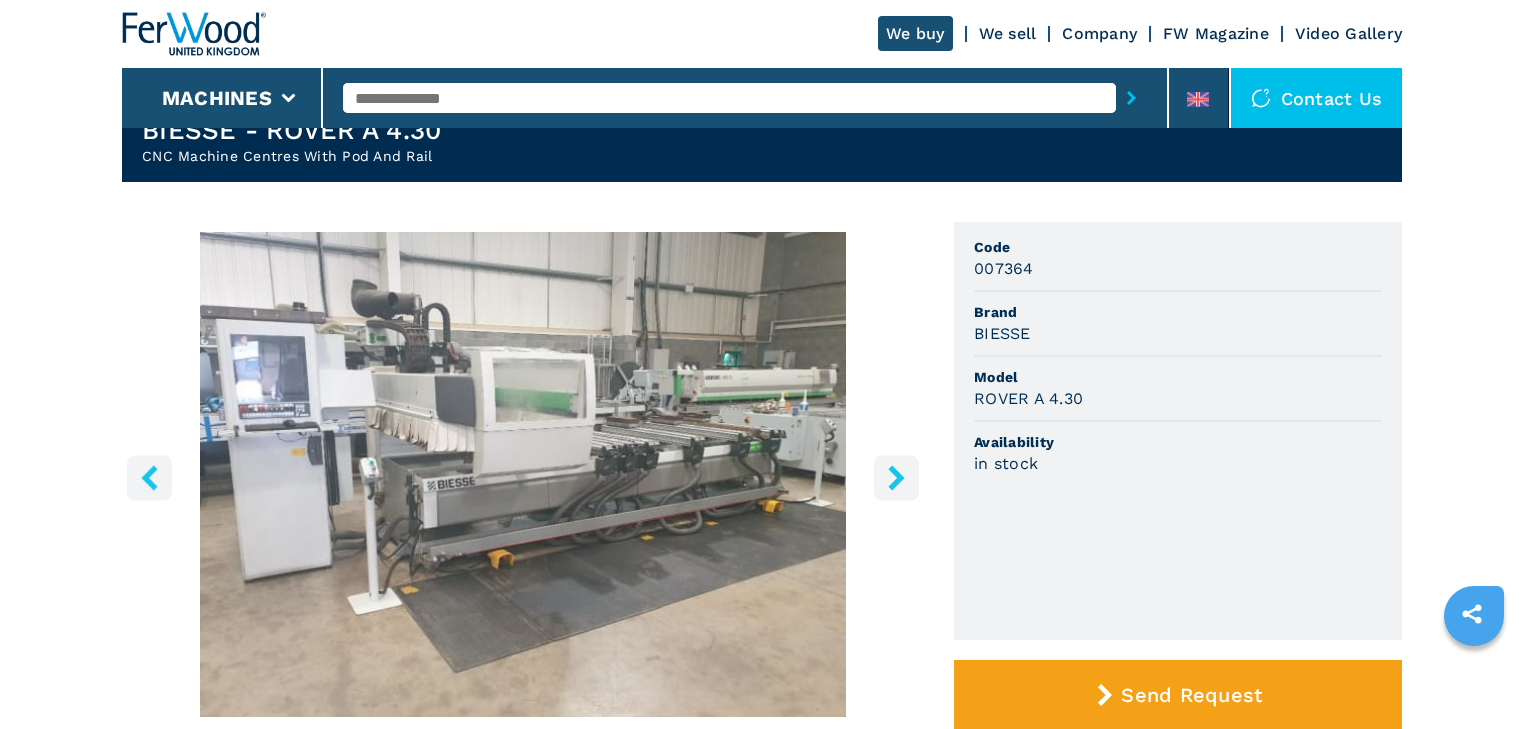 click at bounding box center (896, 477) 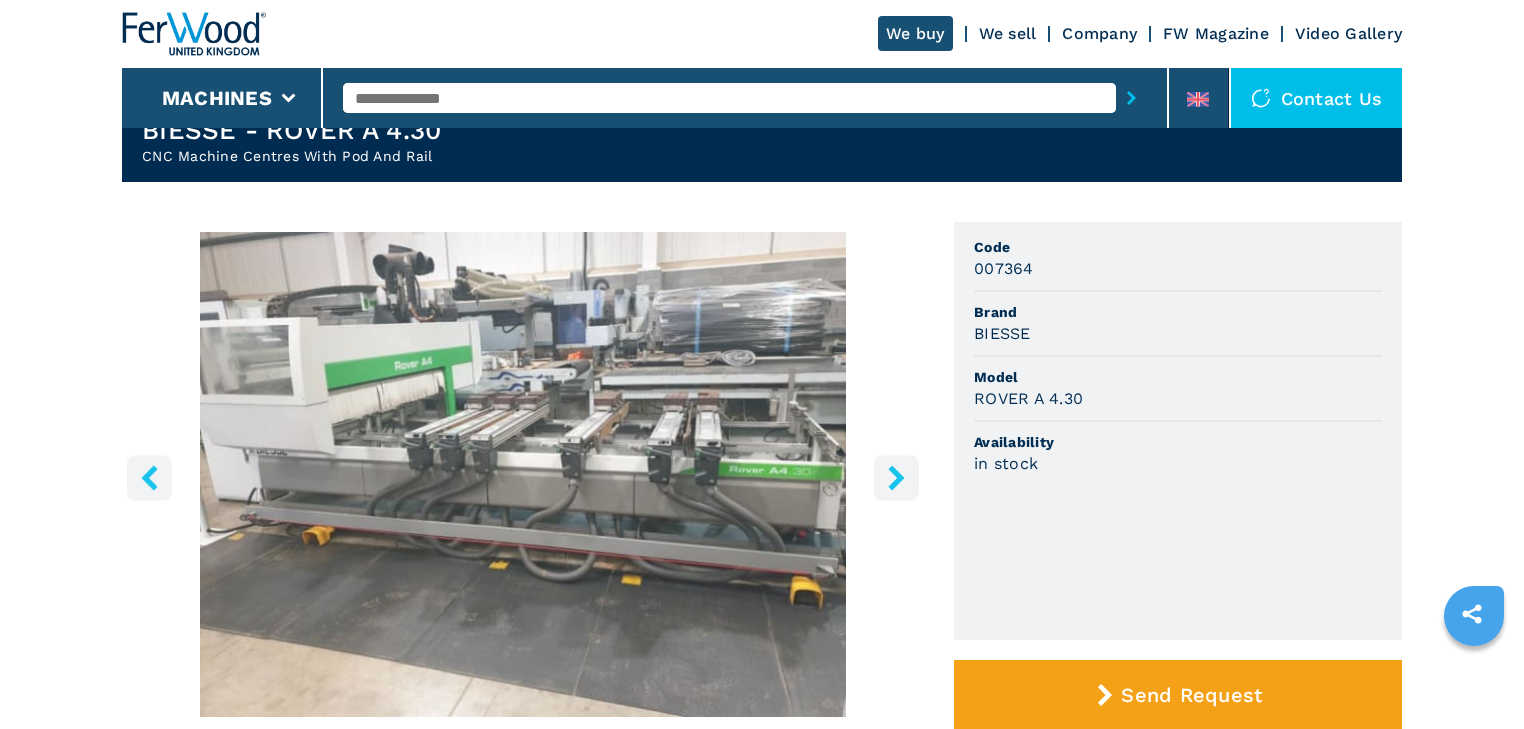 click at bounding box center [896, 477] 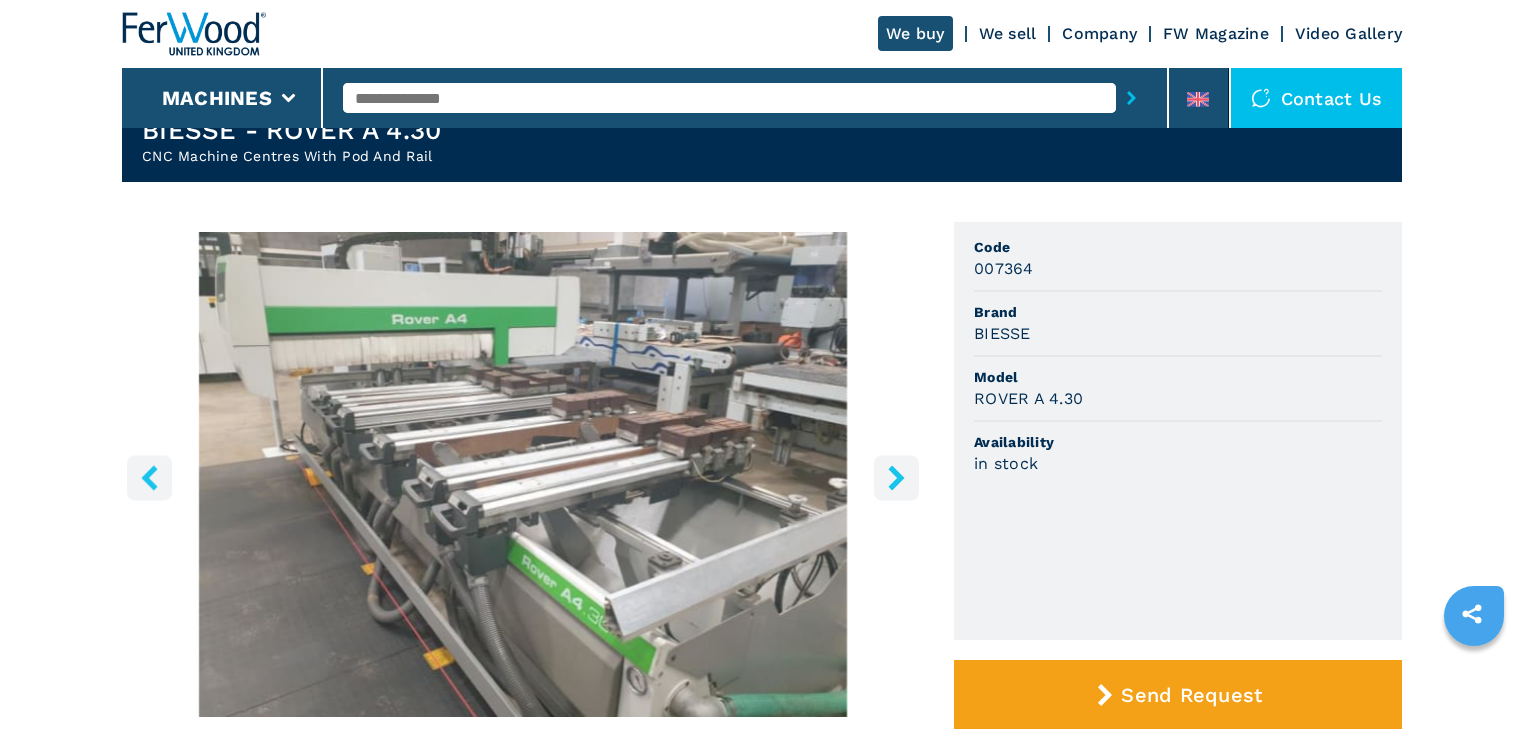 click at bounding box center (896, 477) 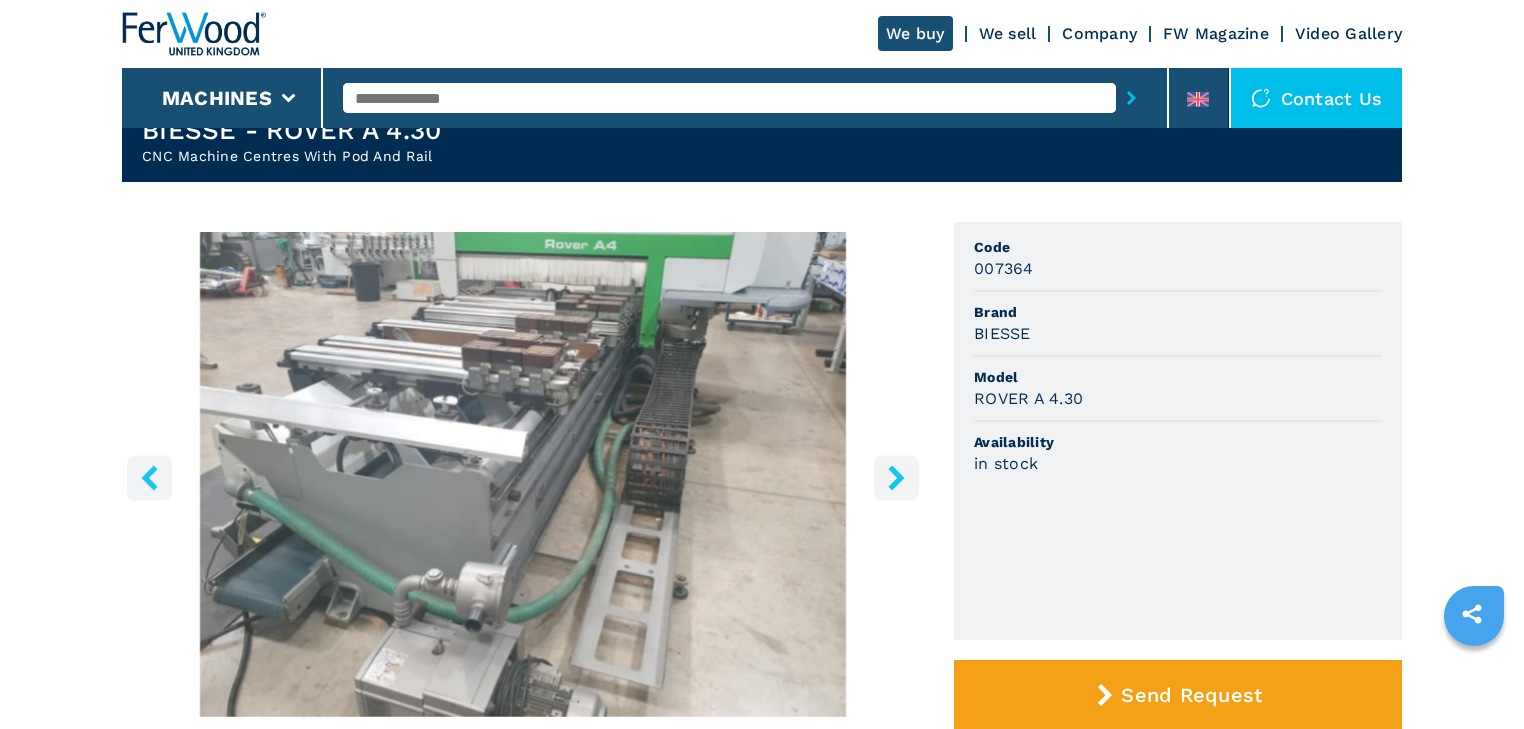 click at bounding box center (896, 477) 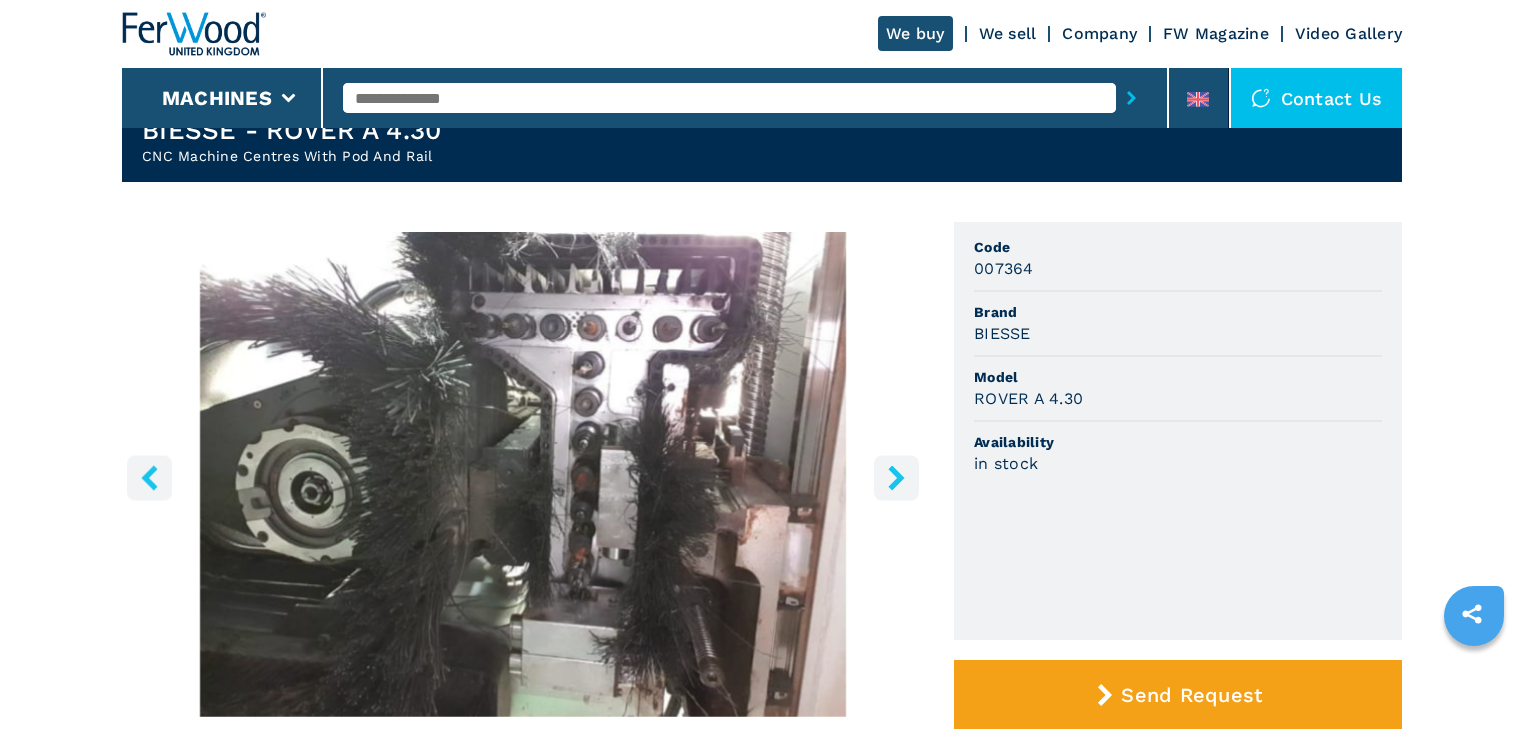 click 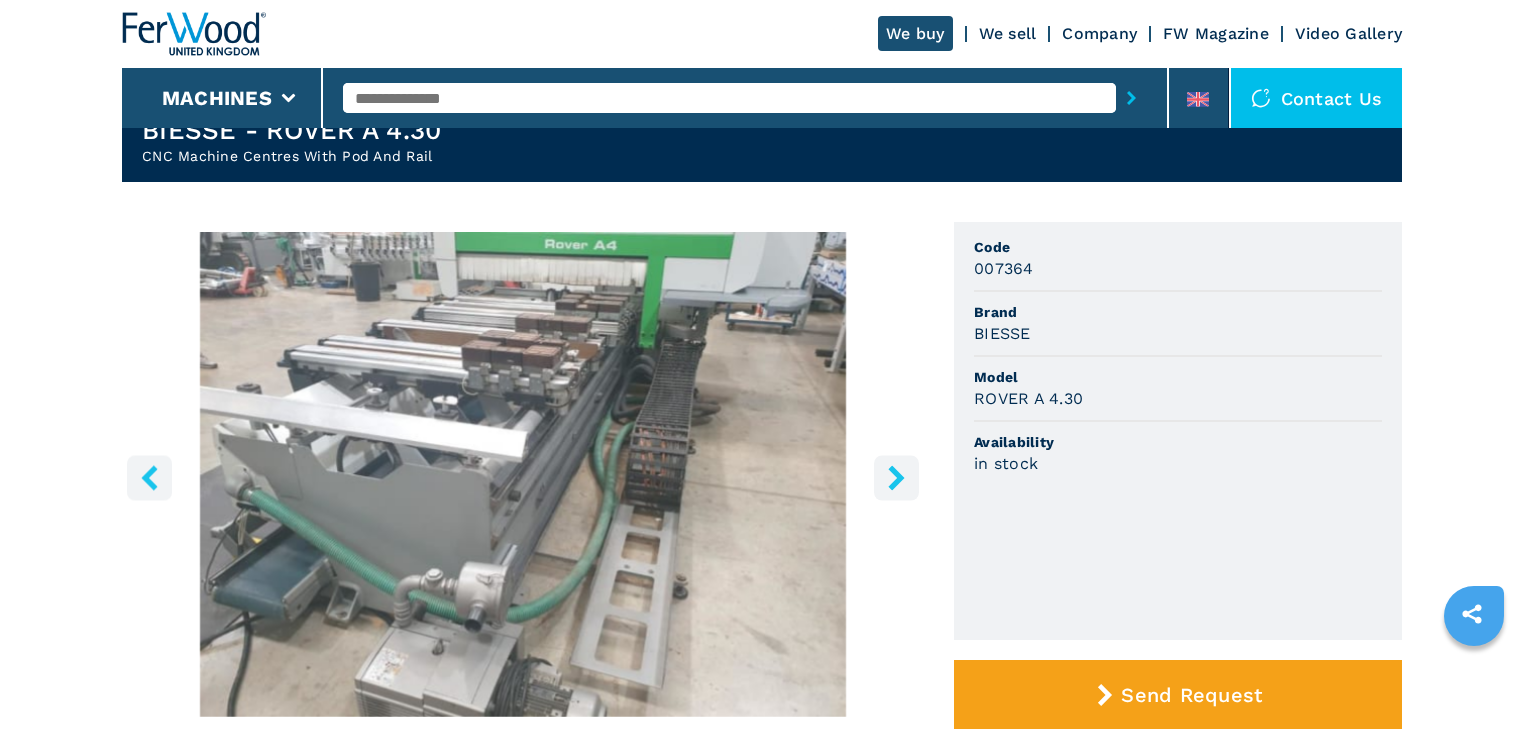 click 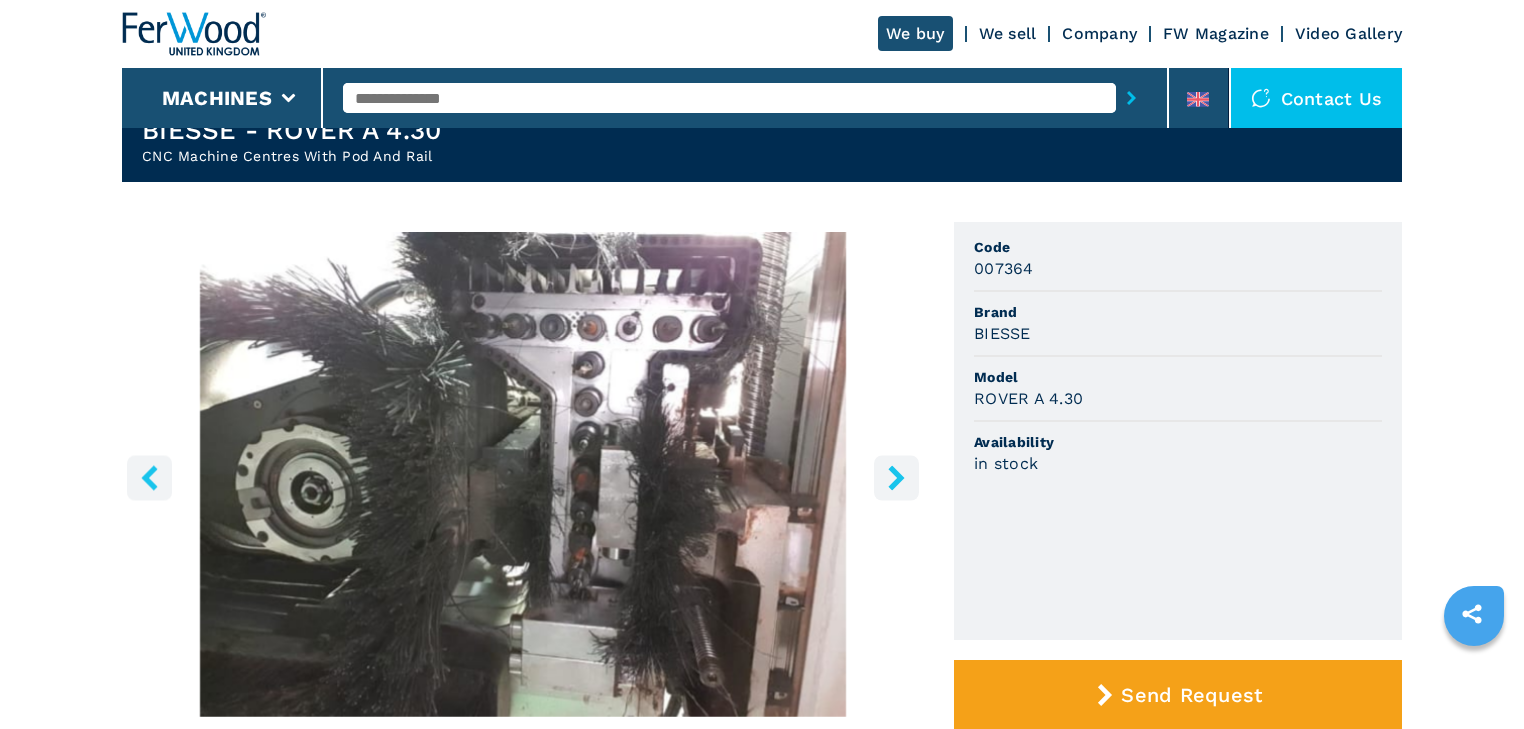 click 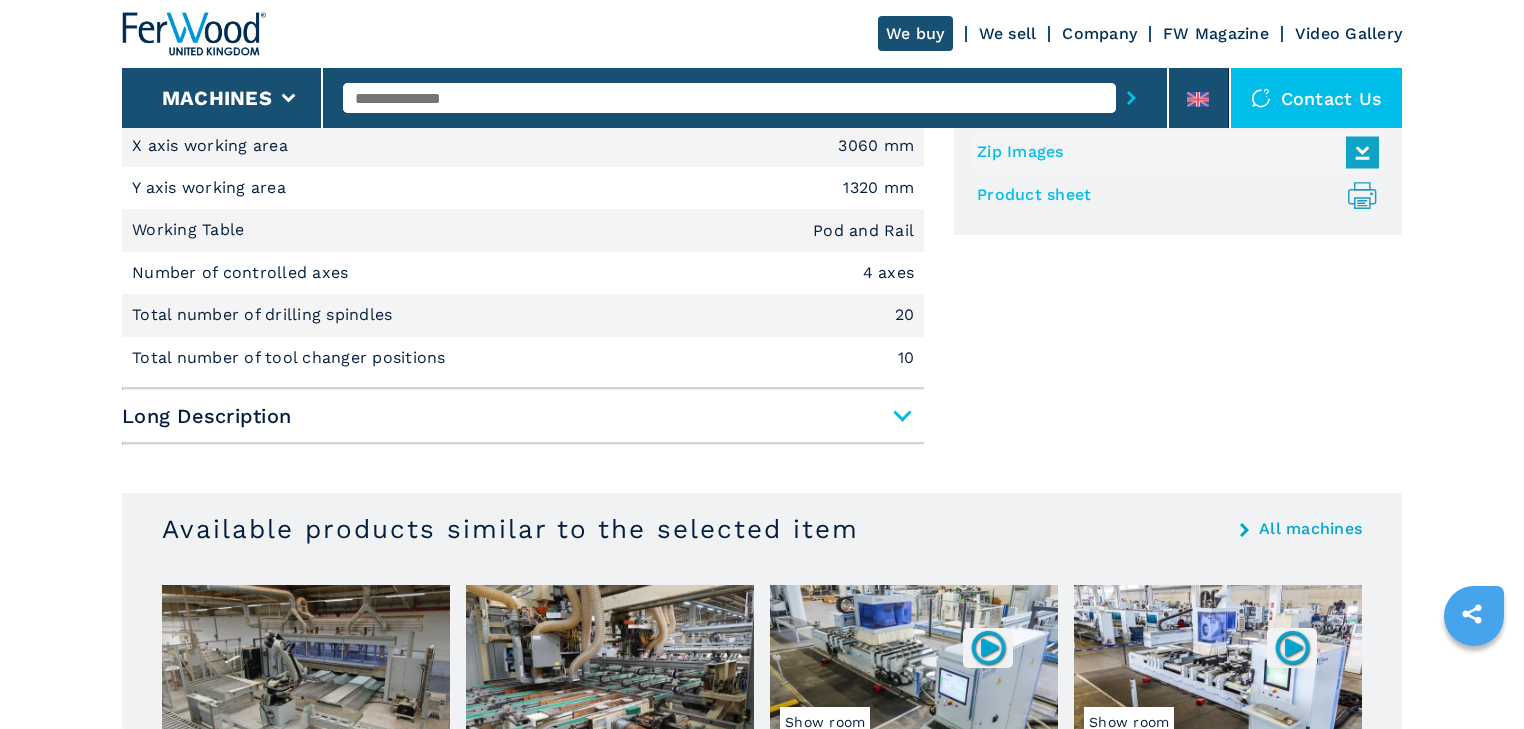 scroll, scrollTop: 960, scrollLeft: 0, axis: vertical 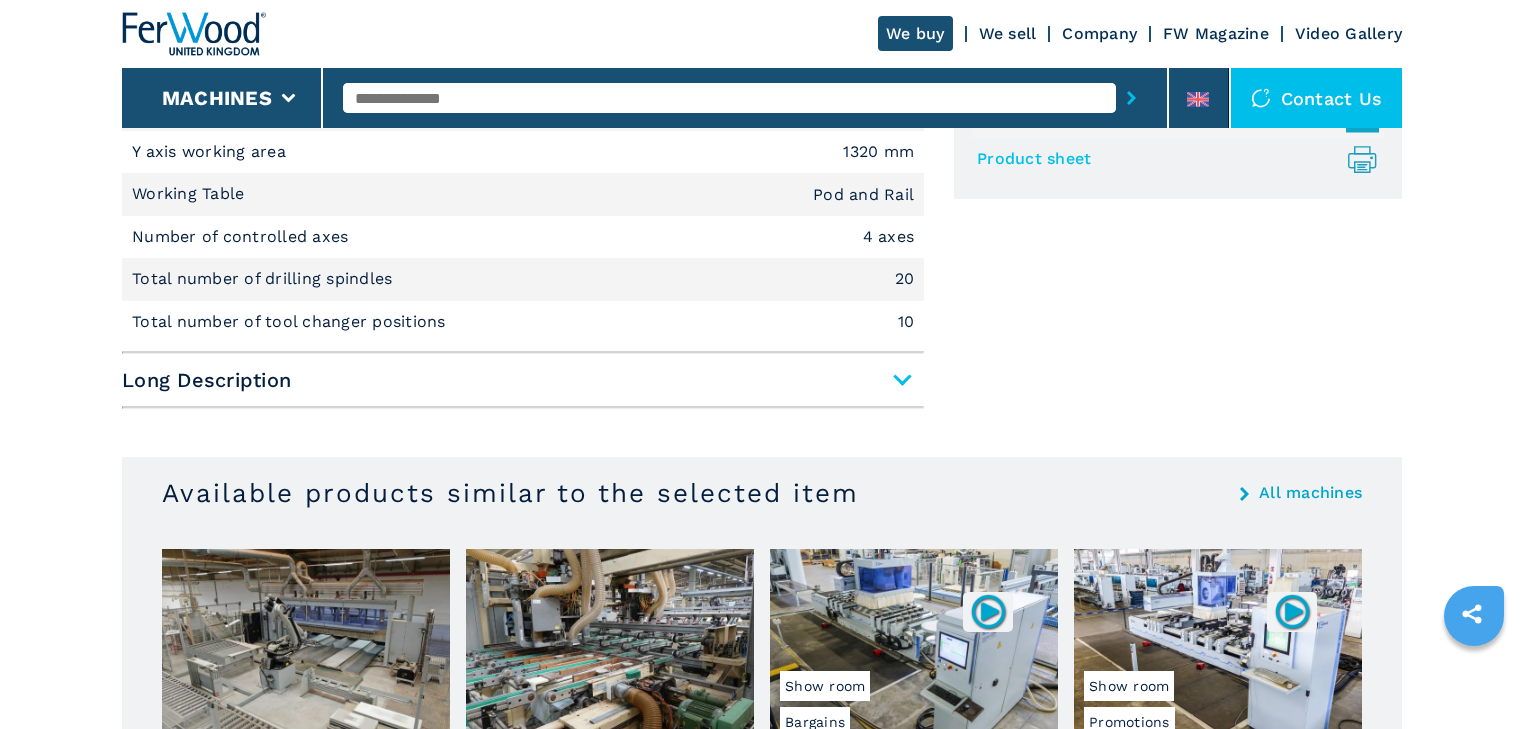 click on "Short Description X axis working area   3060 mm Y axis working area   1320 mm Working Table   Pod and Rail Number of controlled axes   4 axes Total number of drilling spindles   20 Total number of tool changer positions   10 Long Description Subfamily   CNC Machine Centres With Pod And Rail Type of work   Drilling, Routing Max panel passage   150 mm No. working fields   2 Working table Working table   Pod and Rail No. of Rails   6 Pod Position Indicators Vacuum cups to secure piece being processed Vacuum pump No. pumps   1 Boring units   1 1   Unit   top Vertical Boring Spindles   14 Horizontal Boring Spindles in X   4 Horizontal Boring Spindles in Y   2 Router Spindles   1 1   Unit   top No. controlled axes   4 Automatic tool change Grooving unit   1 1   Unit   top Grooving unit Unit   Fixed for Grooving in X Tool magazine   1 1   No. positions   10 Tool   positioned at the rear of the machine Control system   PC Control Machine programming software   Biesse Works" at bounding box center (523, 231) 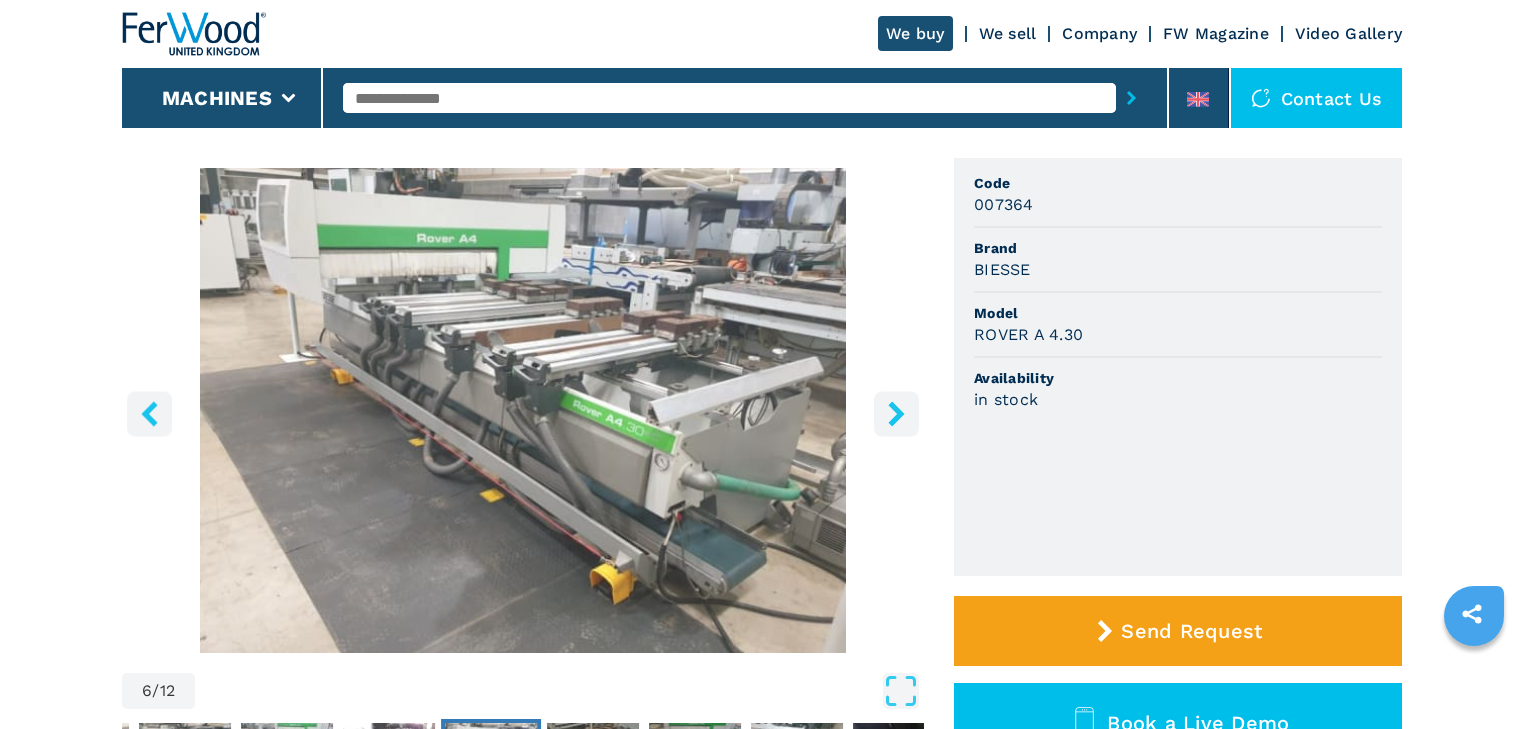 scroll, scrollTop: 160, scrollLeft: 0, axis: vertical 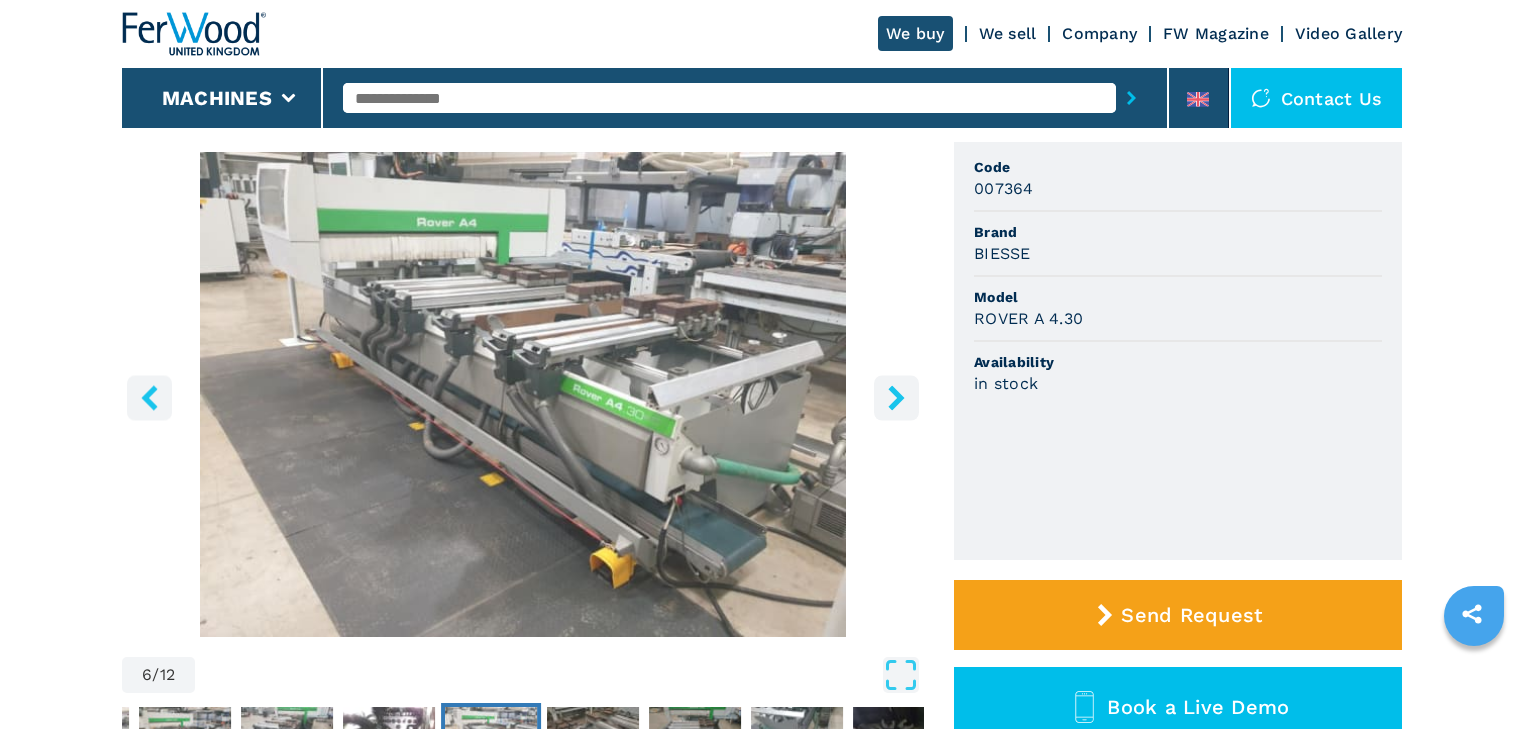 click 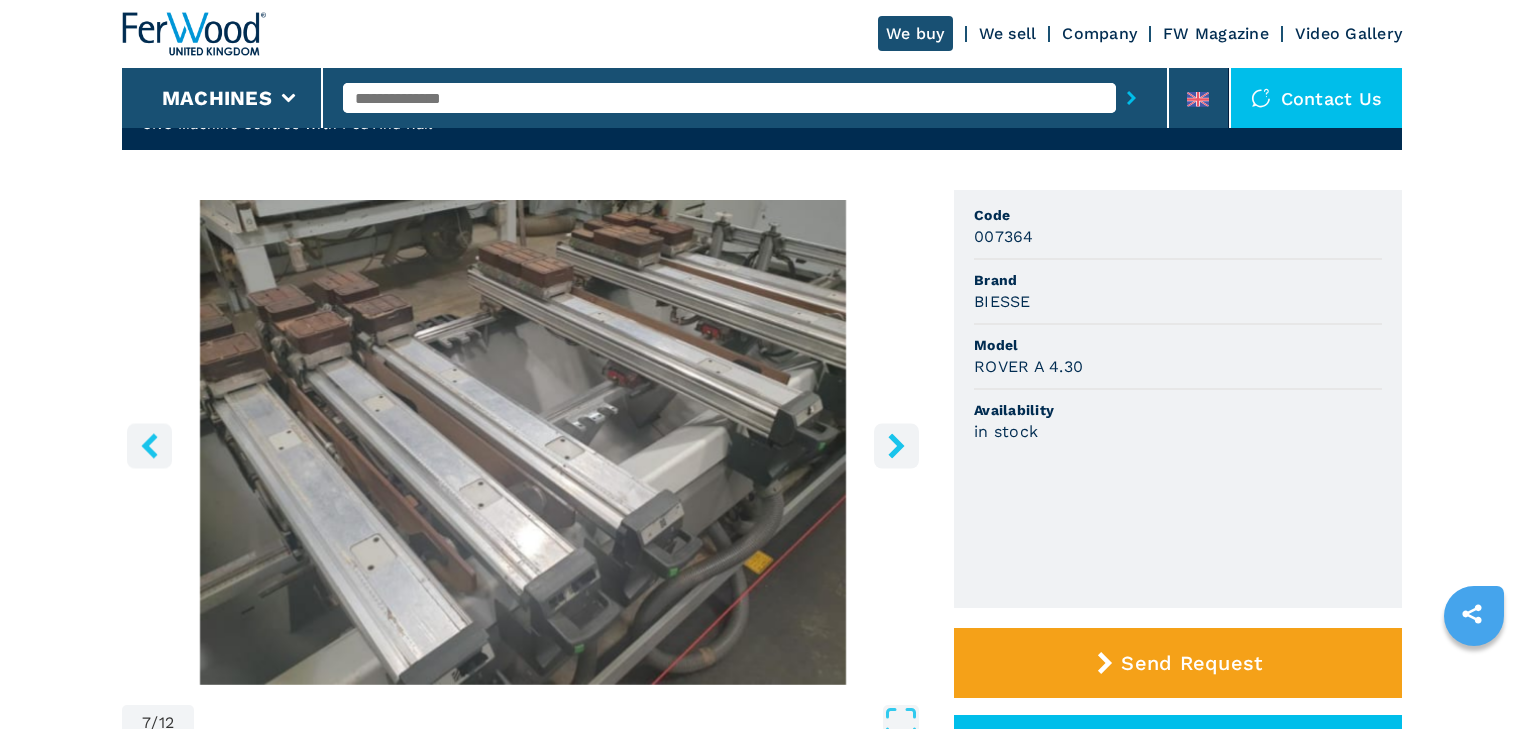 scroll, scrollTop: 0, scrollLeft: 0, axis: both 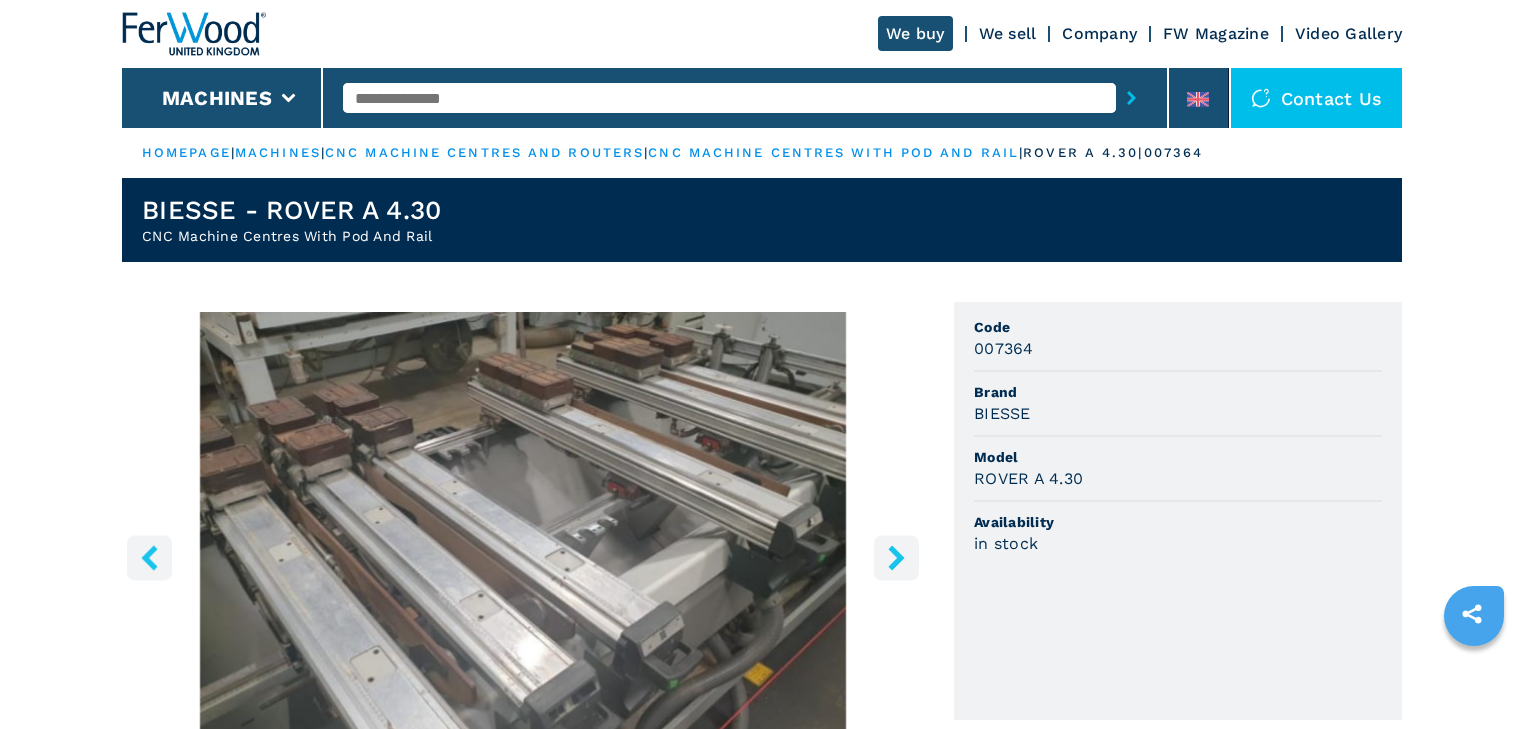 click 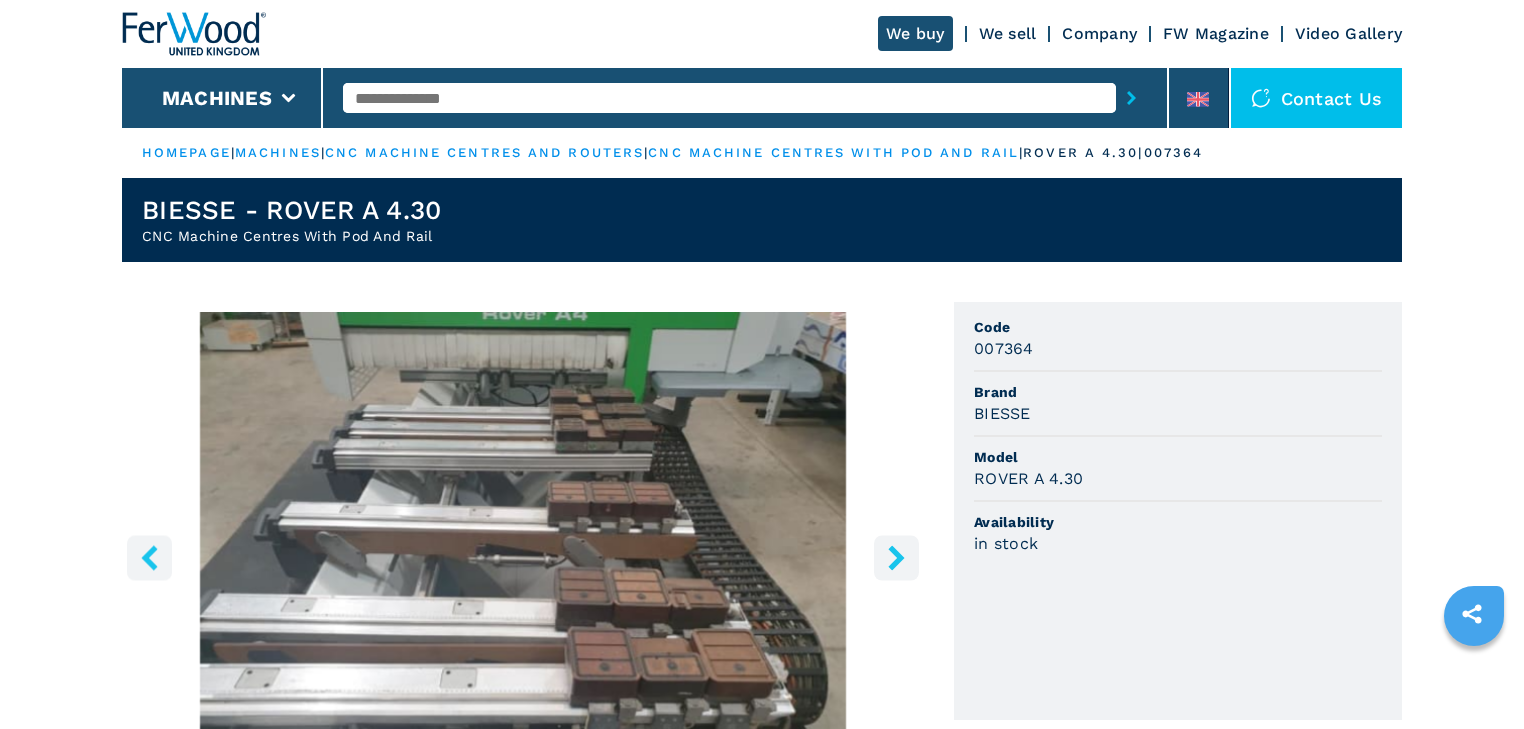 click 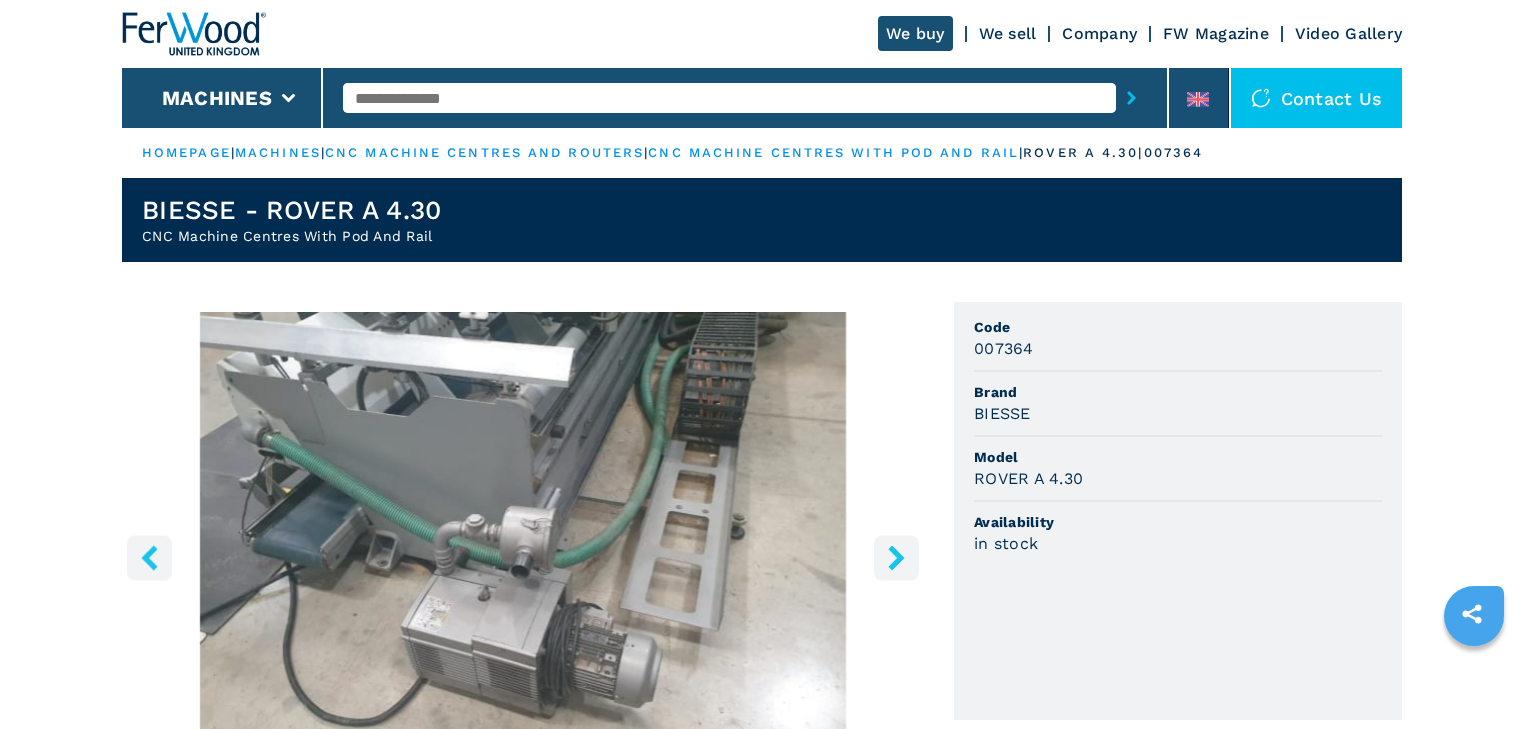 scroll, scrollTop: 80, scrollLeft: 0, axis: vertical 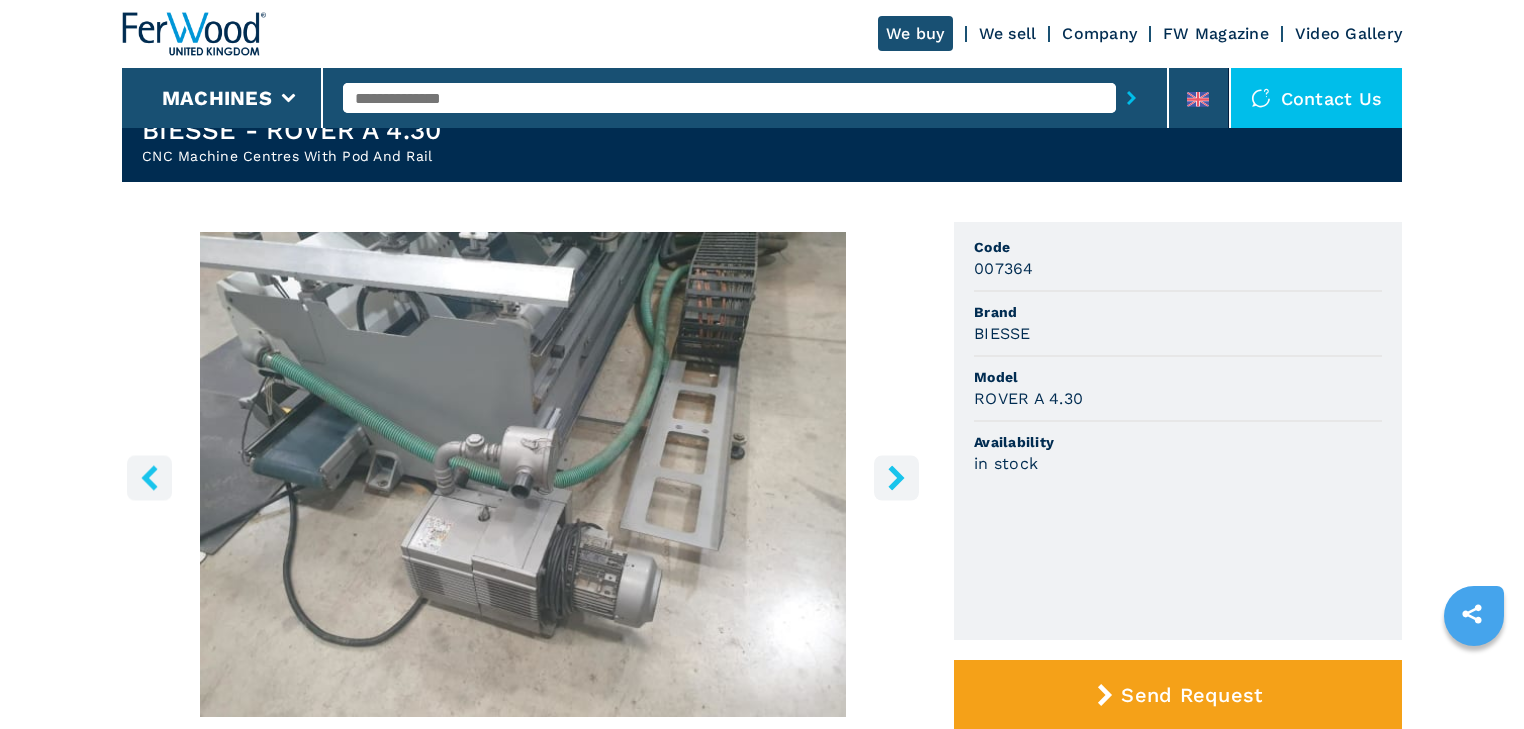click at bounding box center [896, 477] 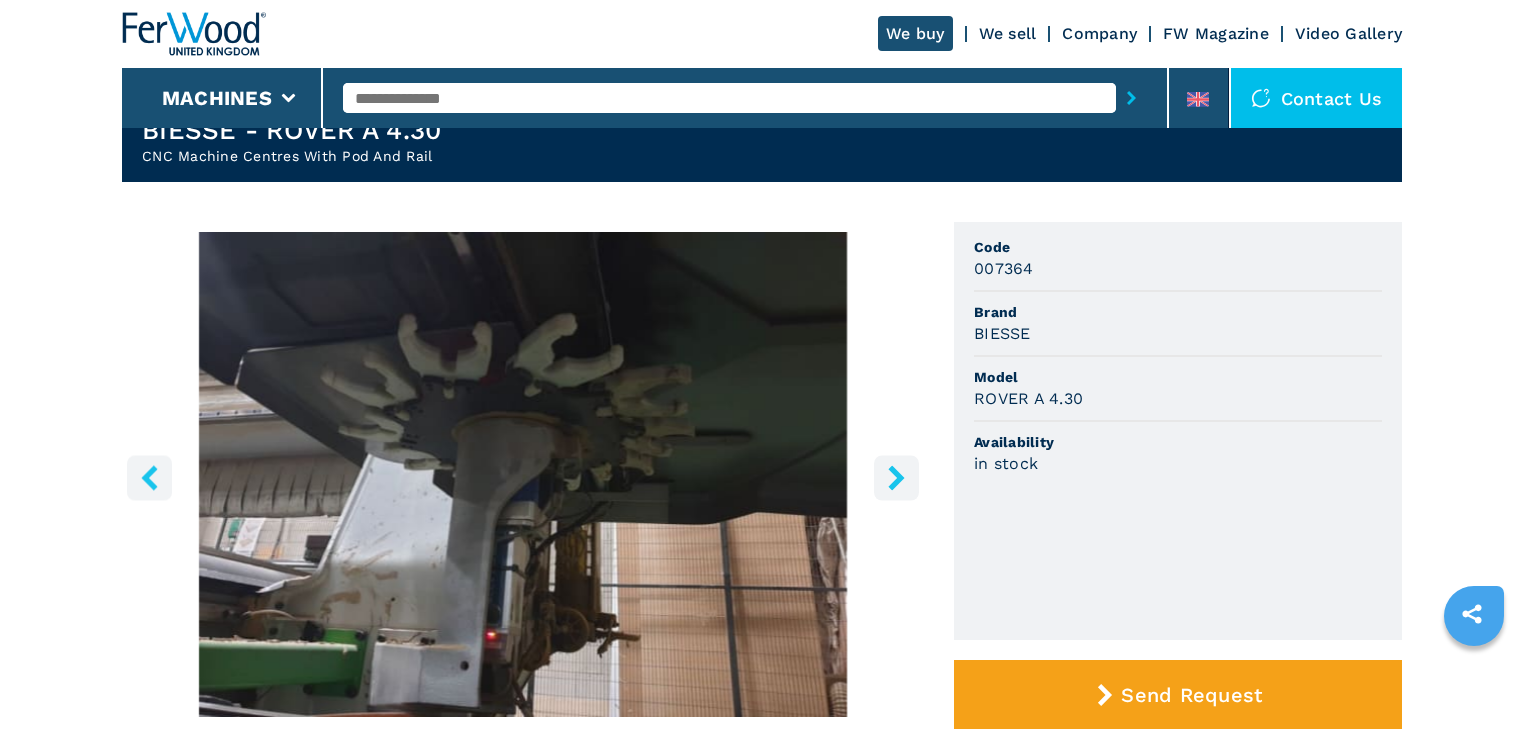 click at bounding box center [896, 477] 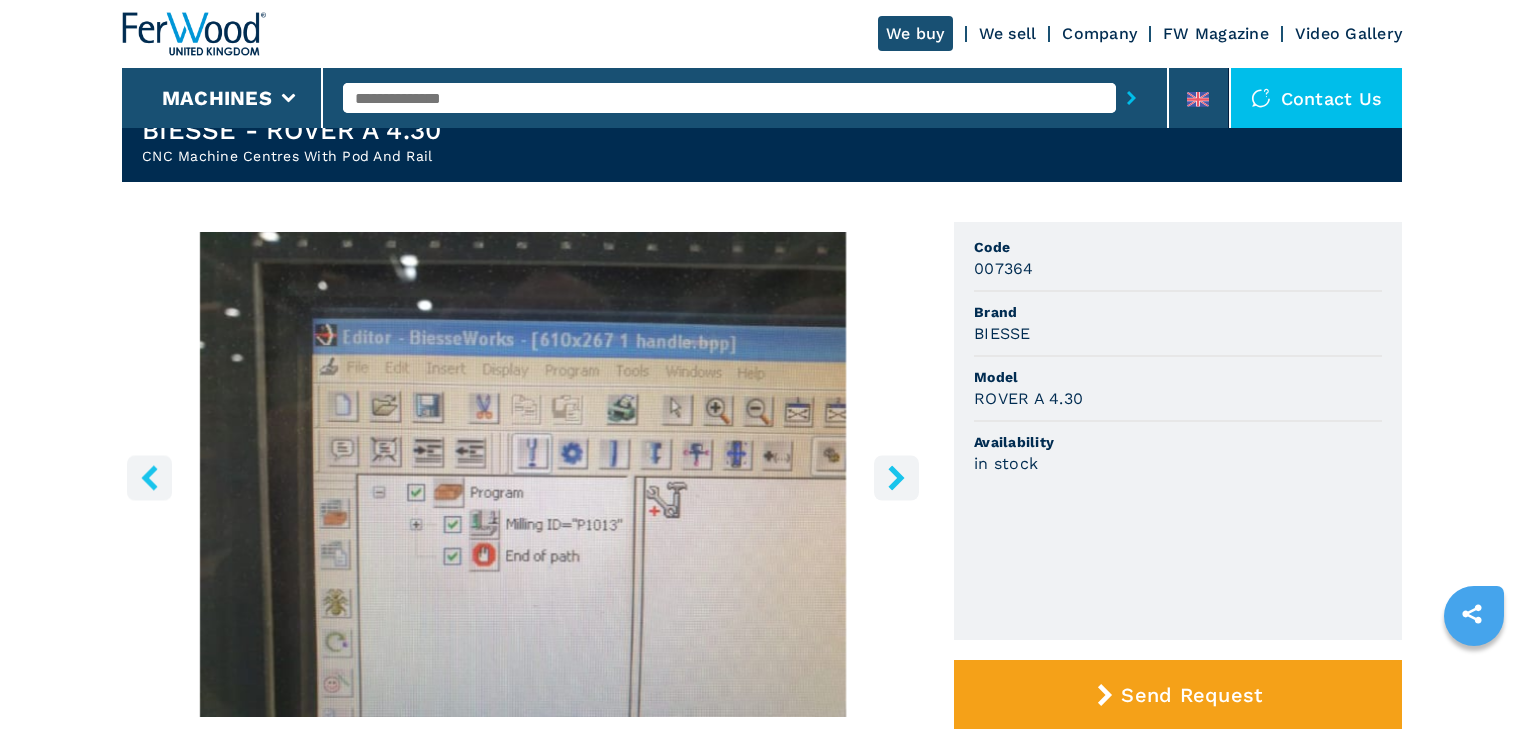 click 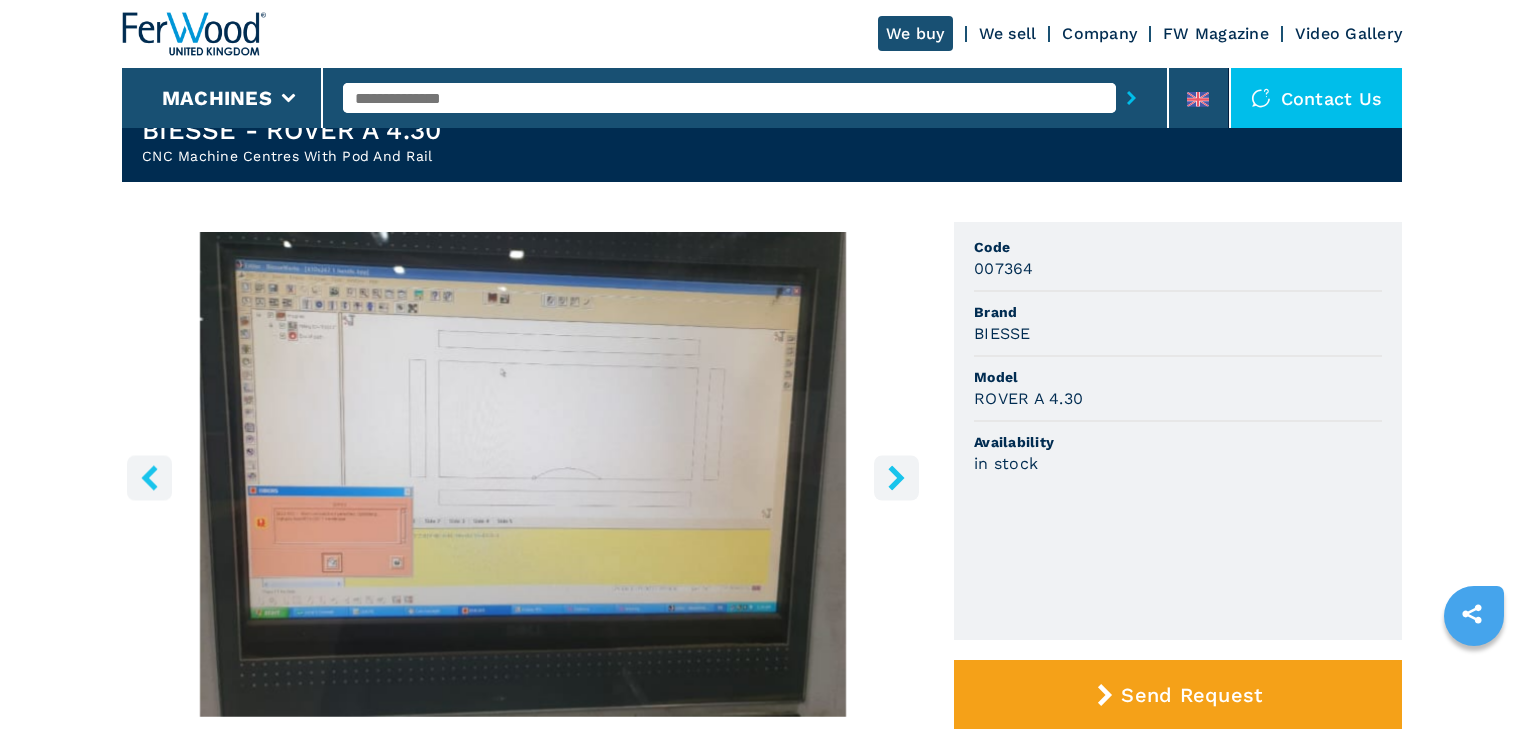click 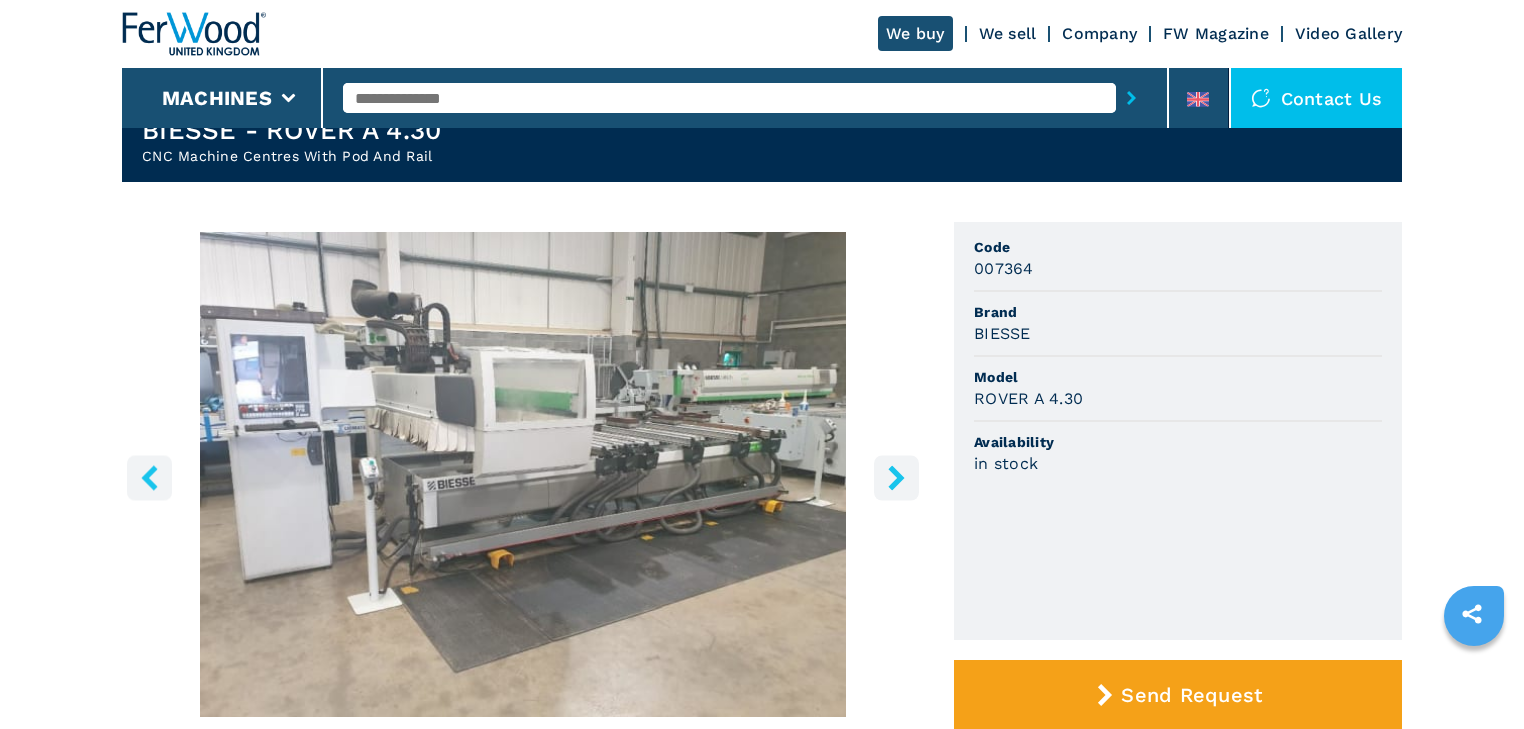 click 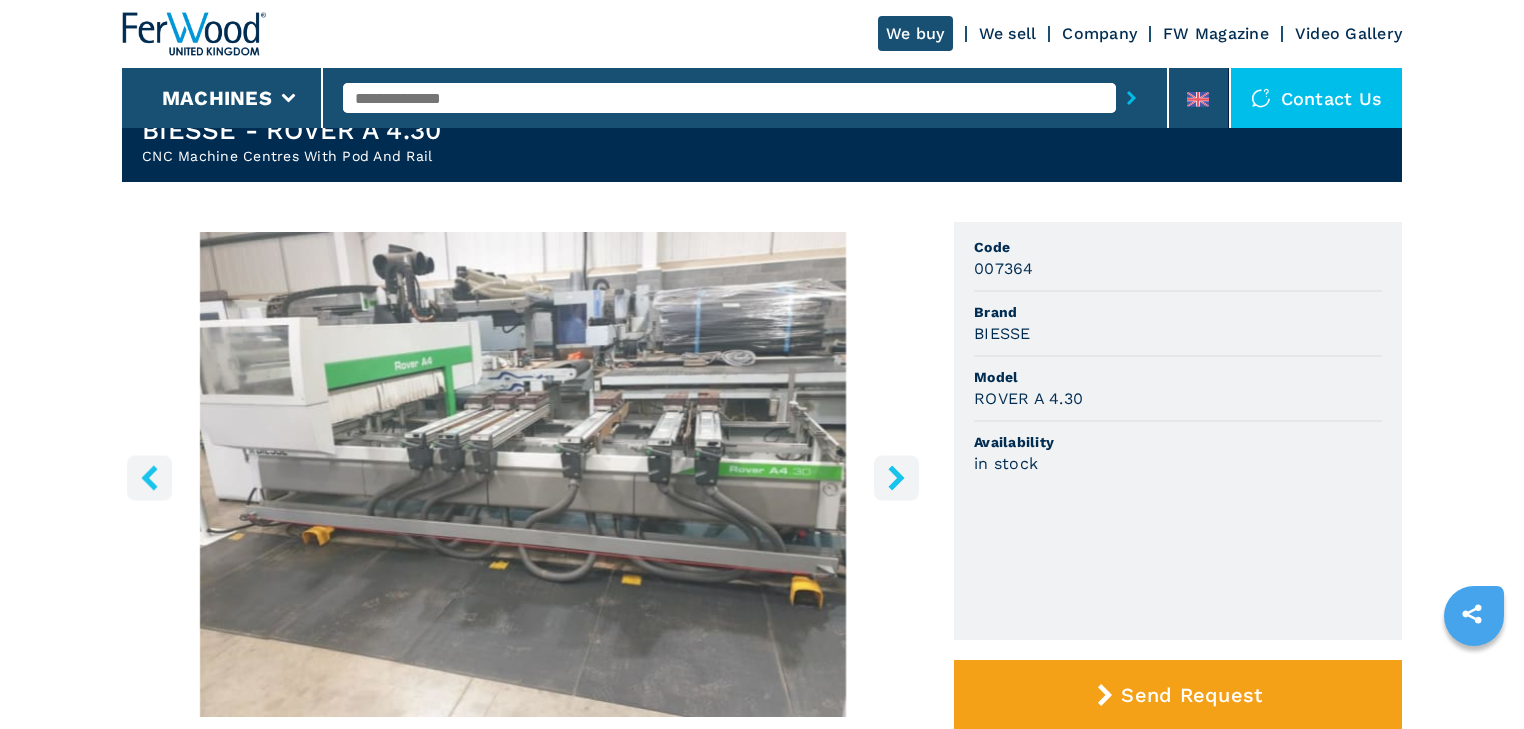 click 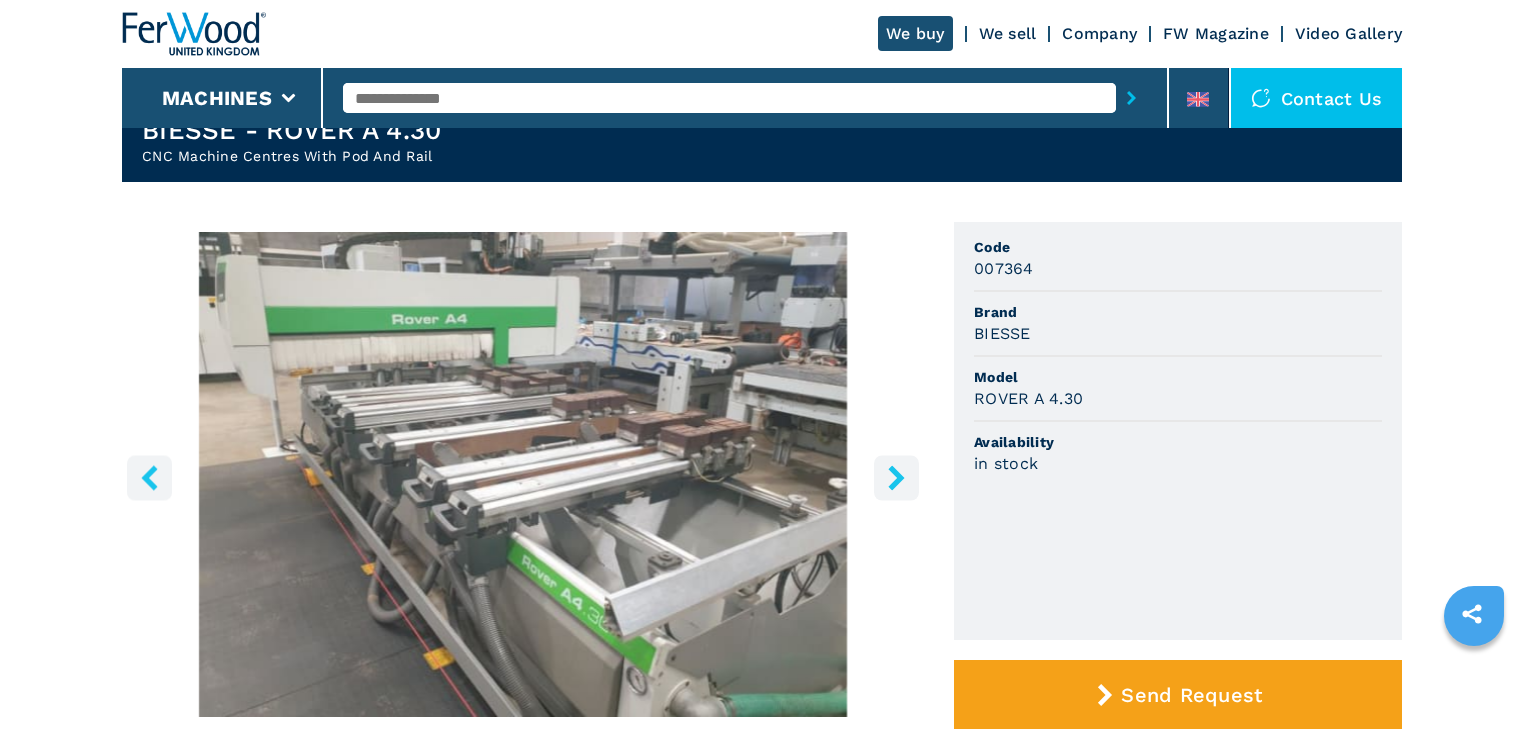 click 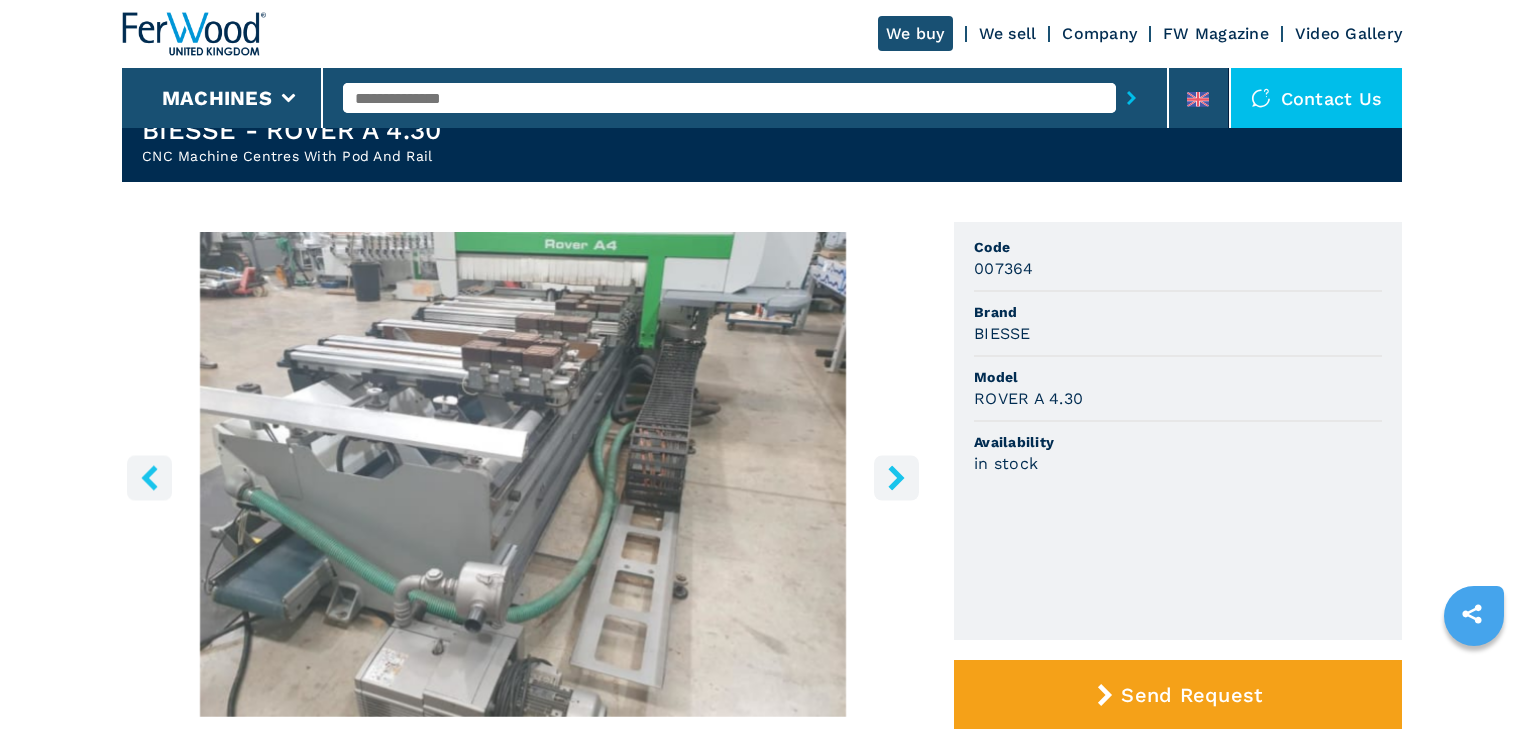 click 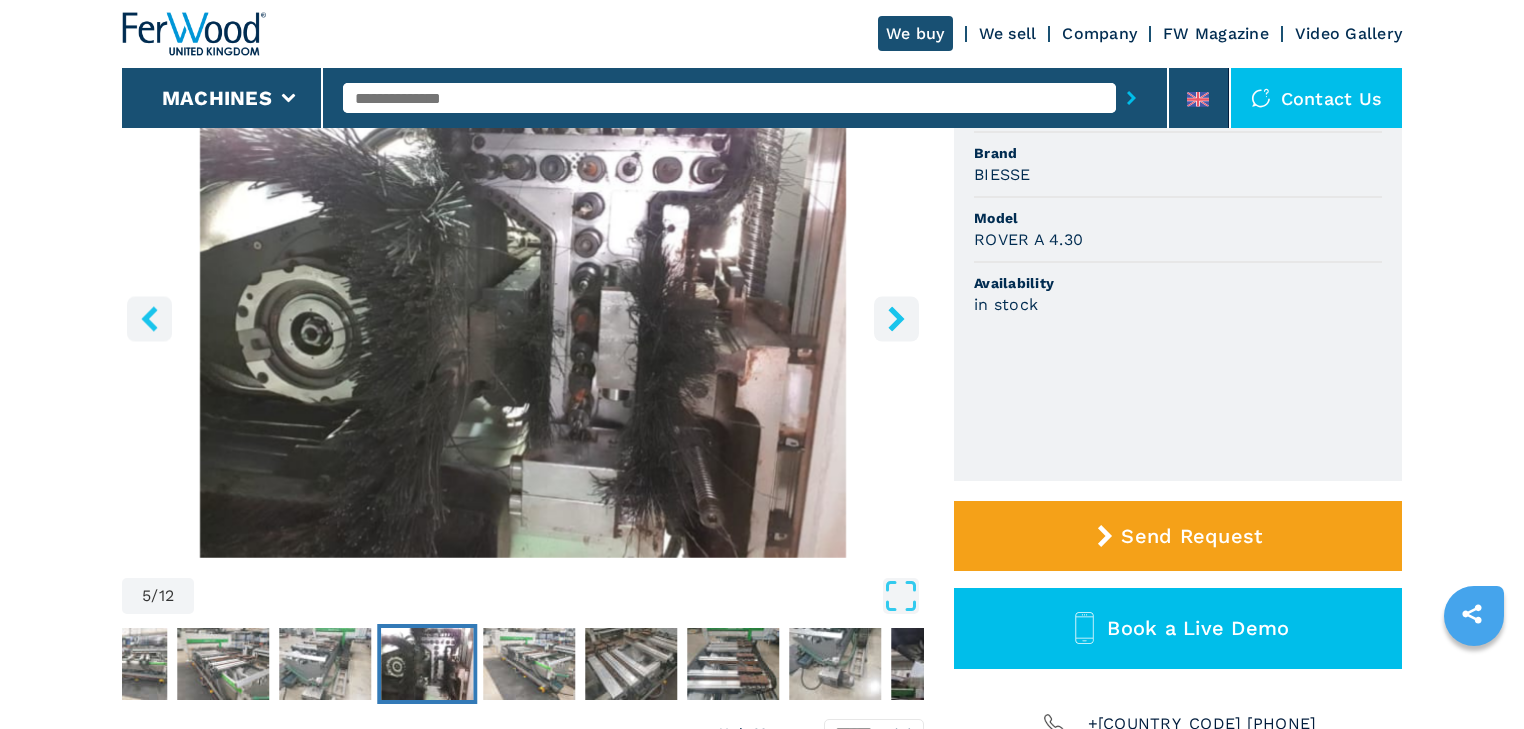 scroll, scrollTop: 240, scrollLeft: 0, axis: vertical 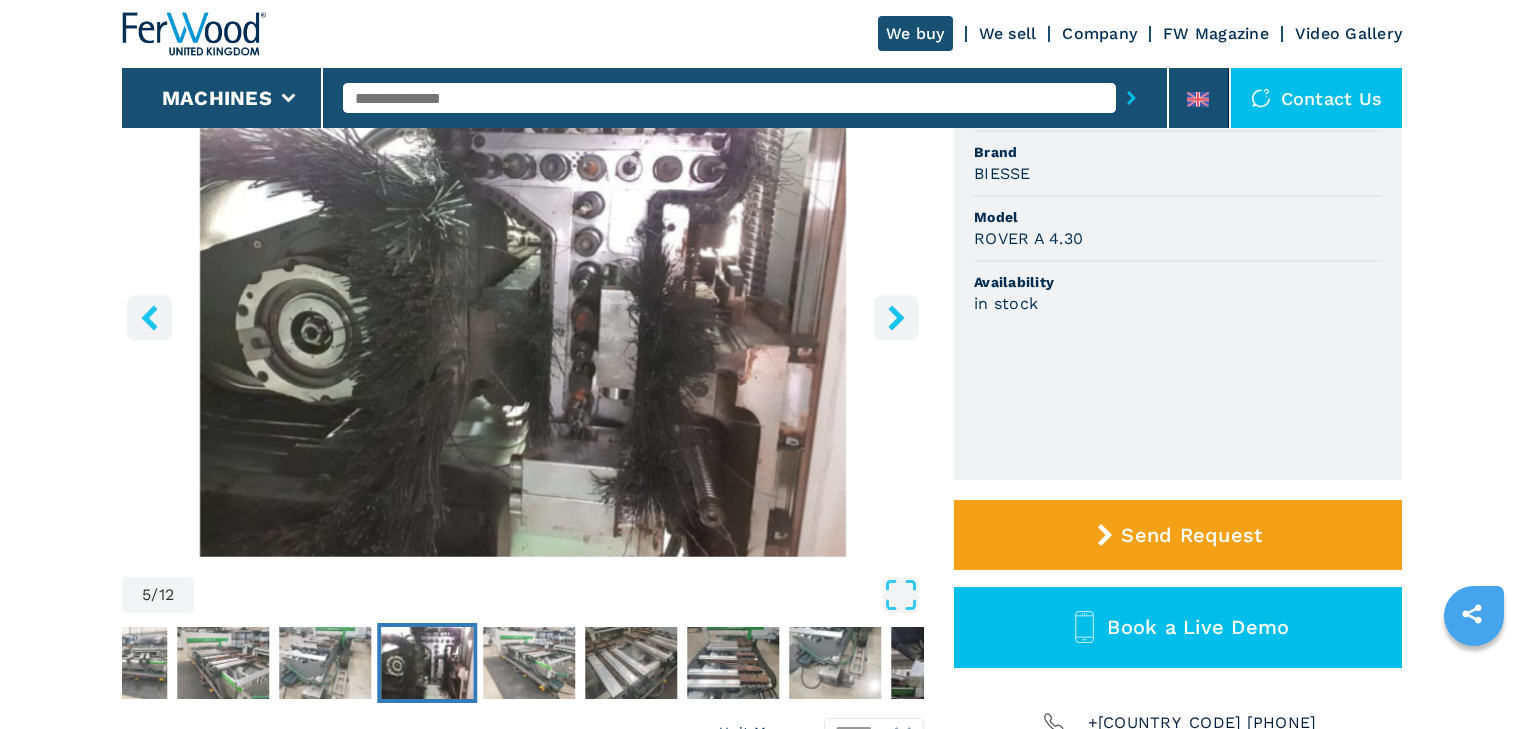 click at bounding box center (896, 317) 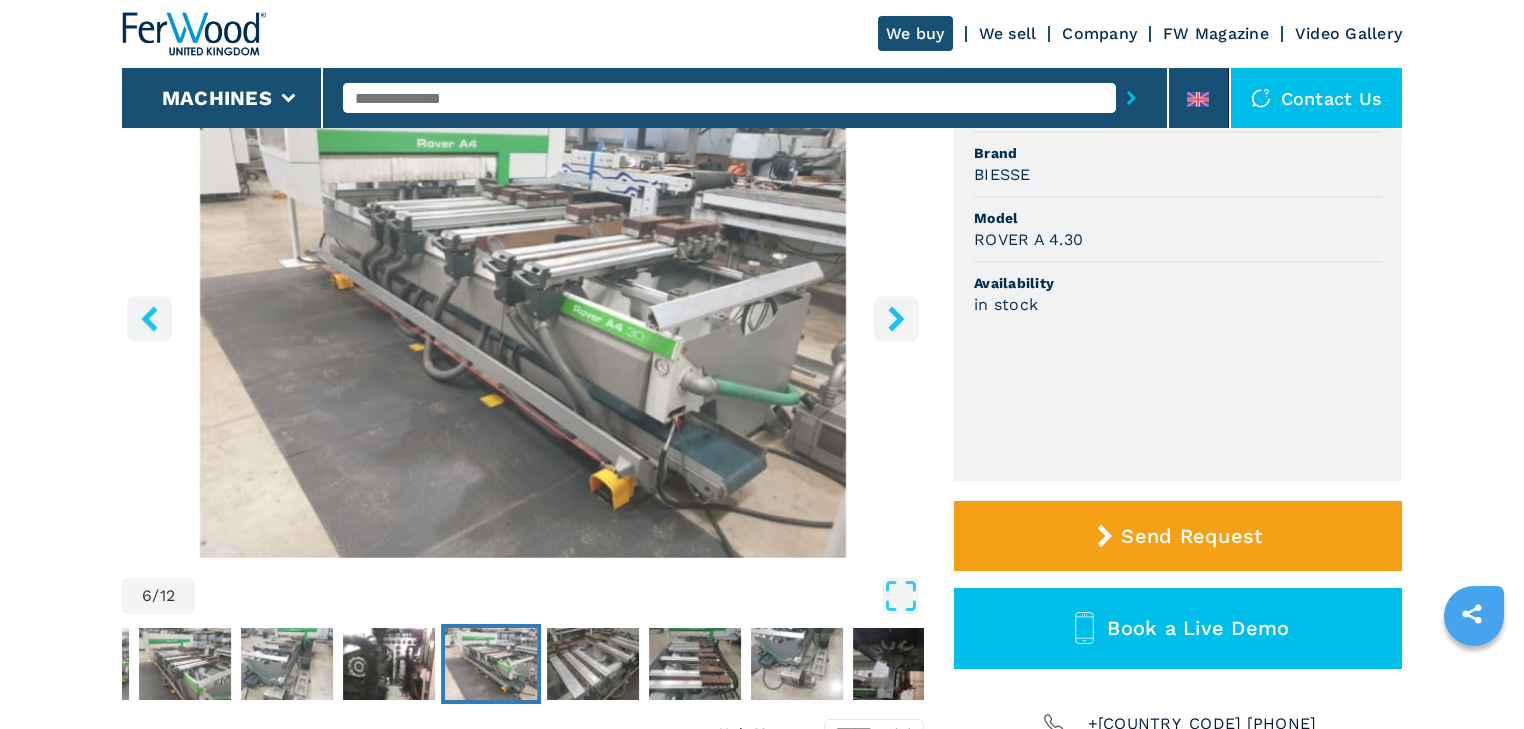 scroll, scrollTop: 160, scrollLeft: 0, axis: vertical 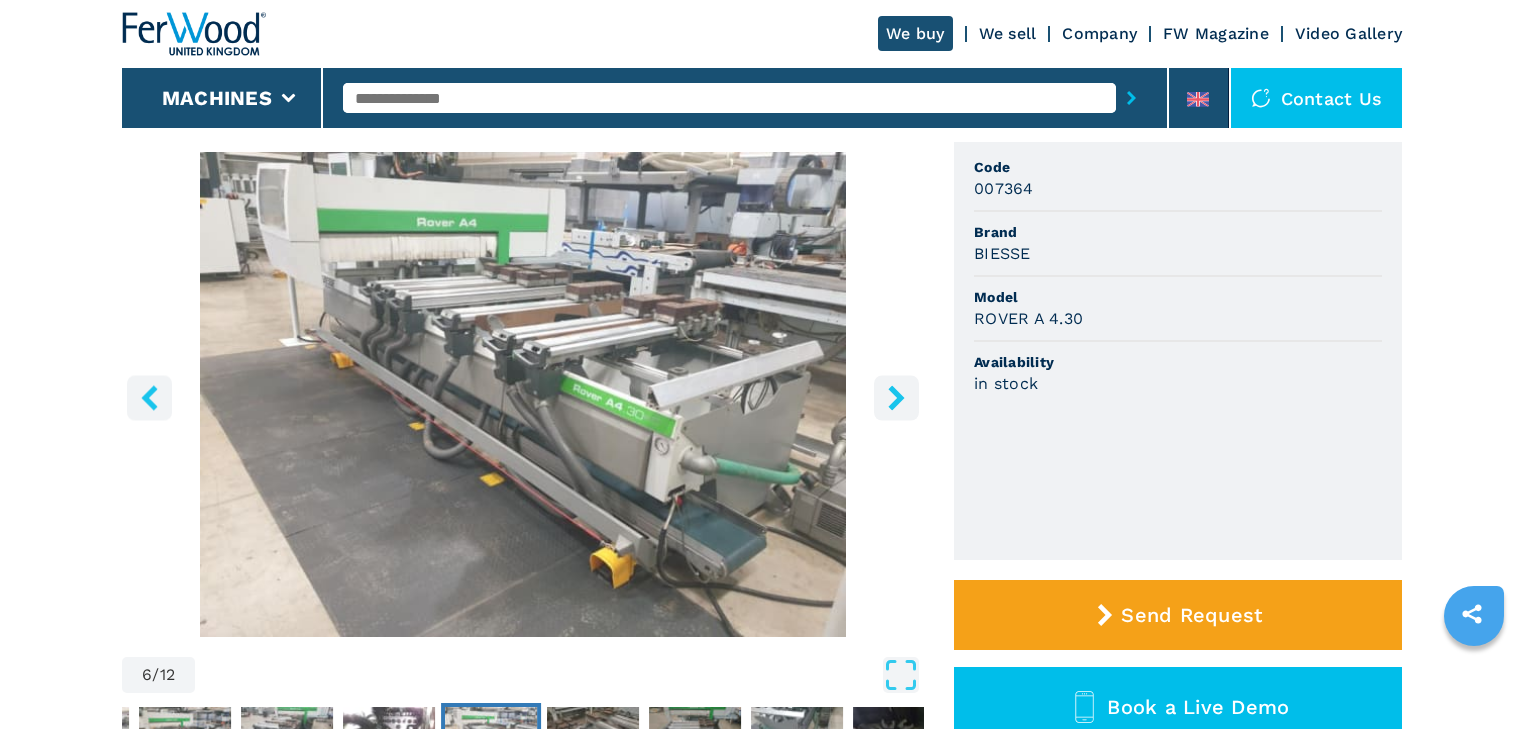 click 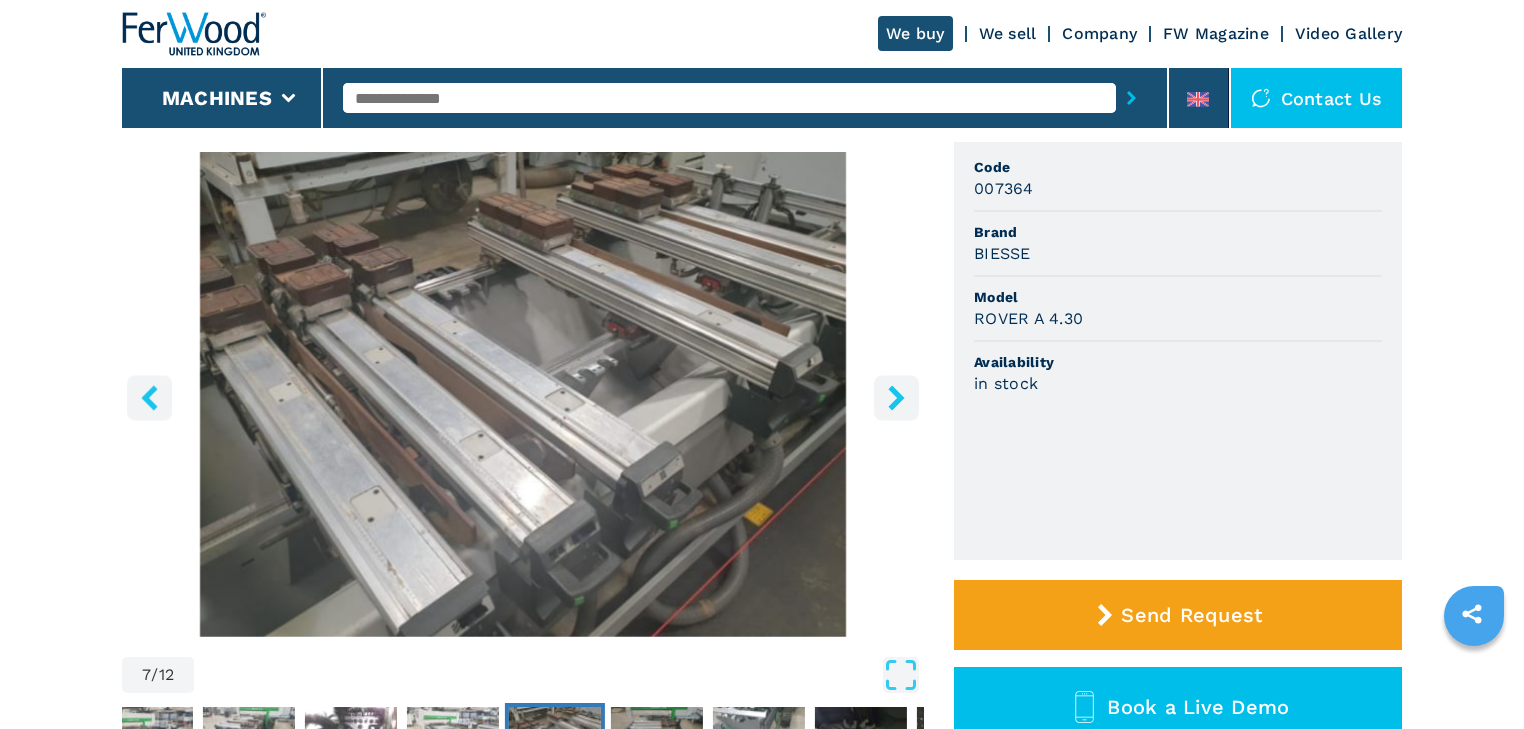click 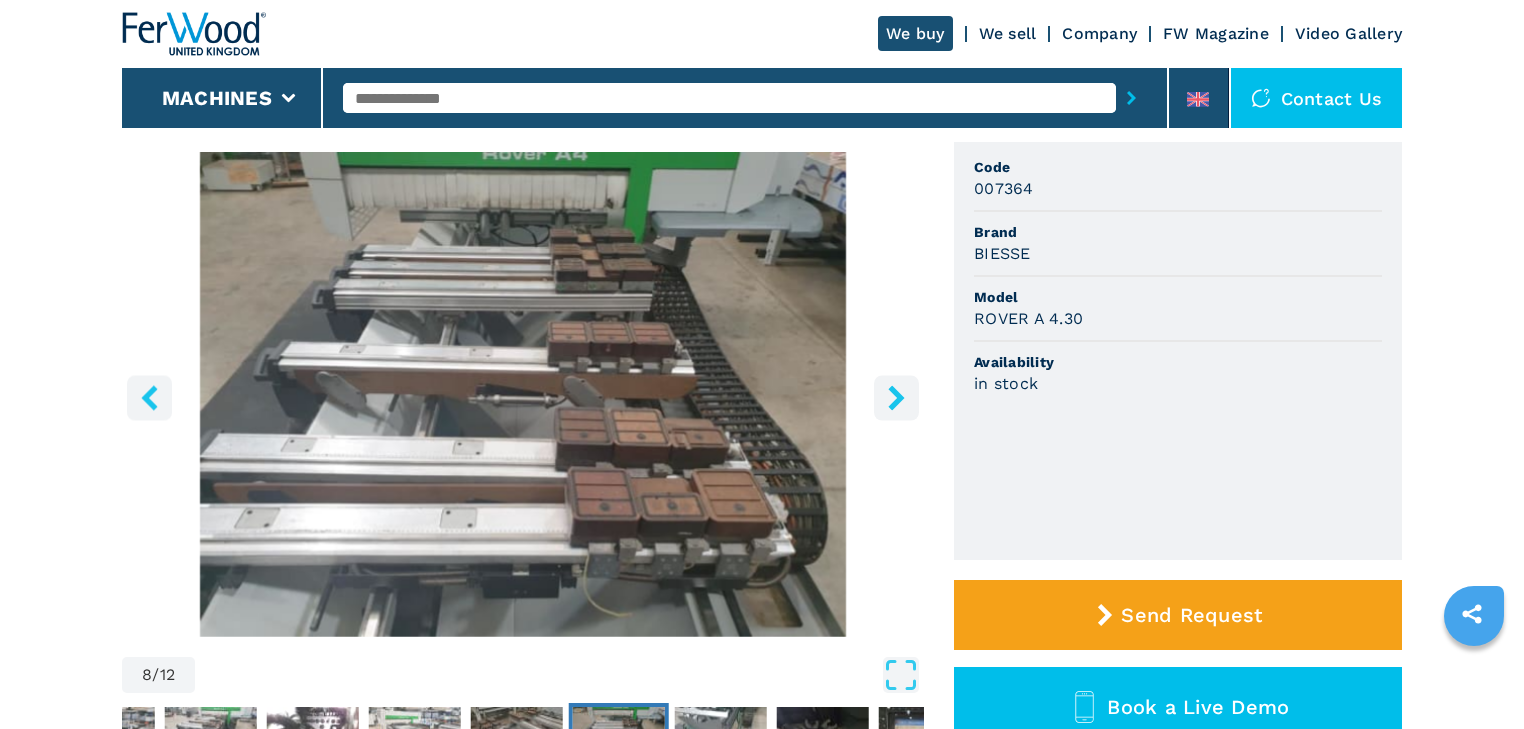 click 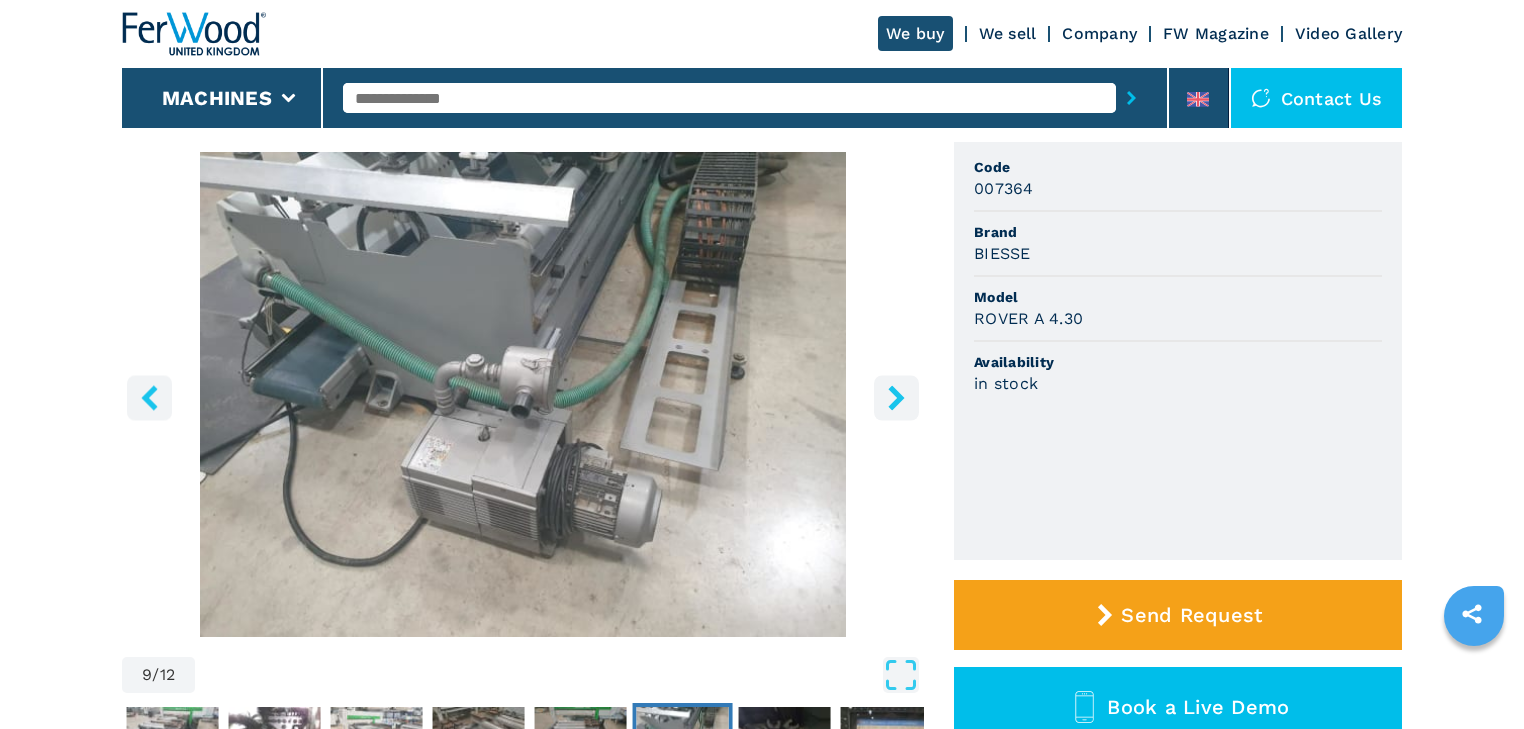 click at bounding box center [896, 397] 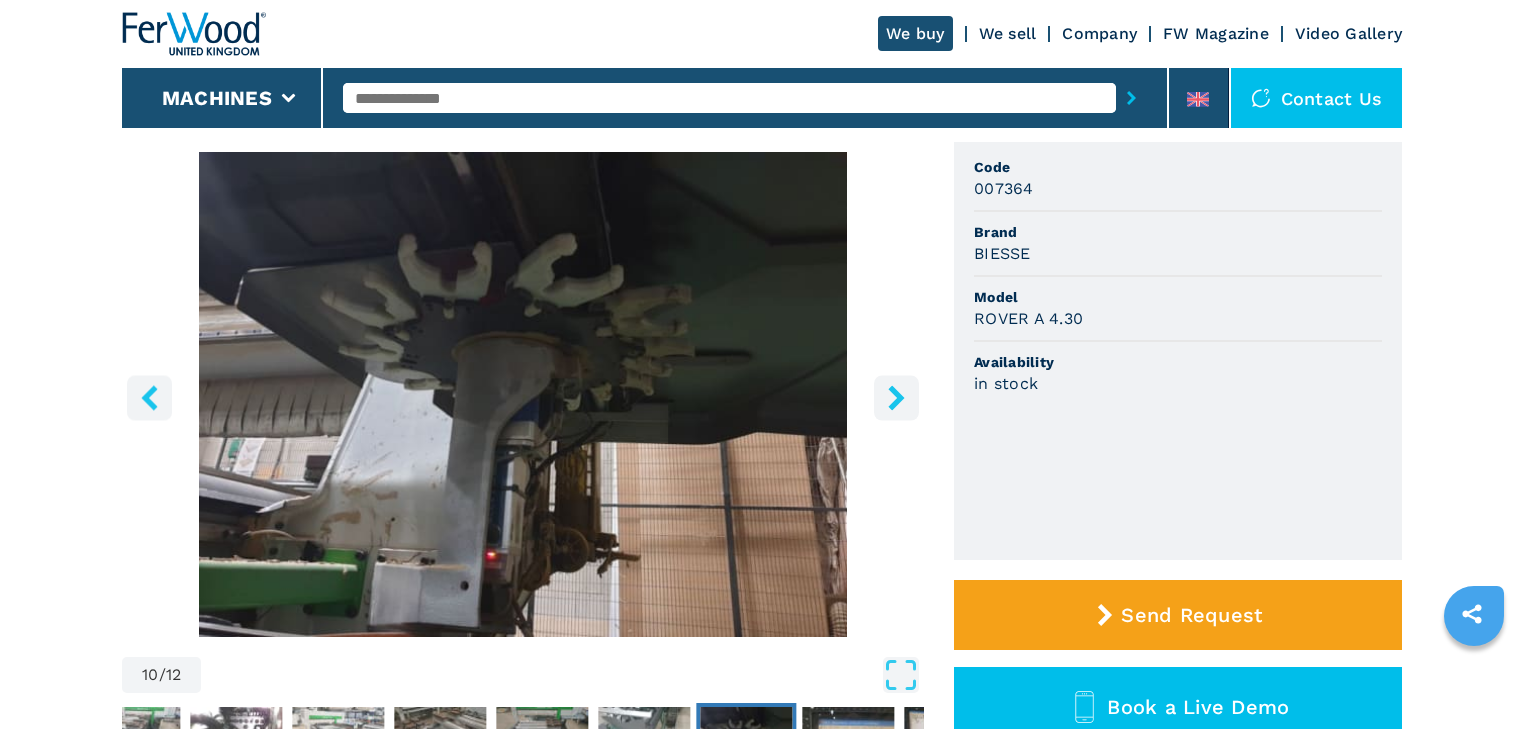 click at bounding box center [896, 397] 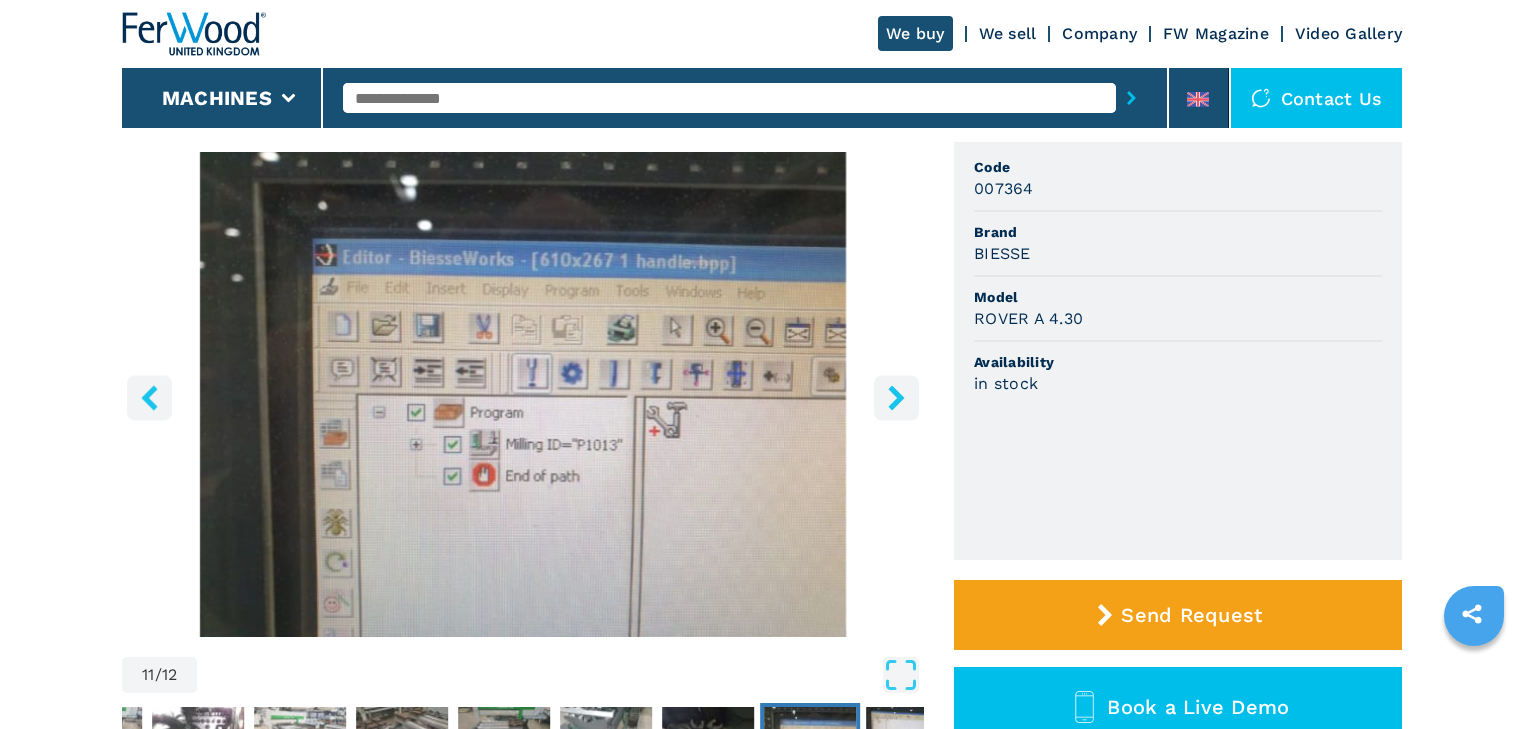 click at bounding box center [896, 397] 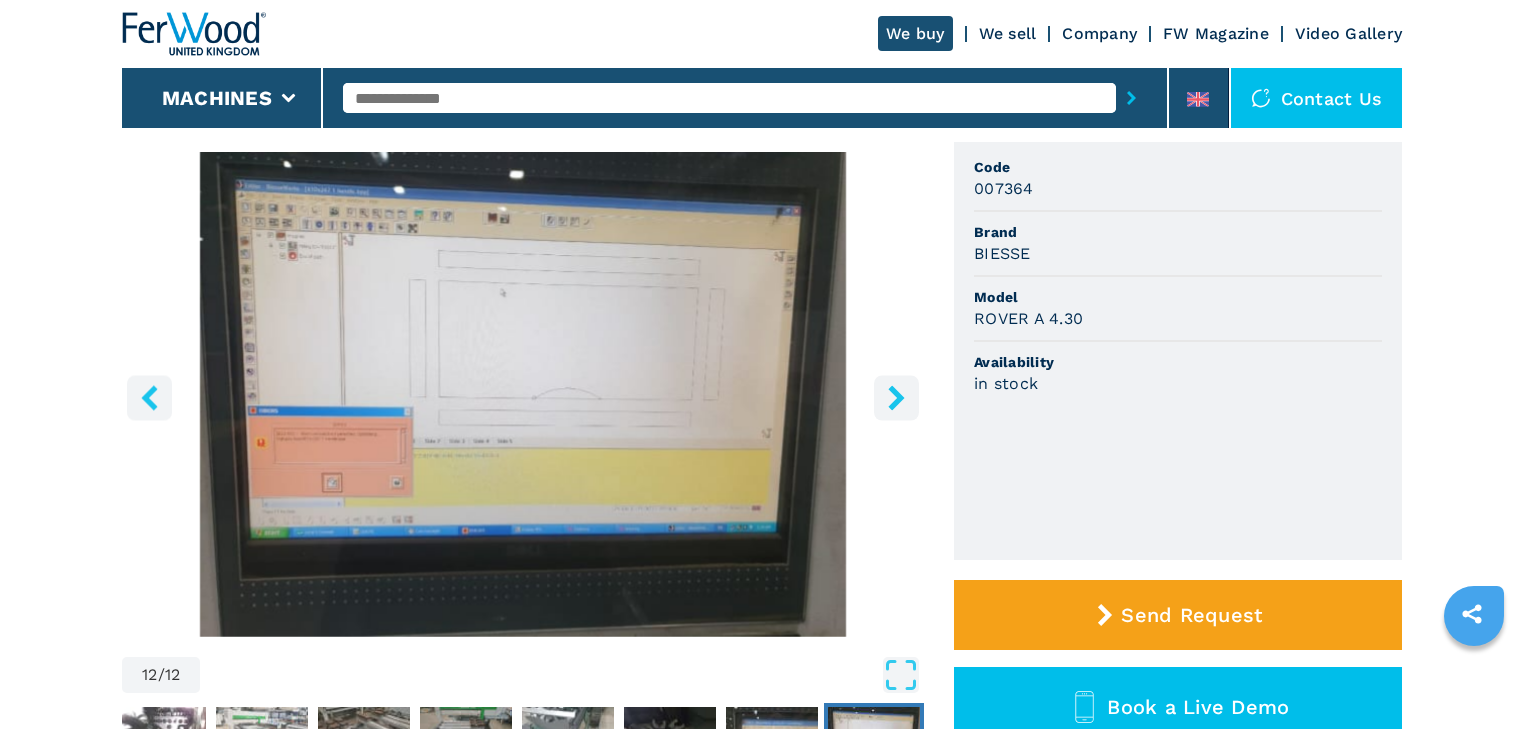 click at bounding box center (896, 397) 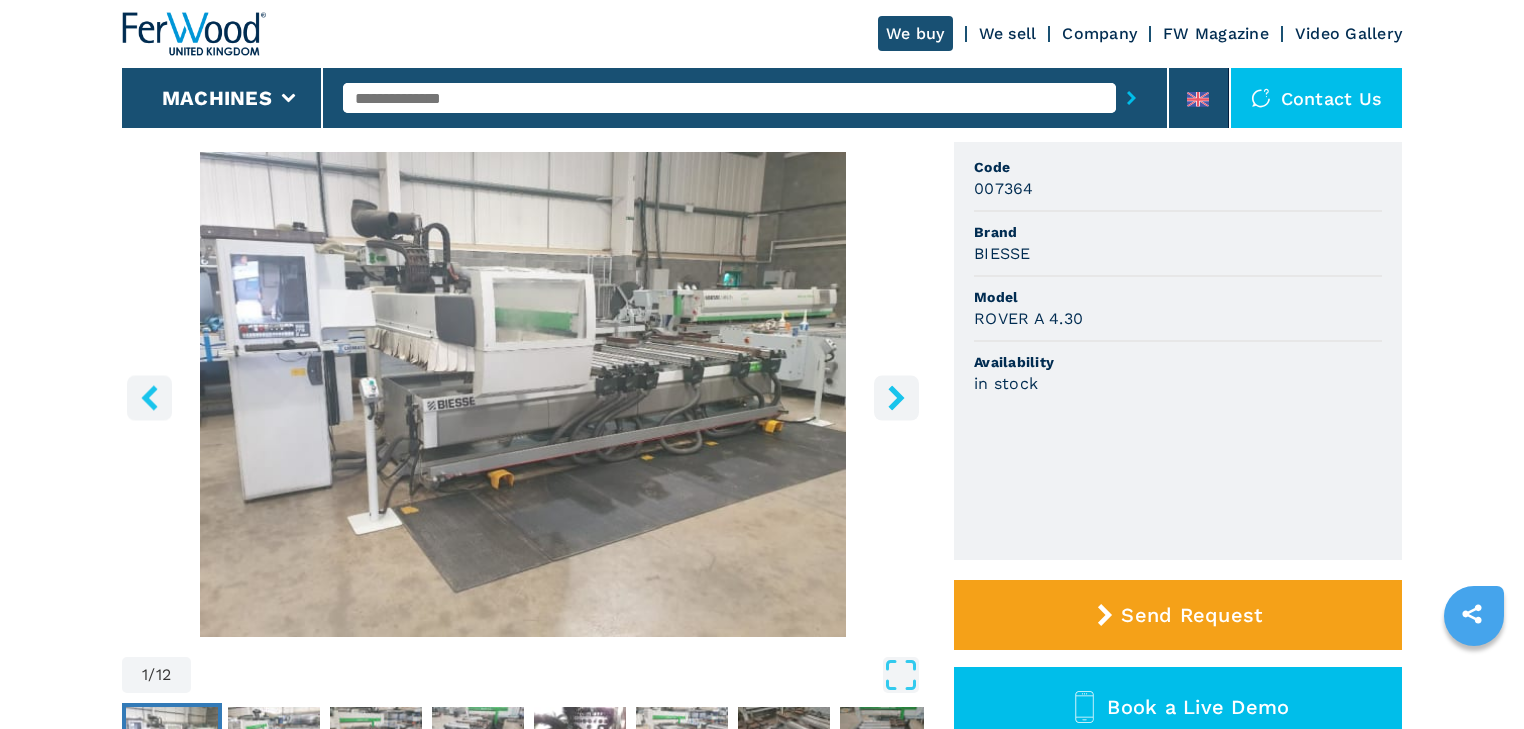 click 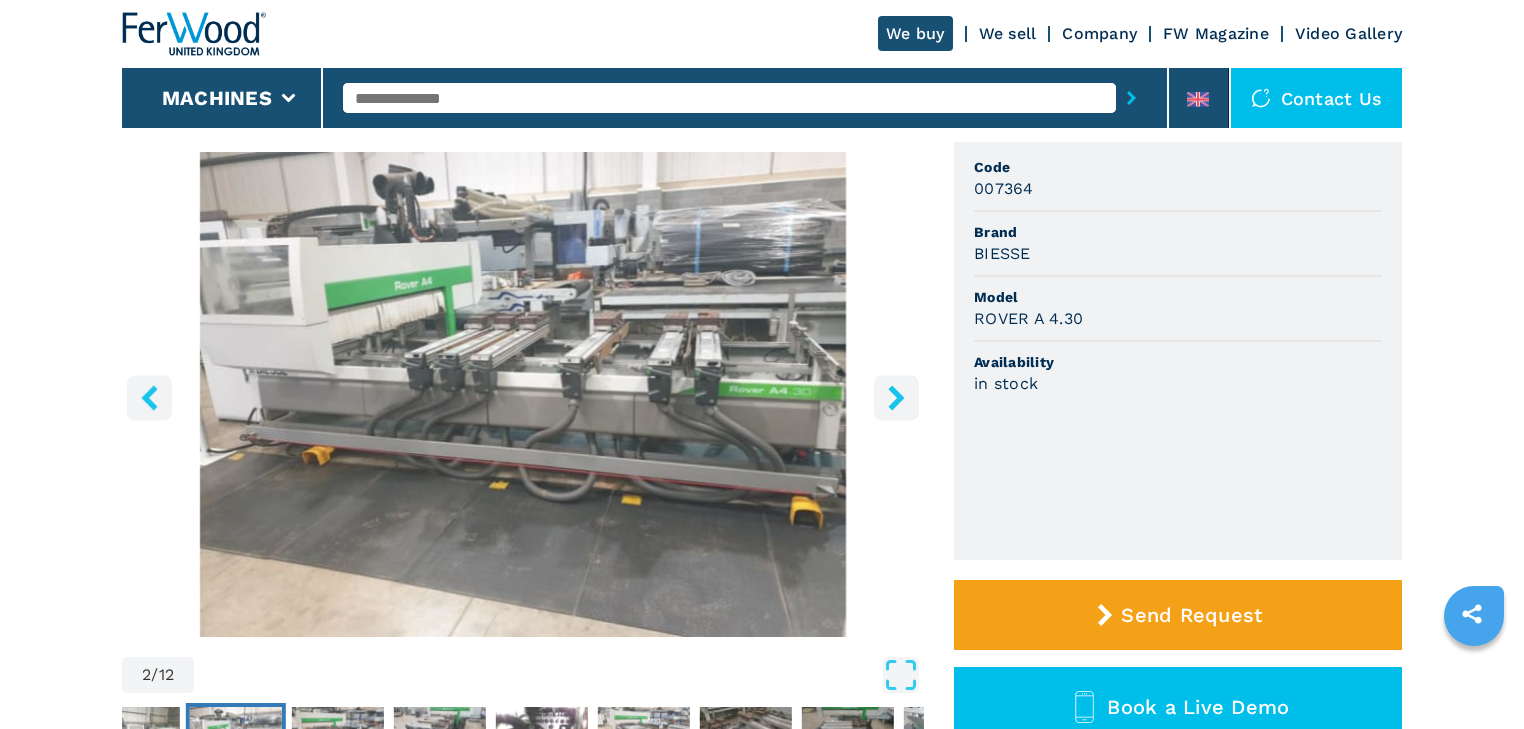 click 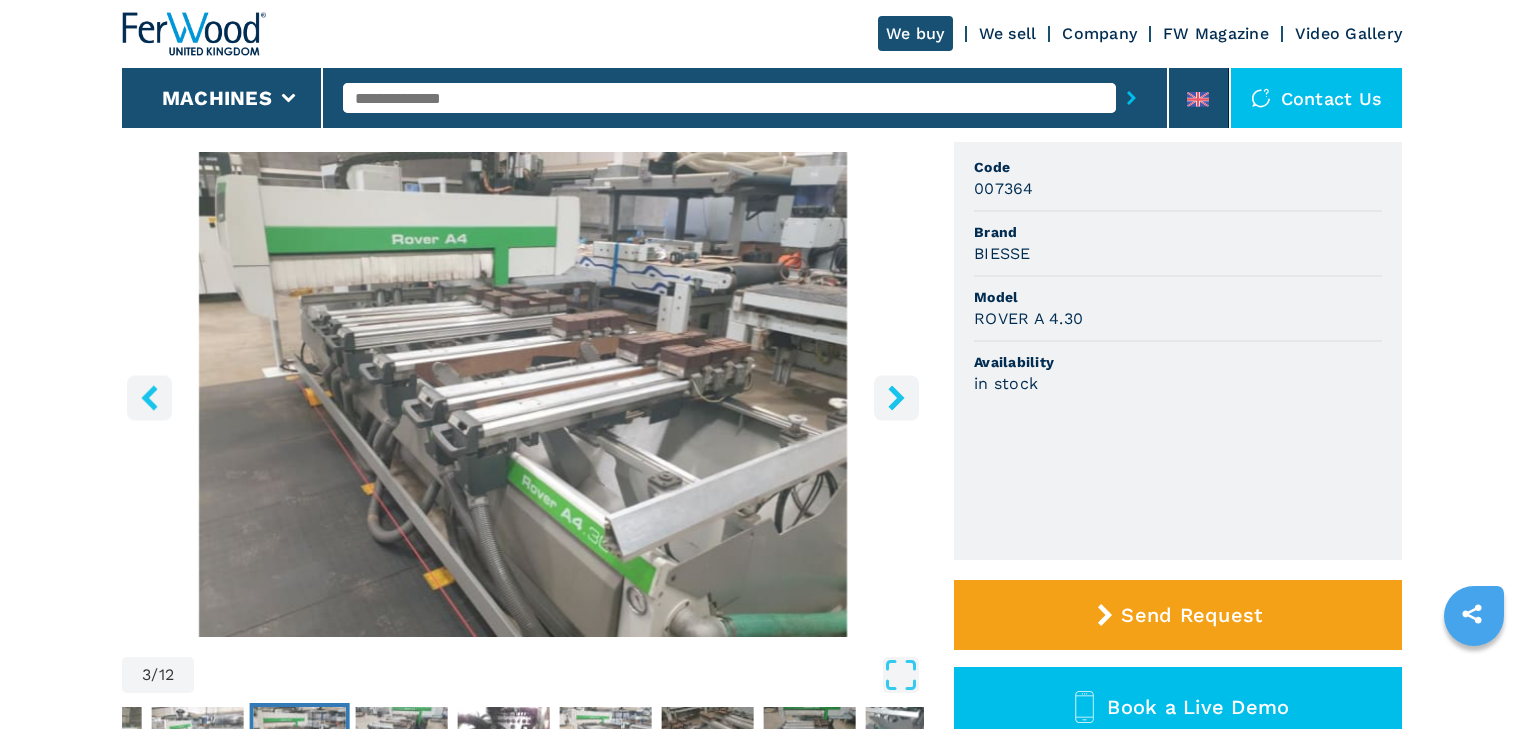 click 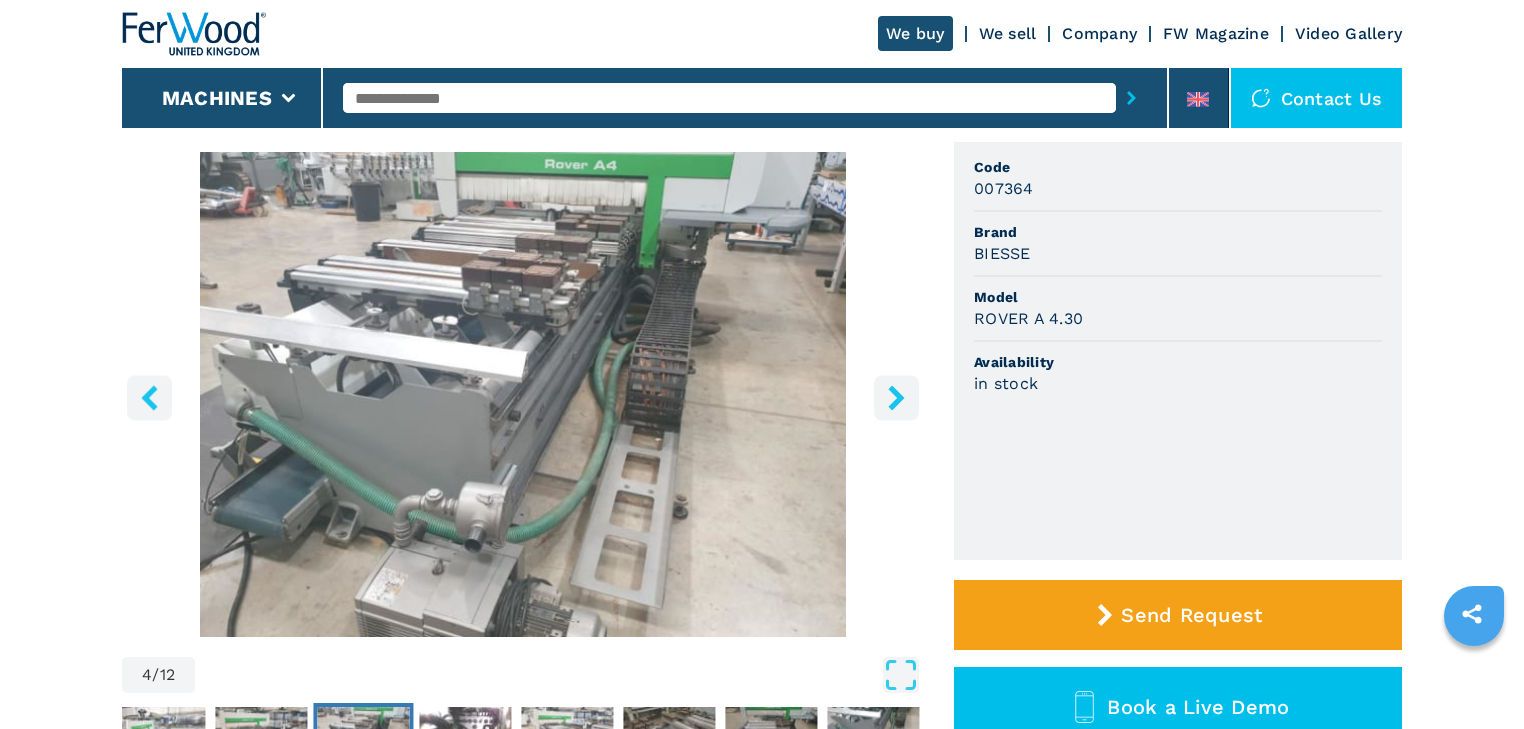 click 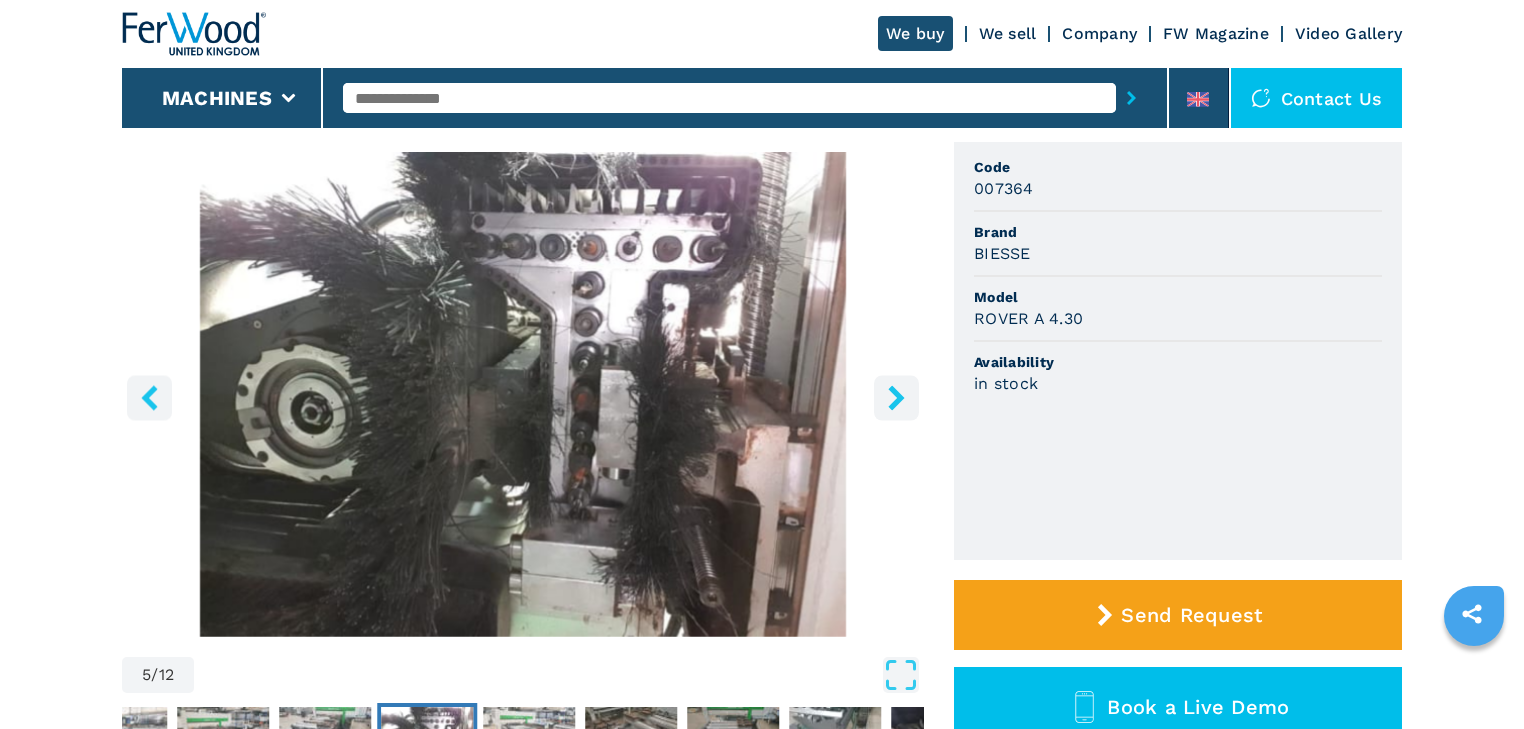 click 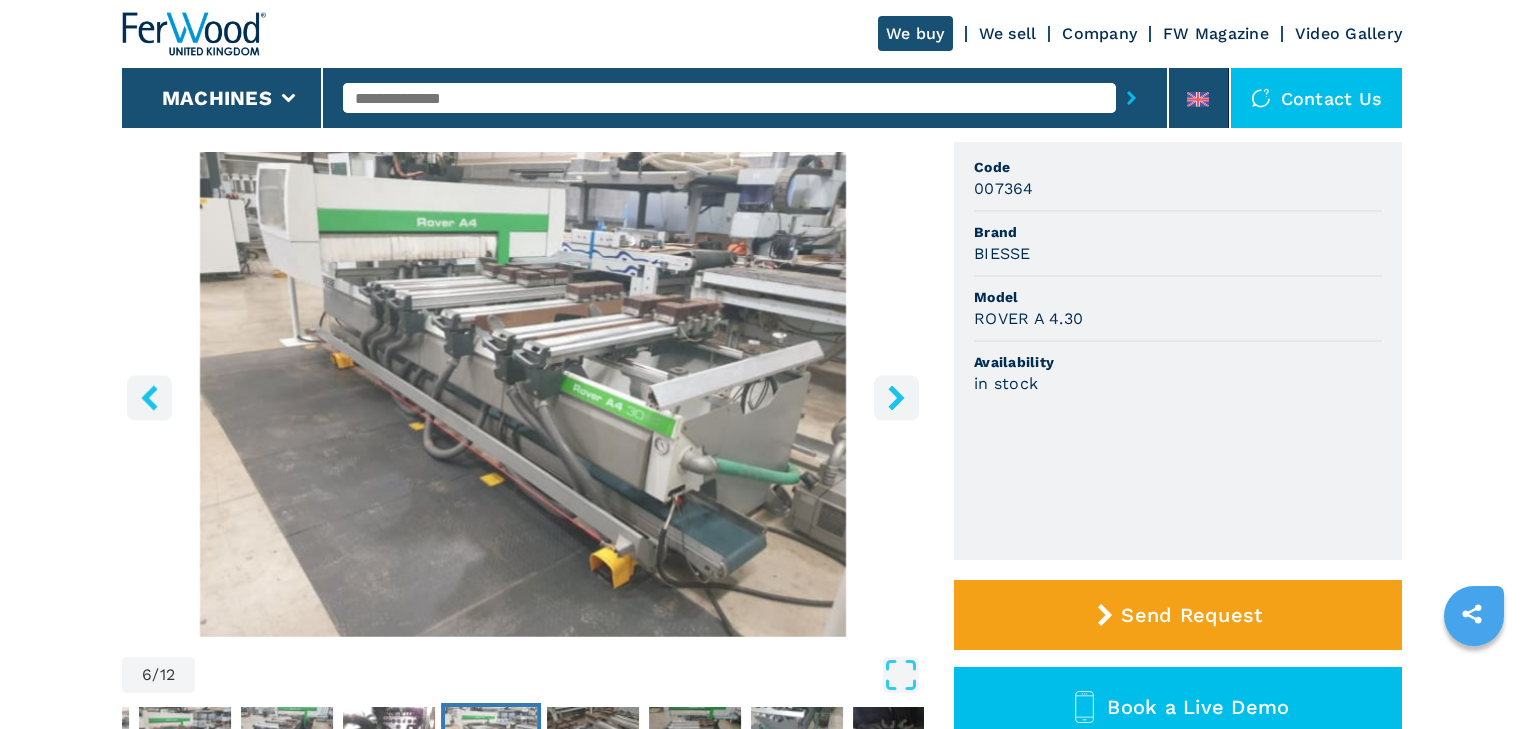 click 